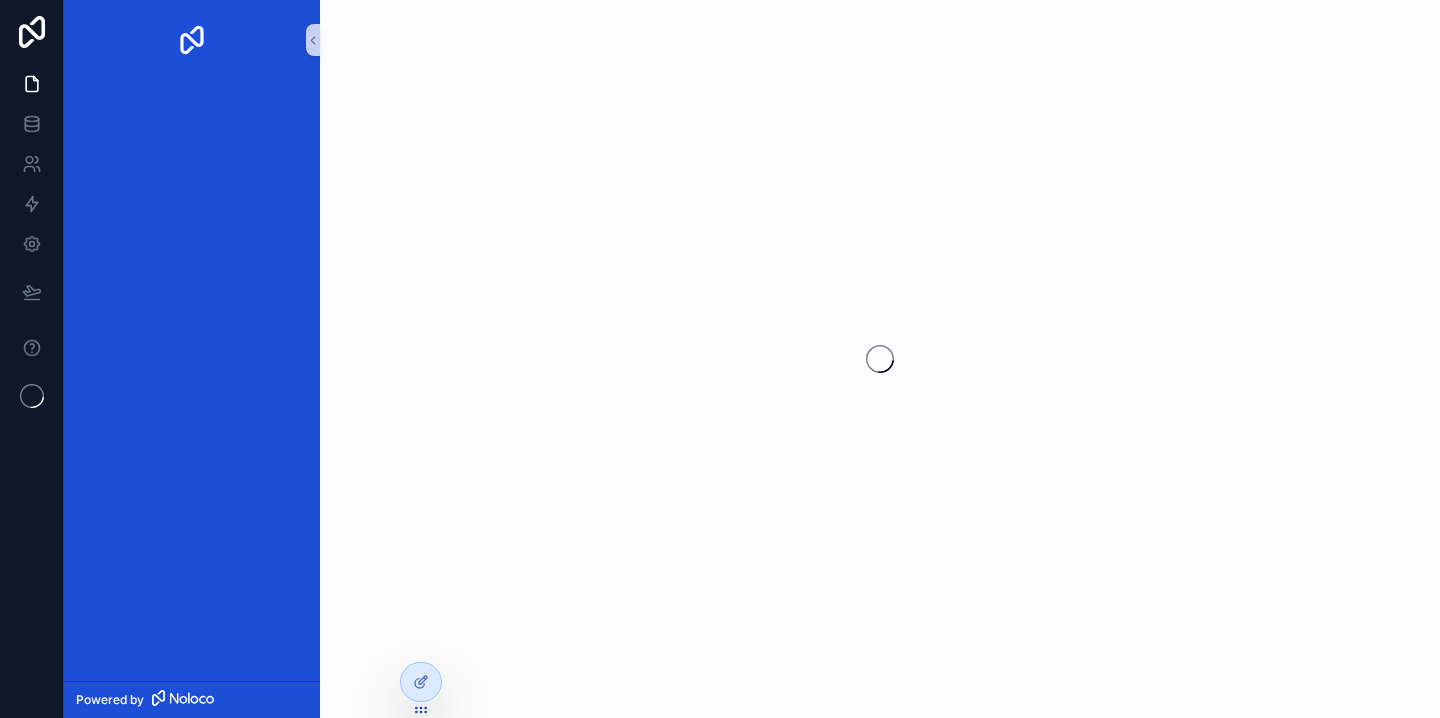 scroll, scrollTop: 0, scrollLeft: 0, axis: both 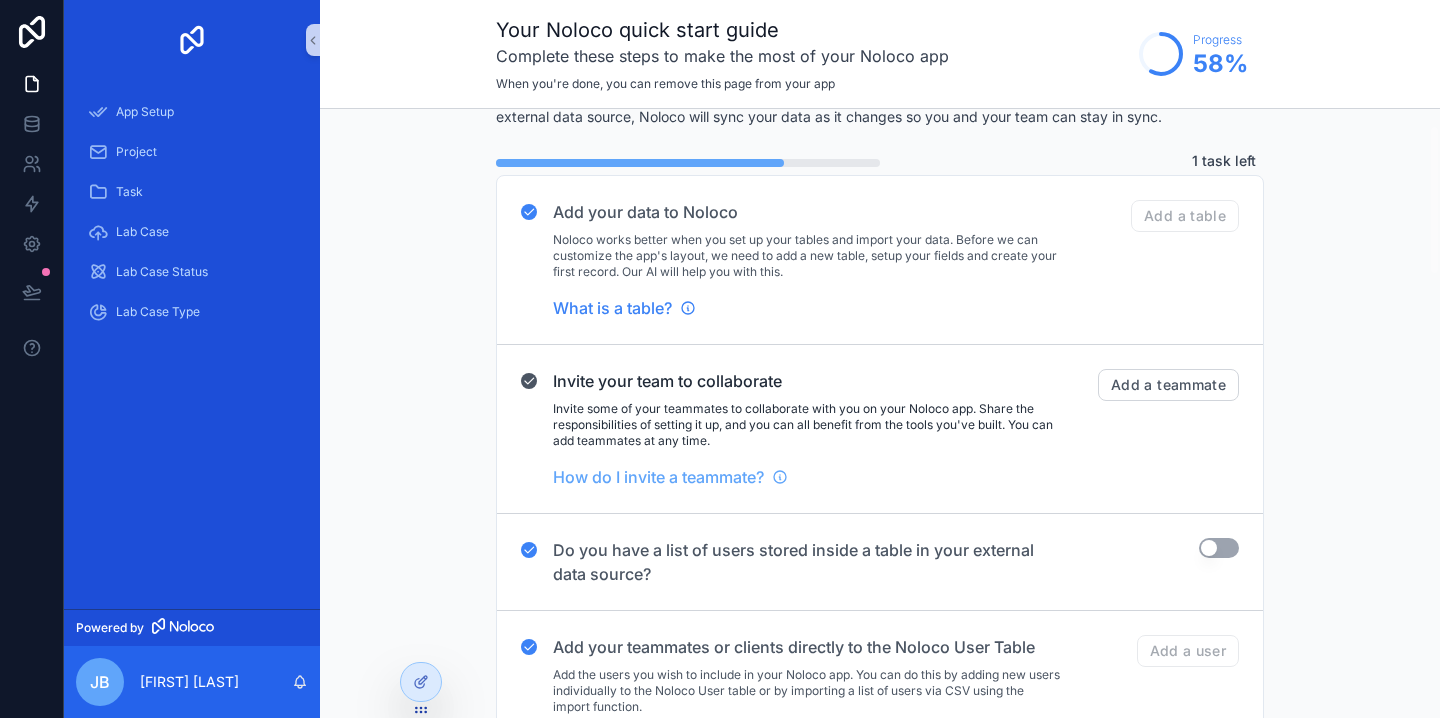 click on "What is a table?" at bounding box center [612, 308] 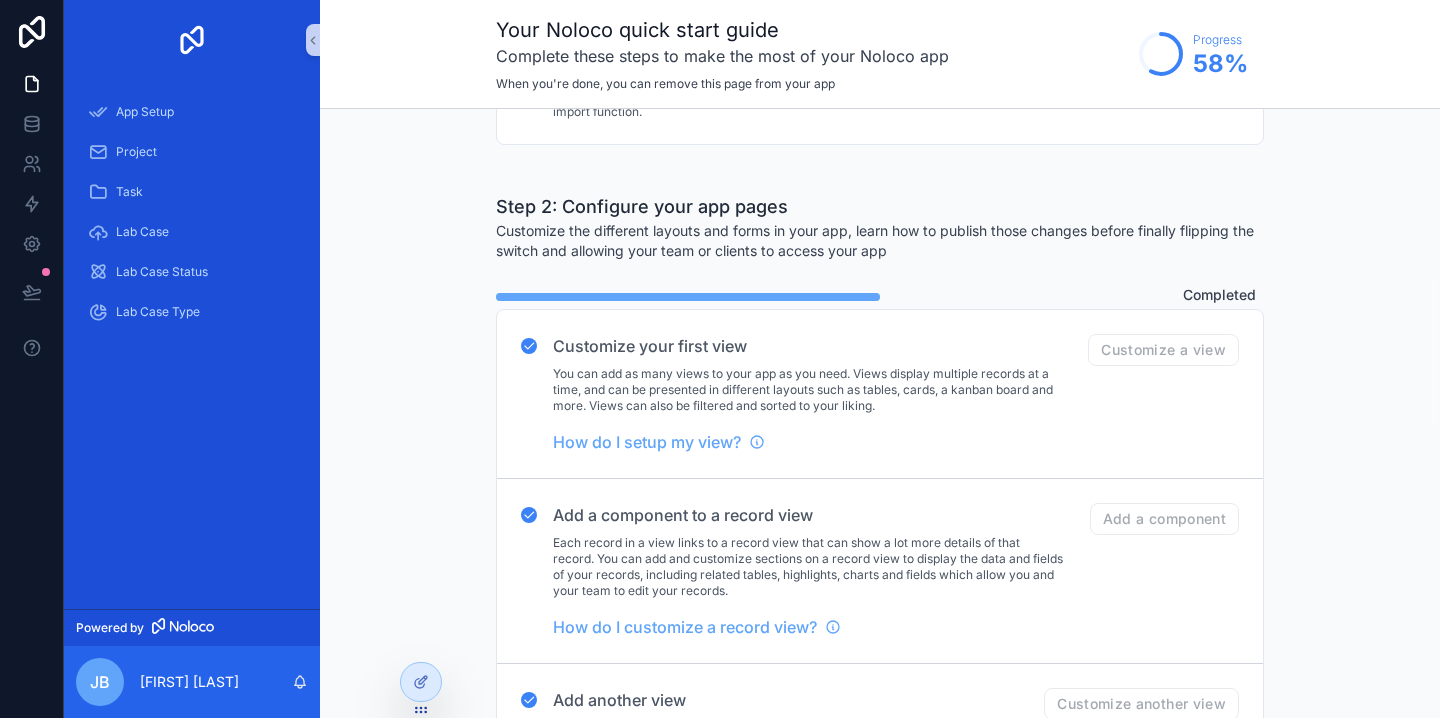 scroll, scrollTop: 684, scrollLeft: 0, axis: vertical 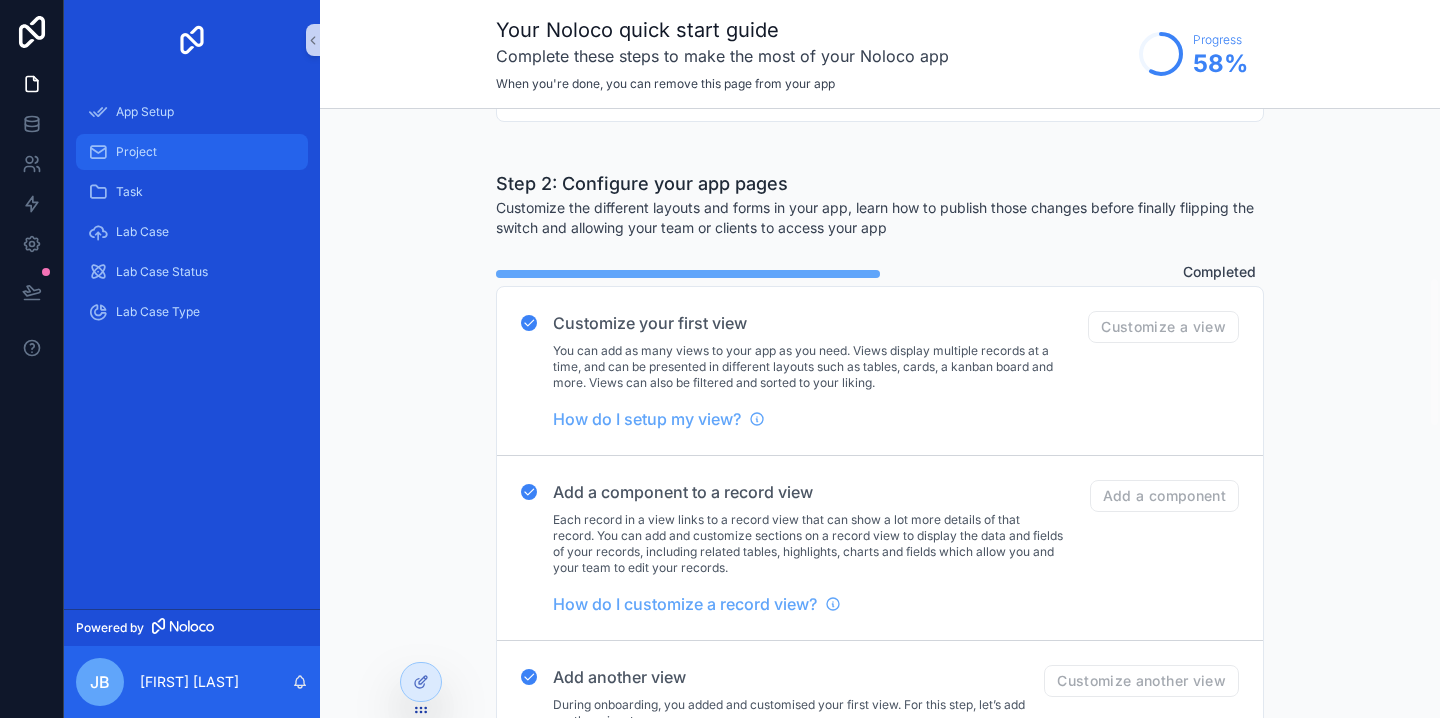 click on "Project" at bounding box center [136, 152] 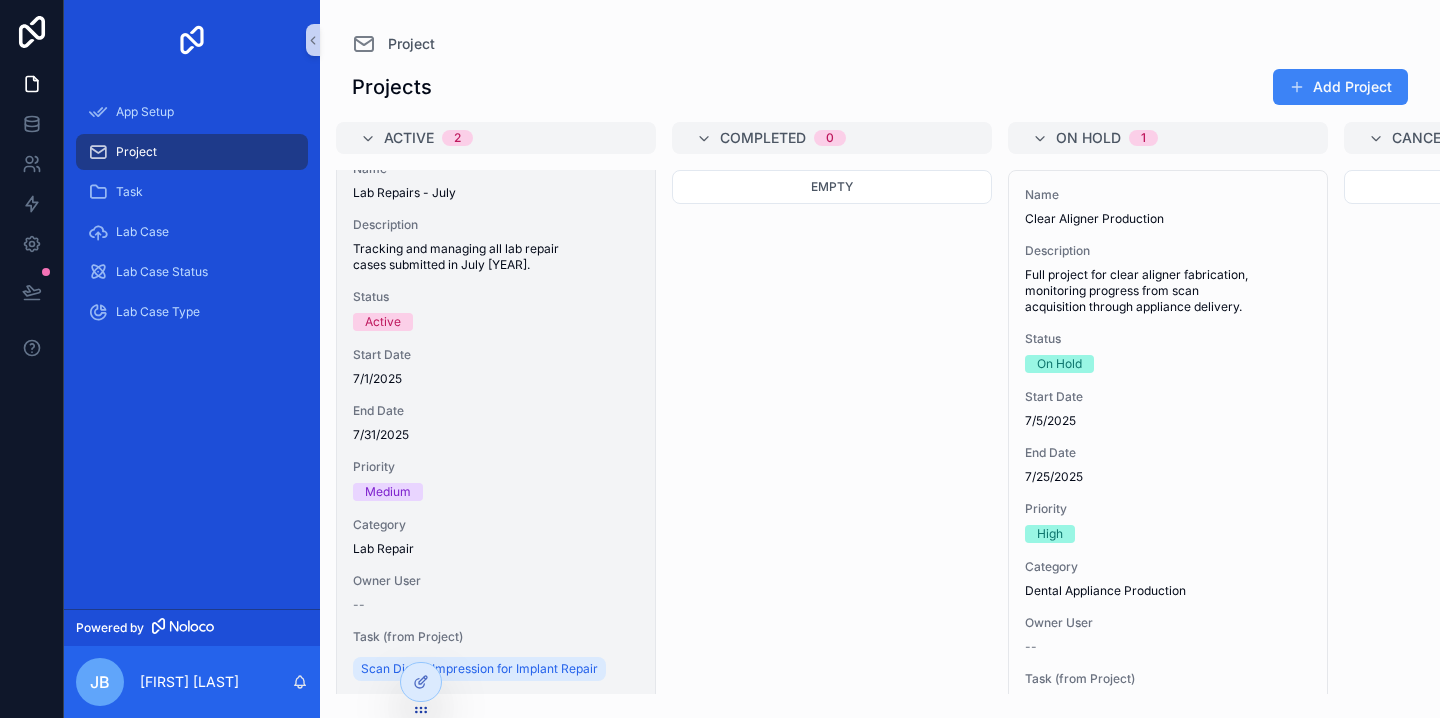 scroll, scrollTop: 0, scrollLeft: 0, axis: both 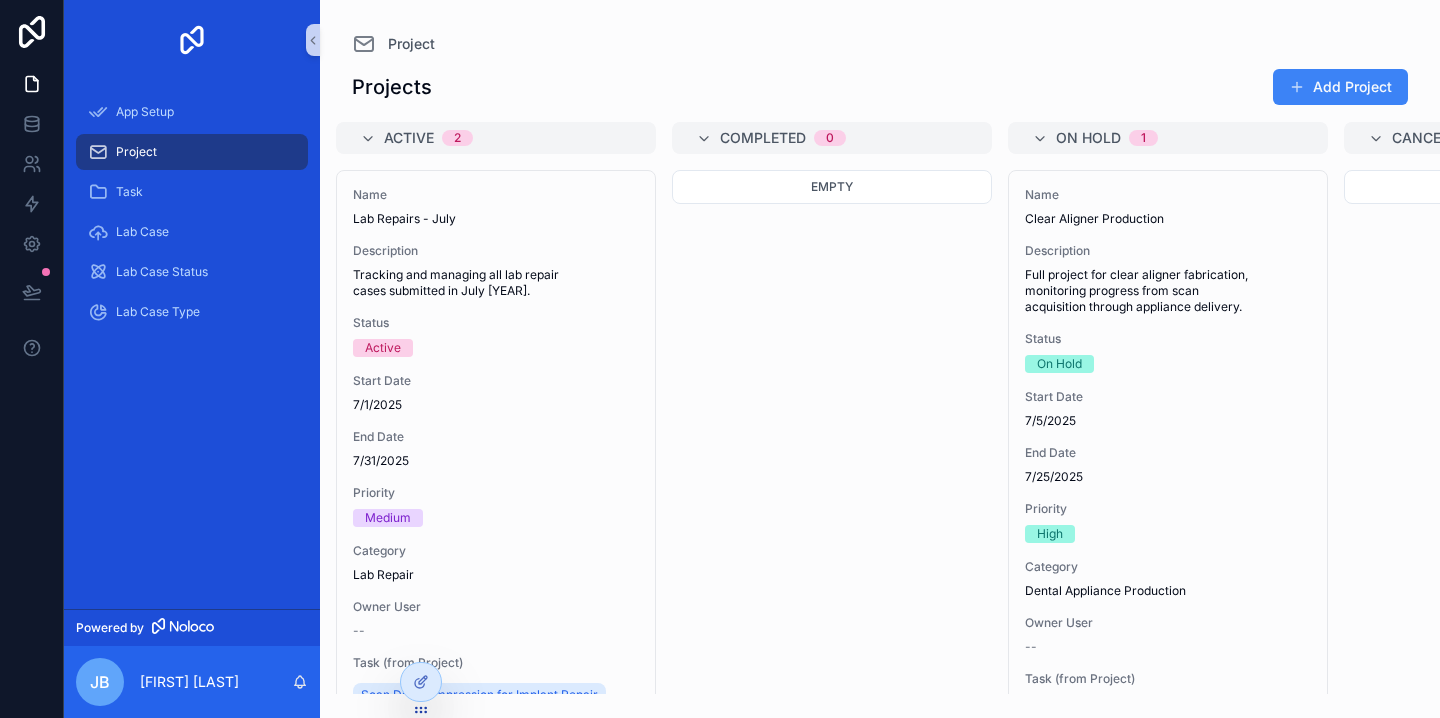 click on "Active" at bounding box center [409, 138] 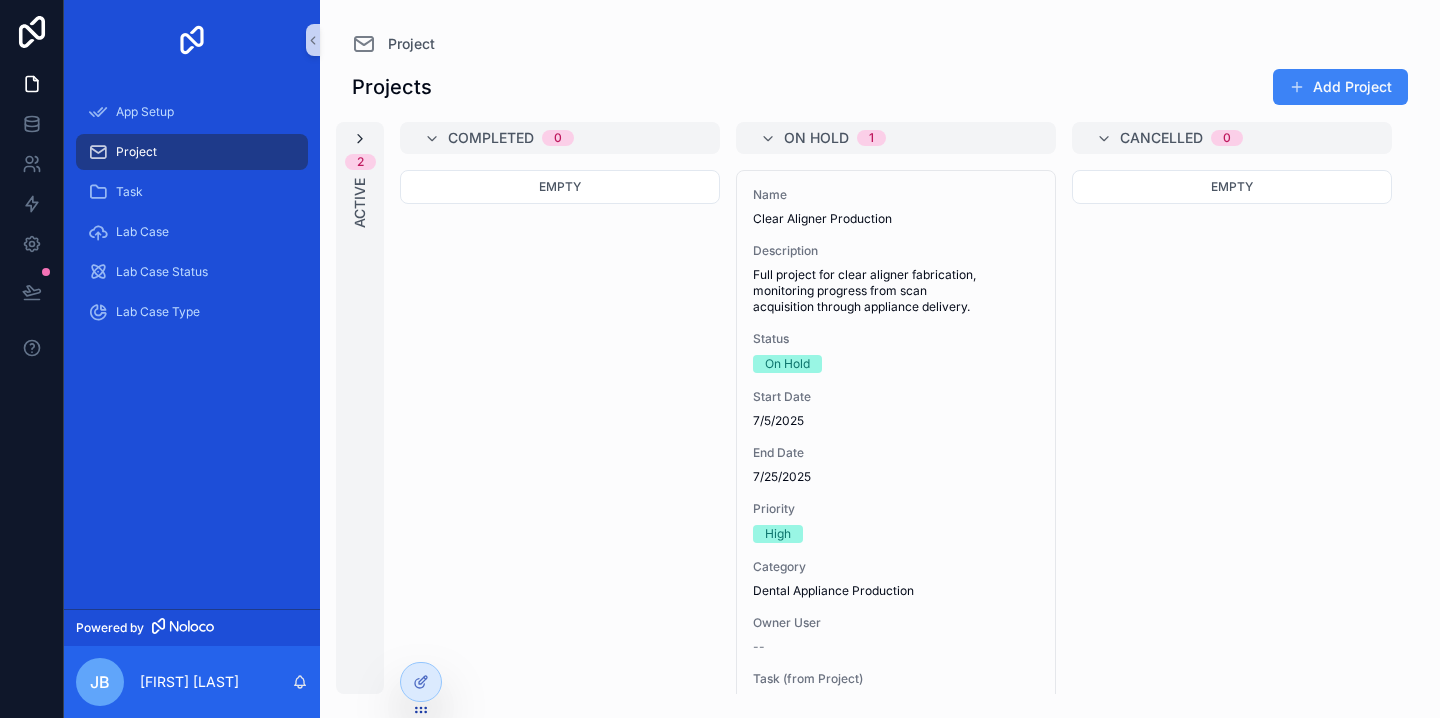 click at bounding box center (360, 139) 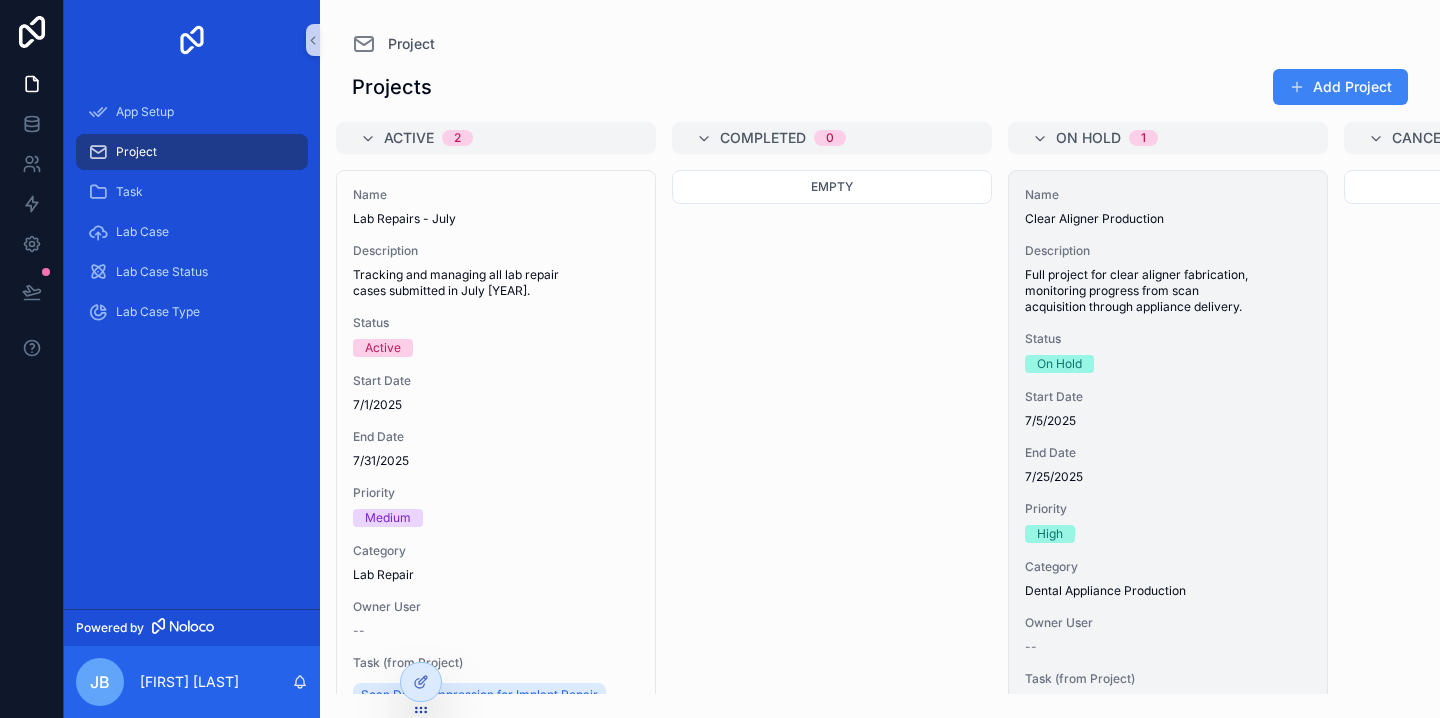 click on "Full project for clear aligner fabrication, monitoring progress from scan acquisition through appliance delivery." at bounding box center [1168, 291] 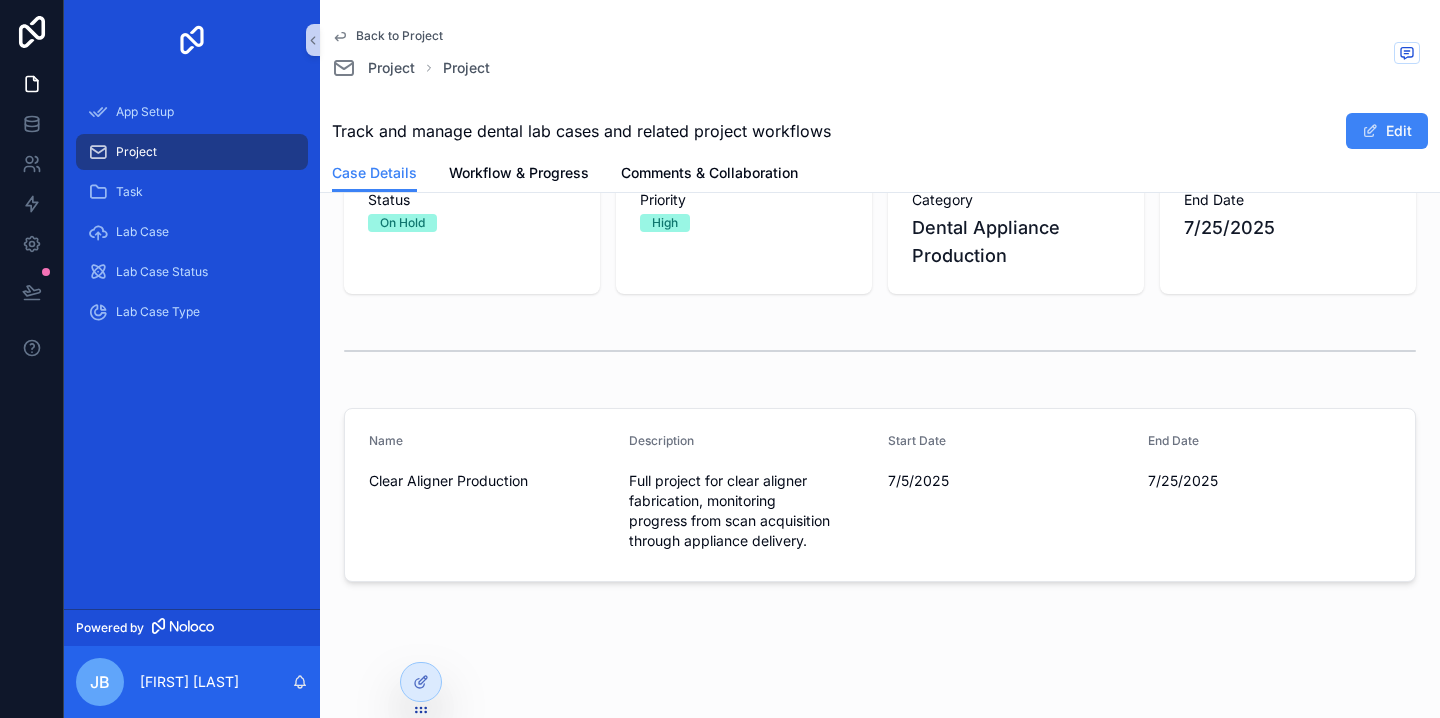 scroll, scrollTop: 0, scrollLeft: 0, axis: both 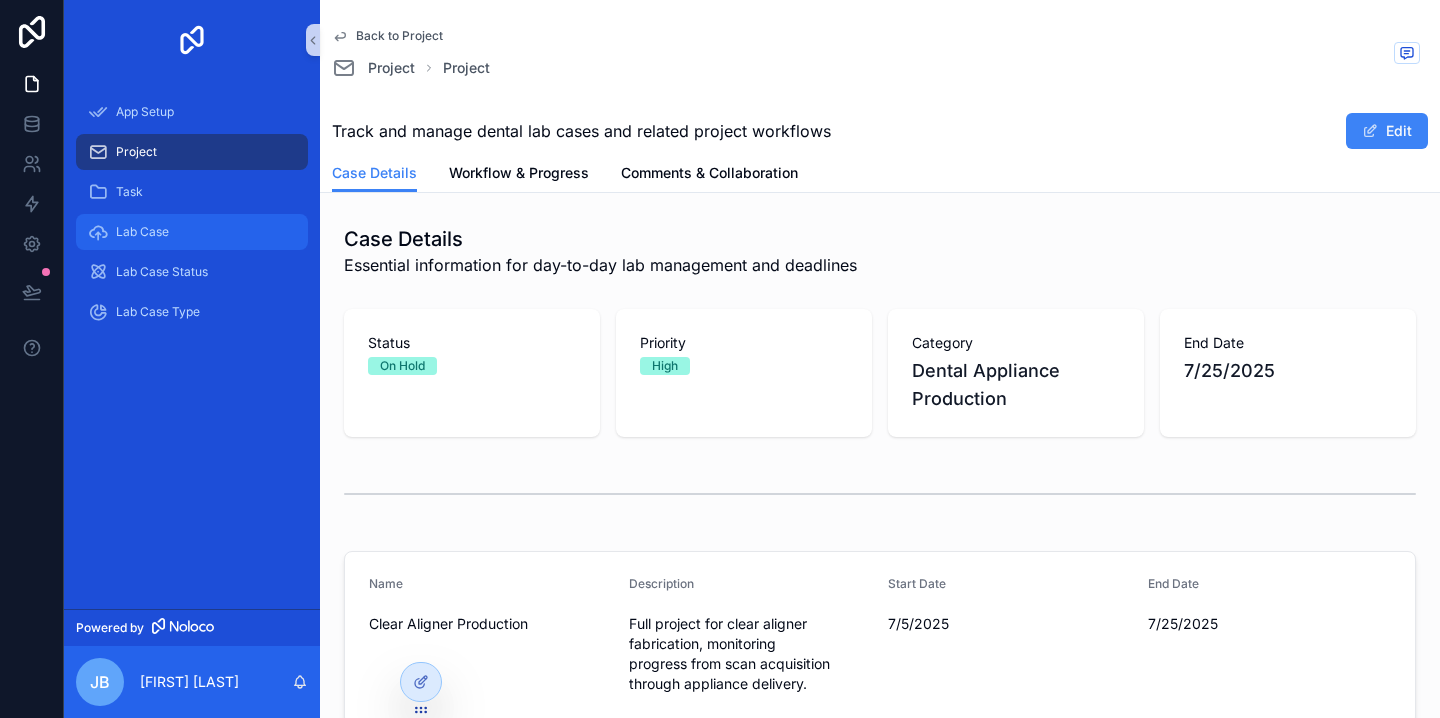 click on "Lab Case" at bounding box center [142, 232] 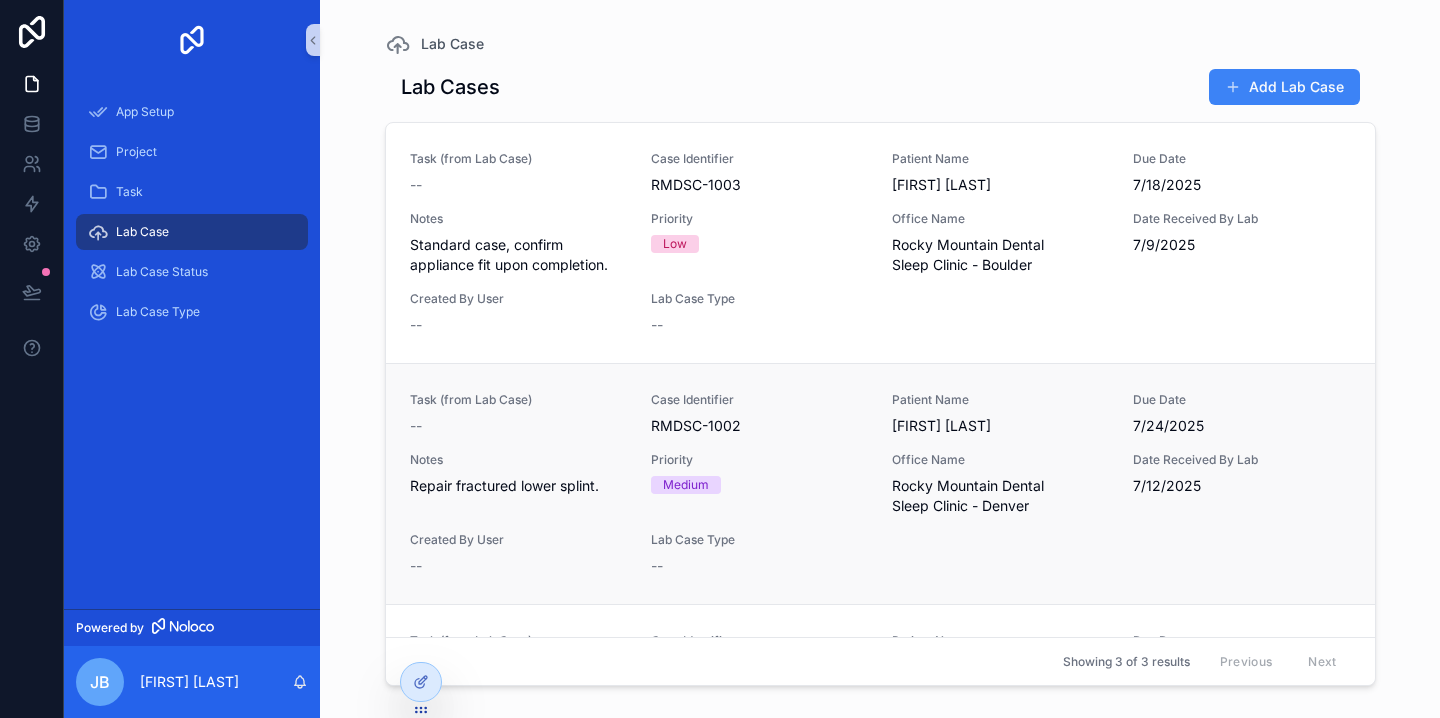 scroll, scrollTop: 208, scrollLeft: 0, axis: vertical 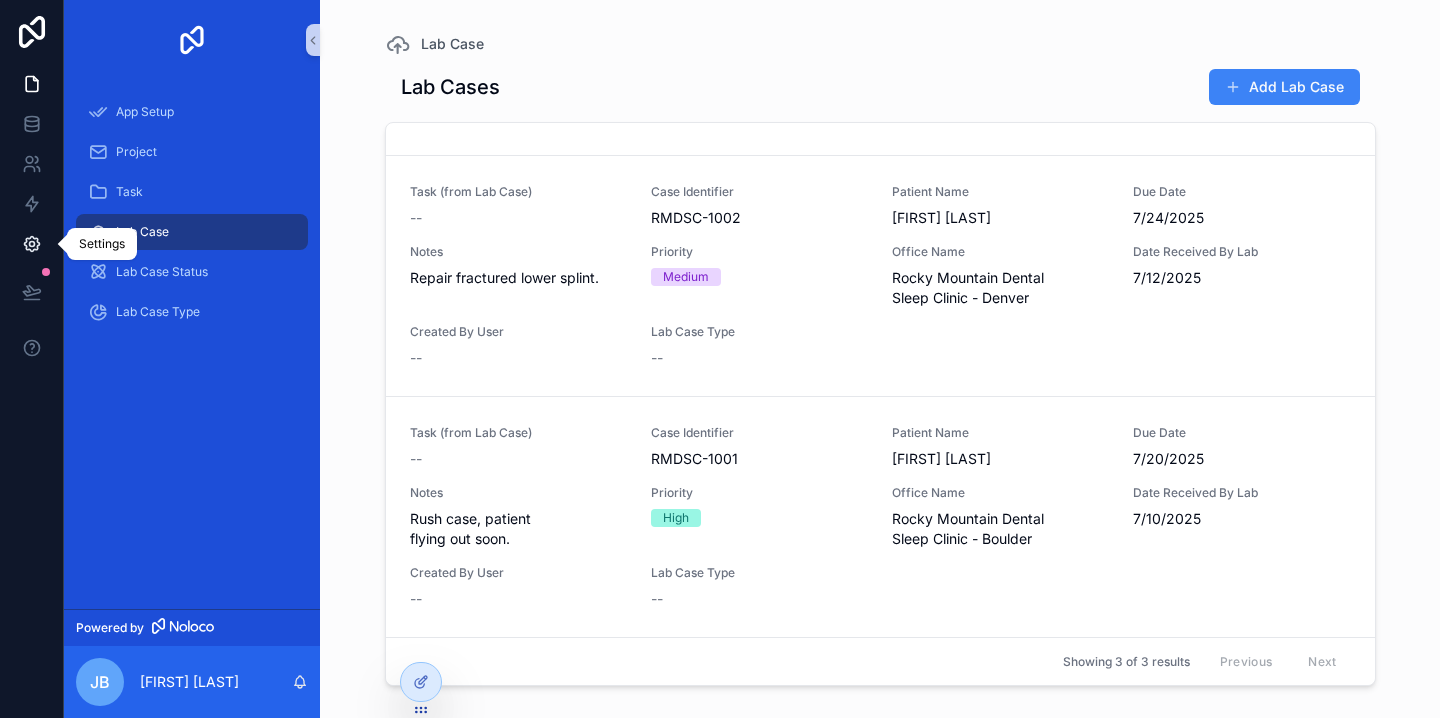 click 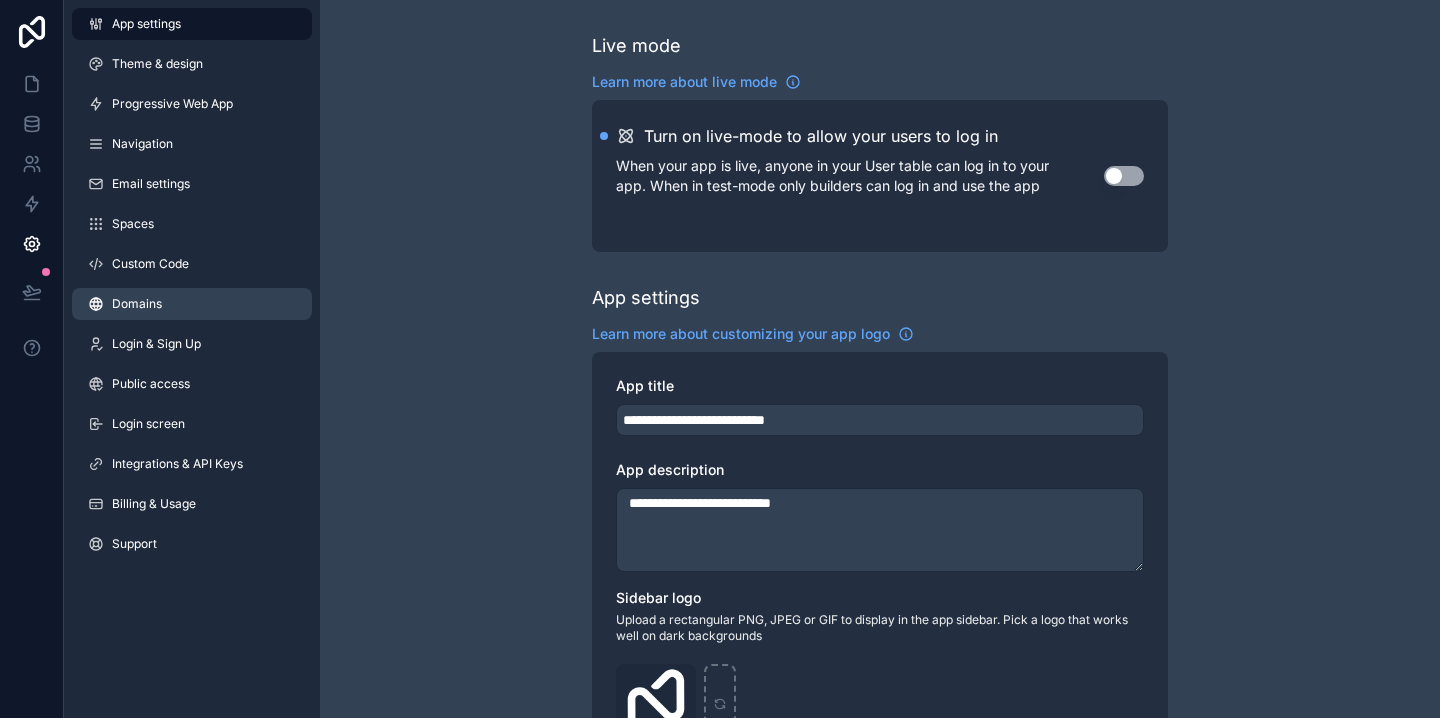 click on "Domains" at bounding box center [137, 304] 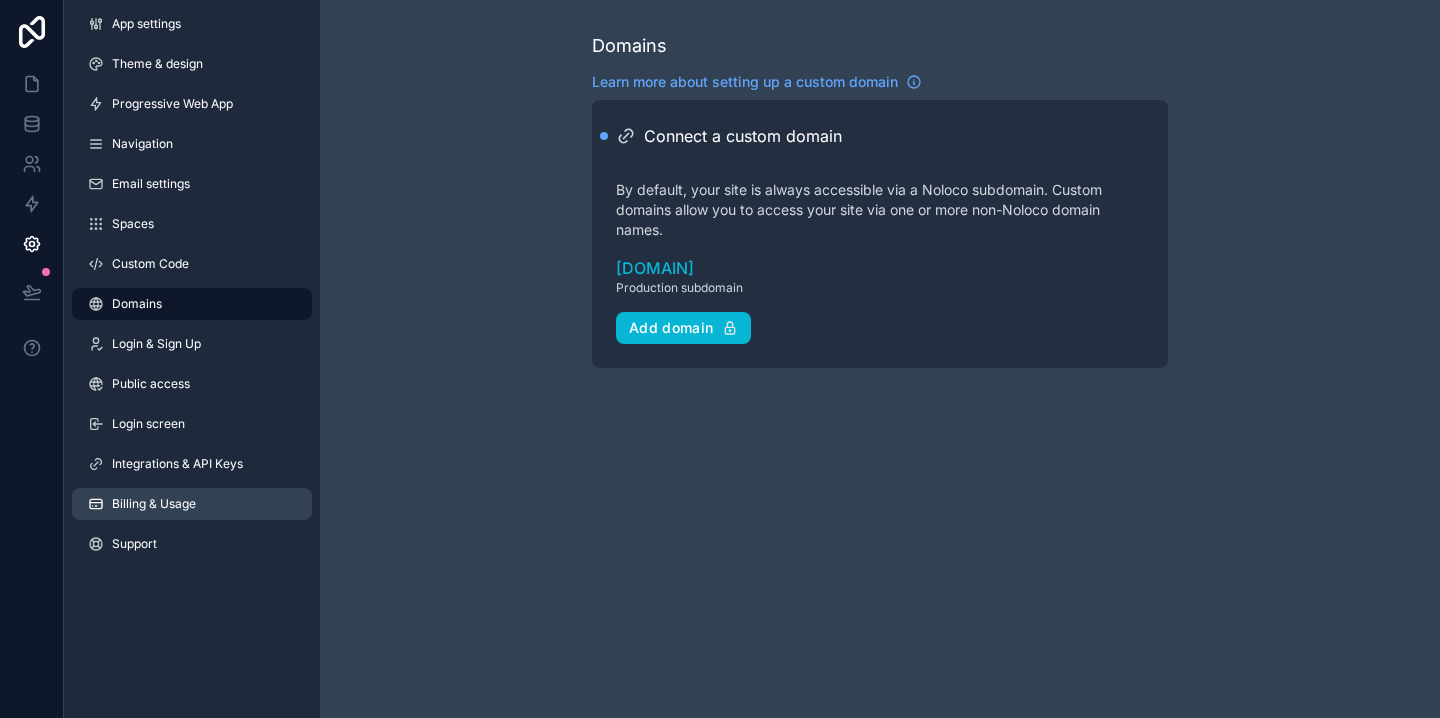 click on "Billing & Usage" at bounding box center (192, 504) 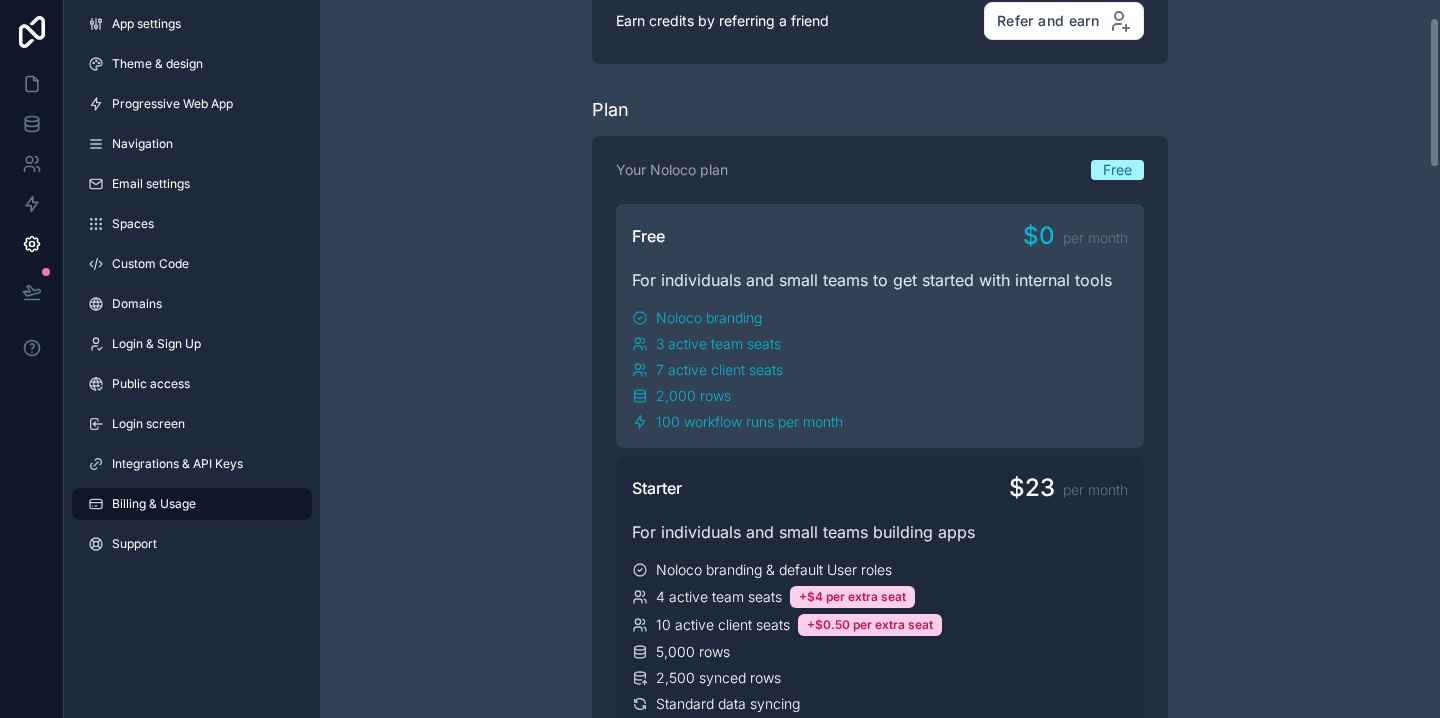 scroll, scrollTop: 0, scrollLeft: 0, axis: both 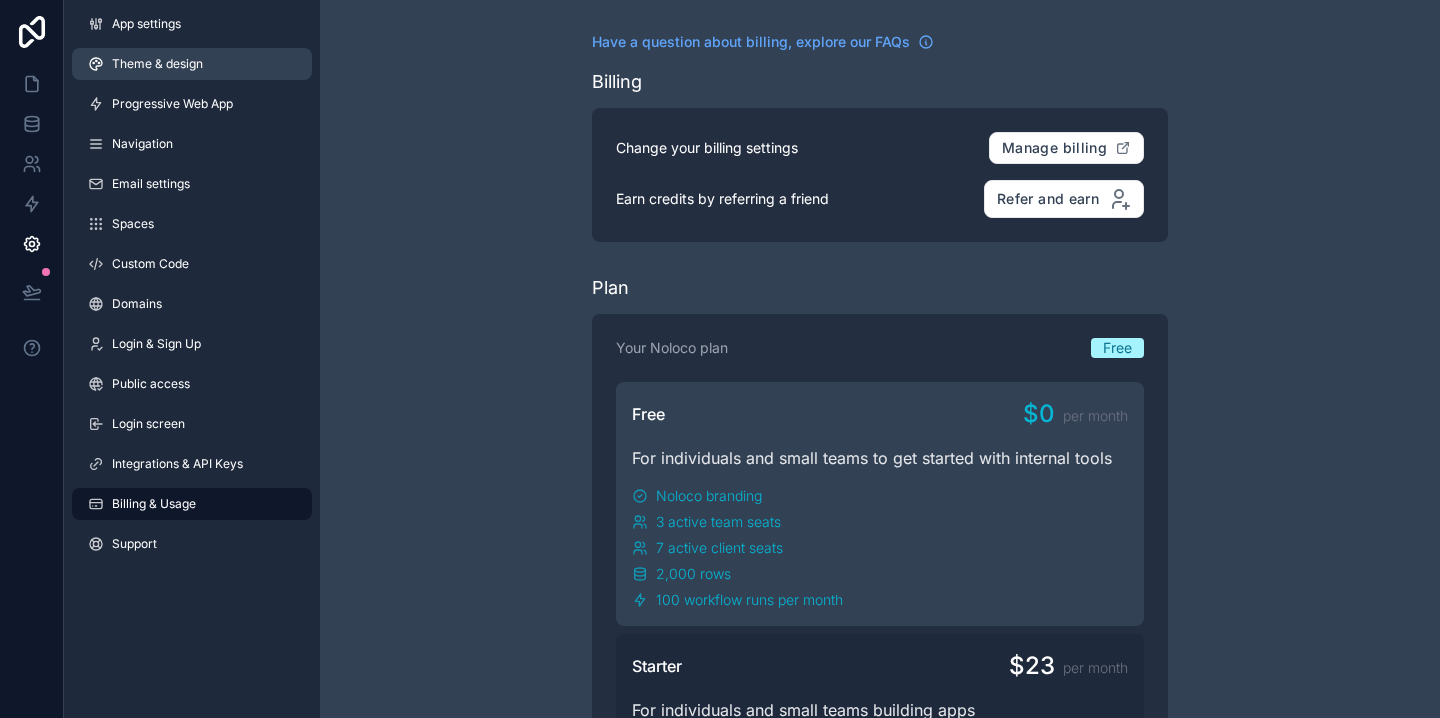 click on "Theme & design" at bounding box center (157, 64) 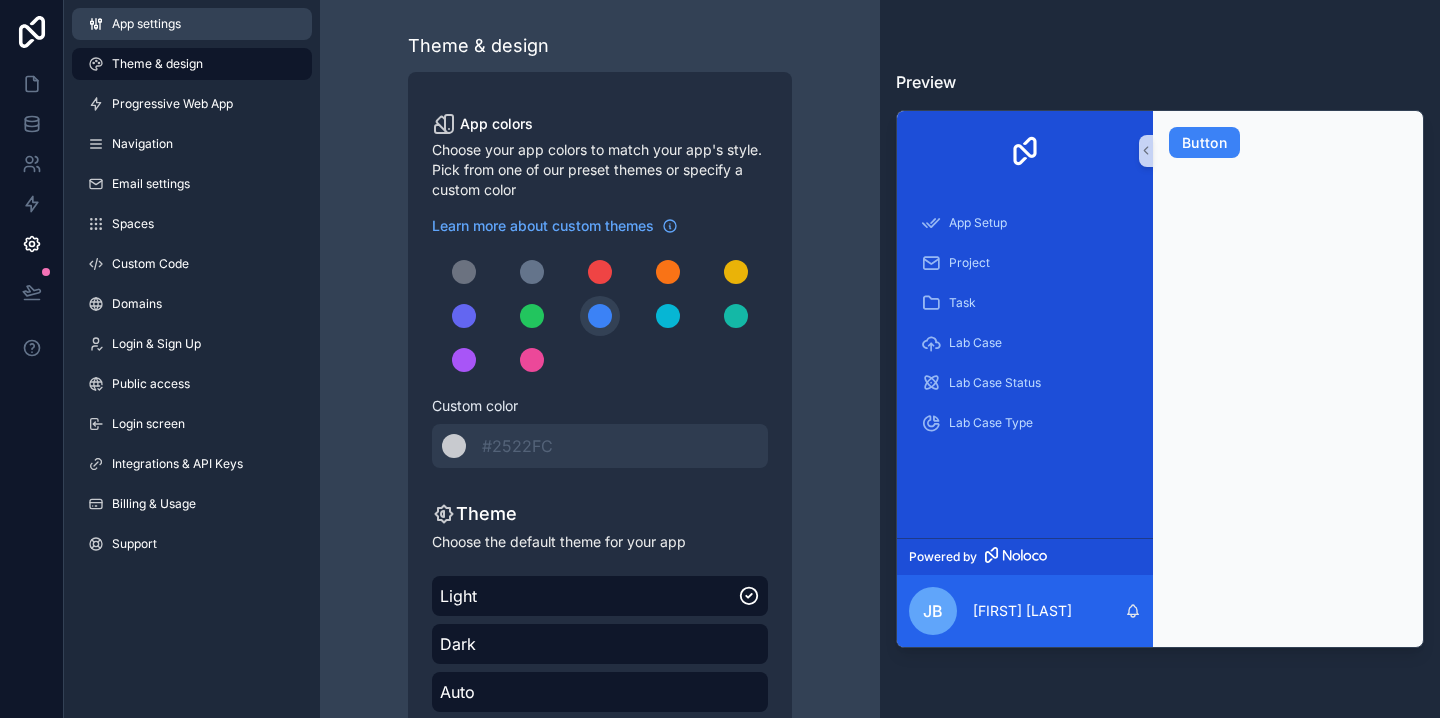 click on "App settings" at bounding box center (146, 24) 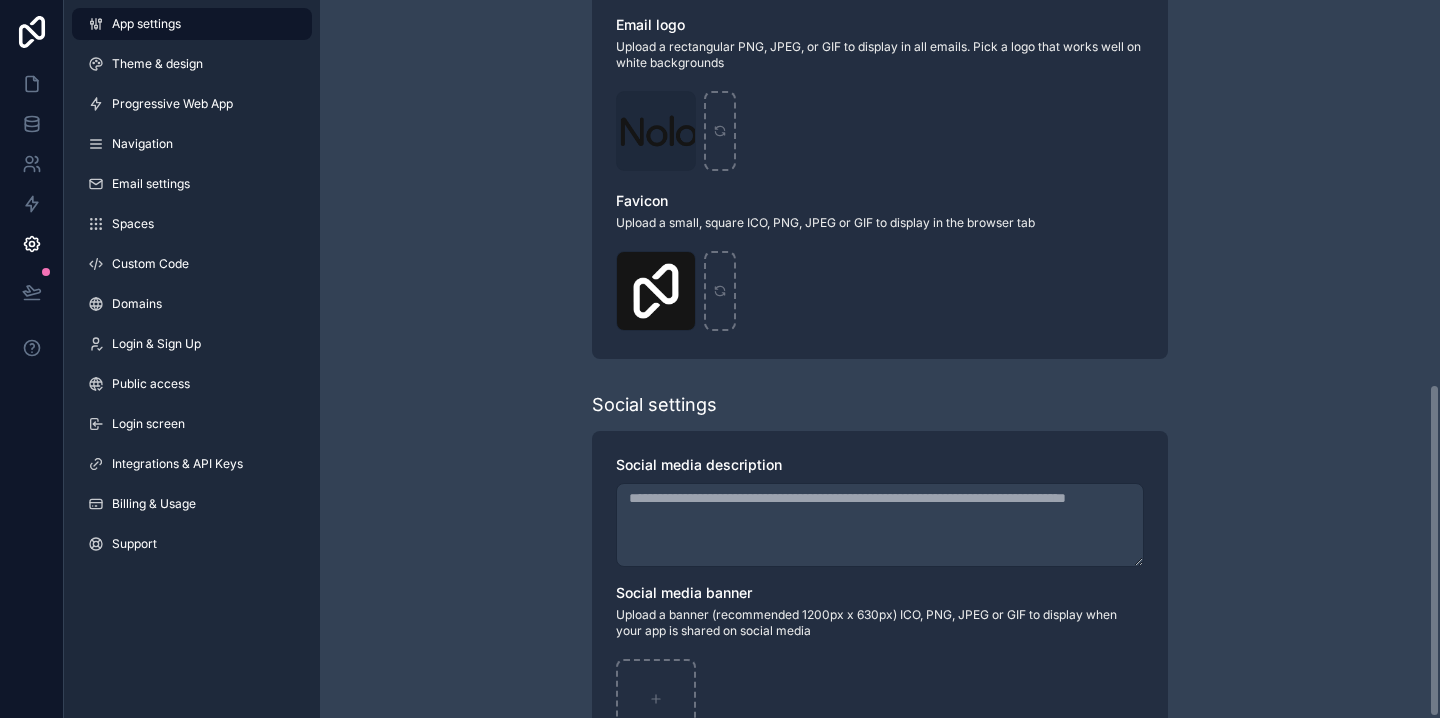 scroll, scrollTop: 830, scrollLeft: 0, axis: vertical 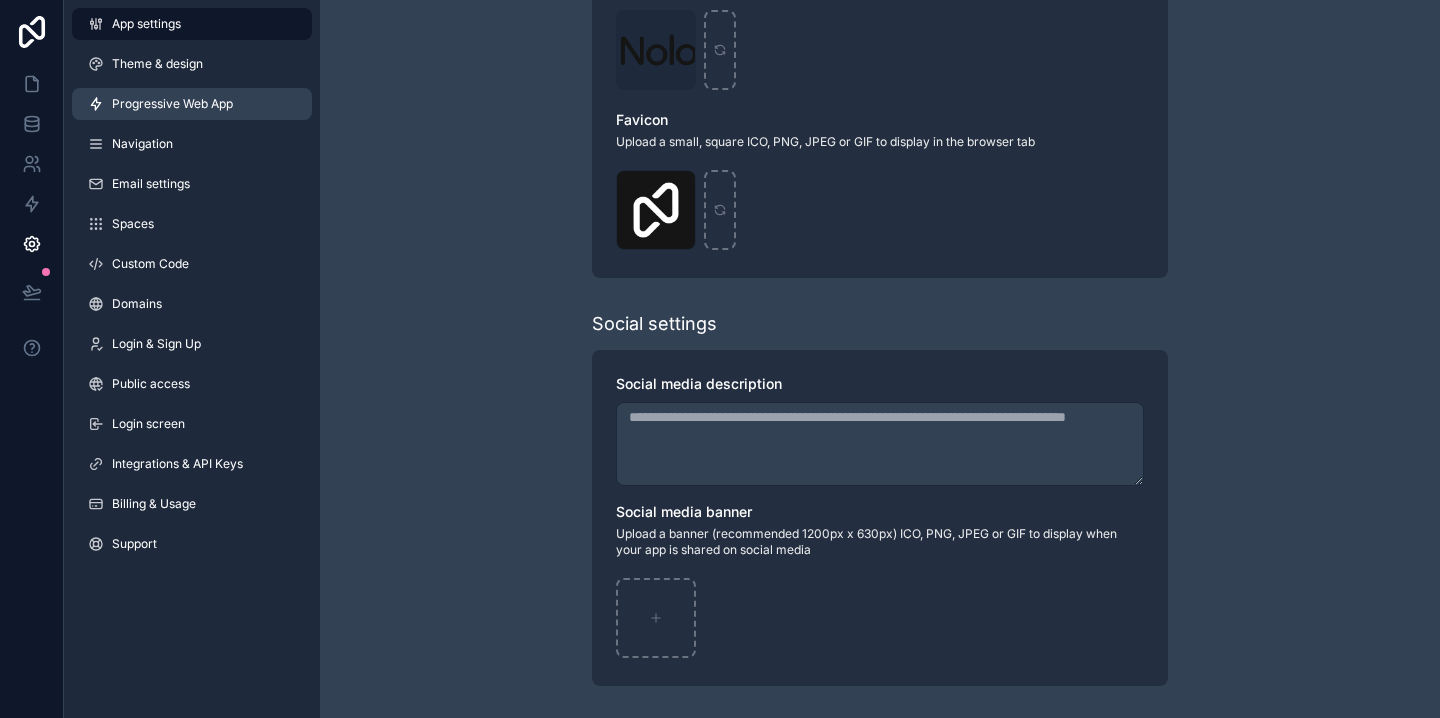 click on "Progressive Web App" at bounding box center [192, 104] 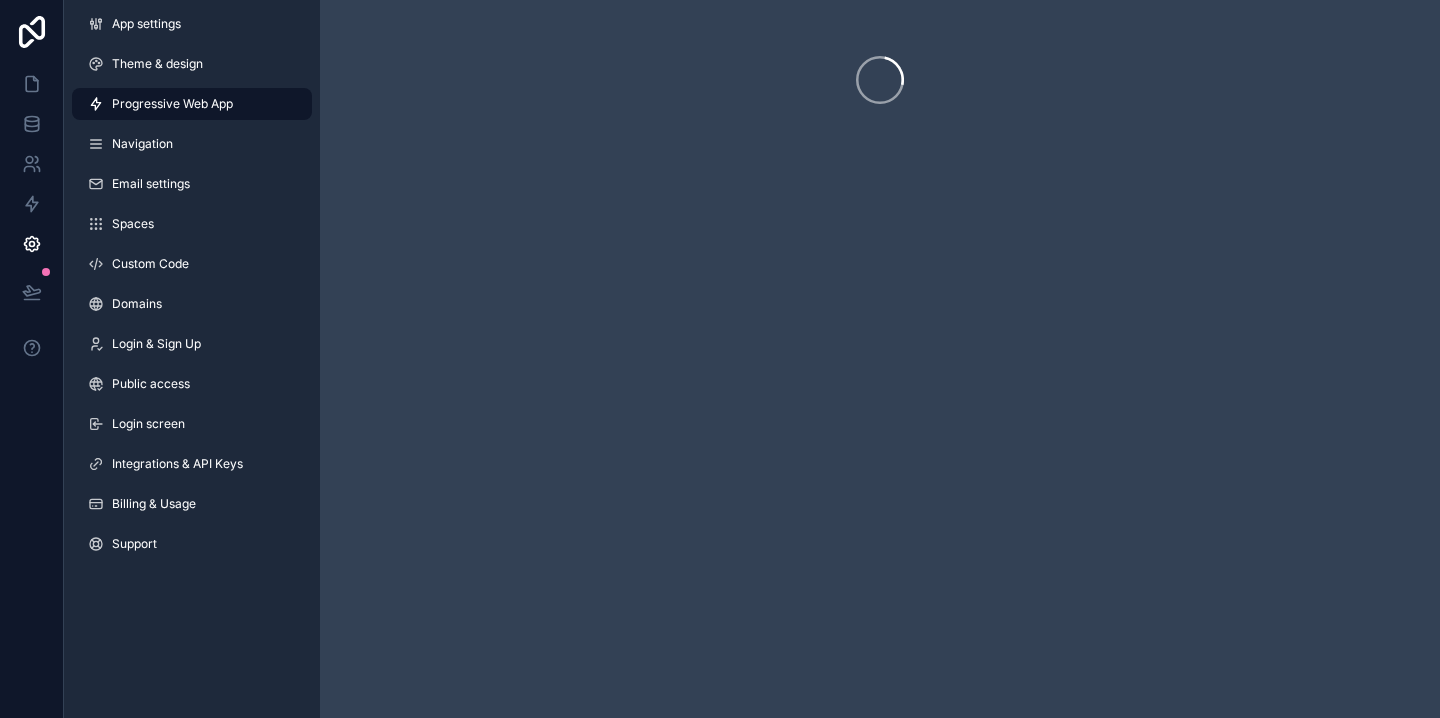 scroll, scrollTop: 0, scrollLeft: 0, axis: both 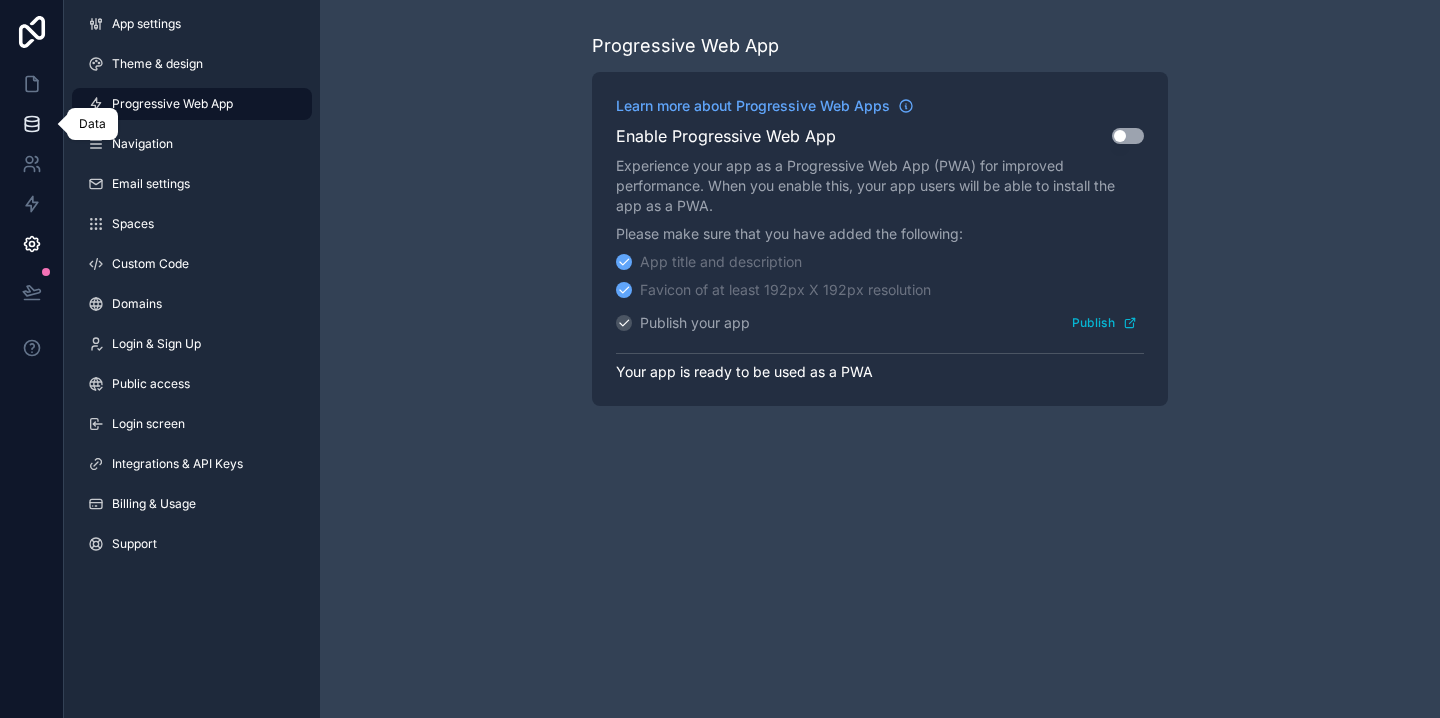 click at bounding box center (31, 124) 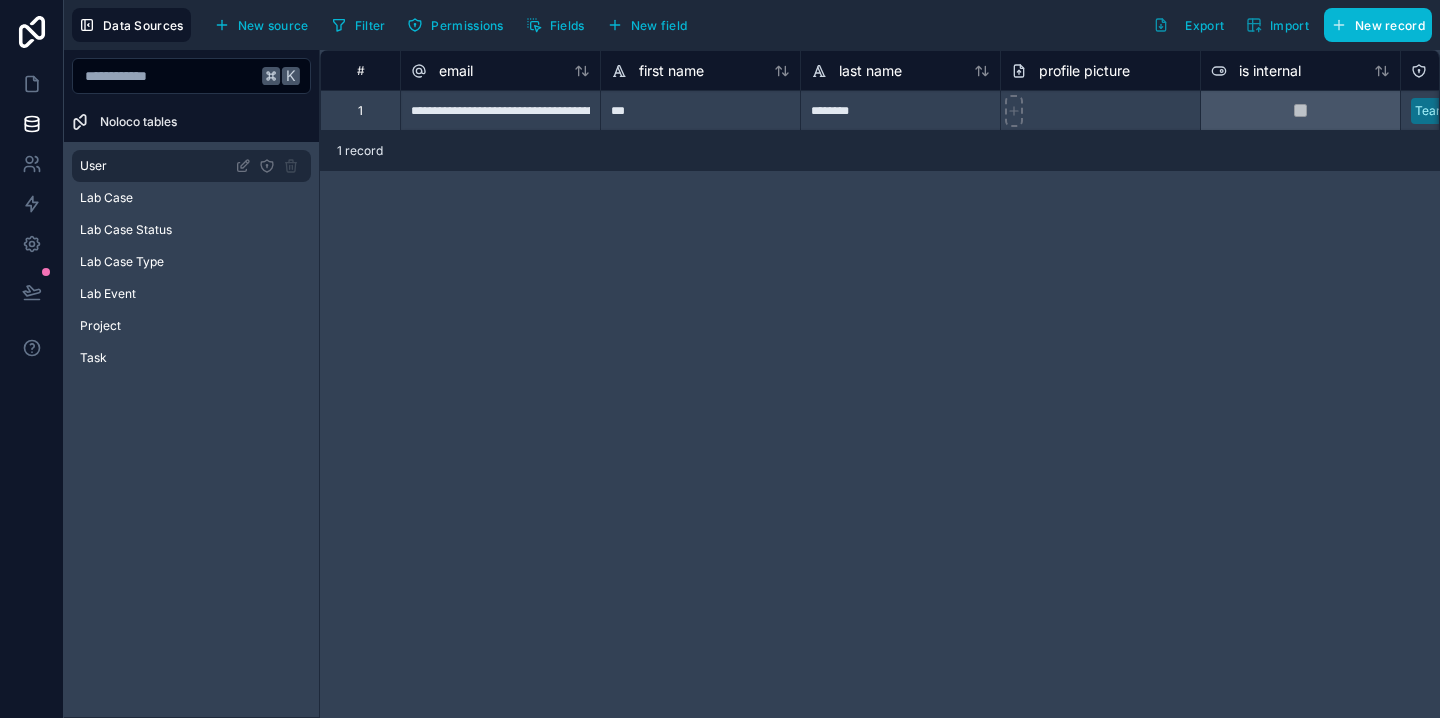 click on "User" at bounding box center (191, 166) 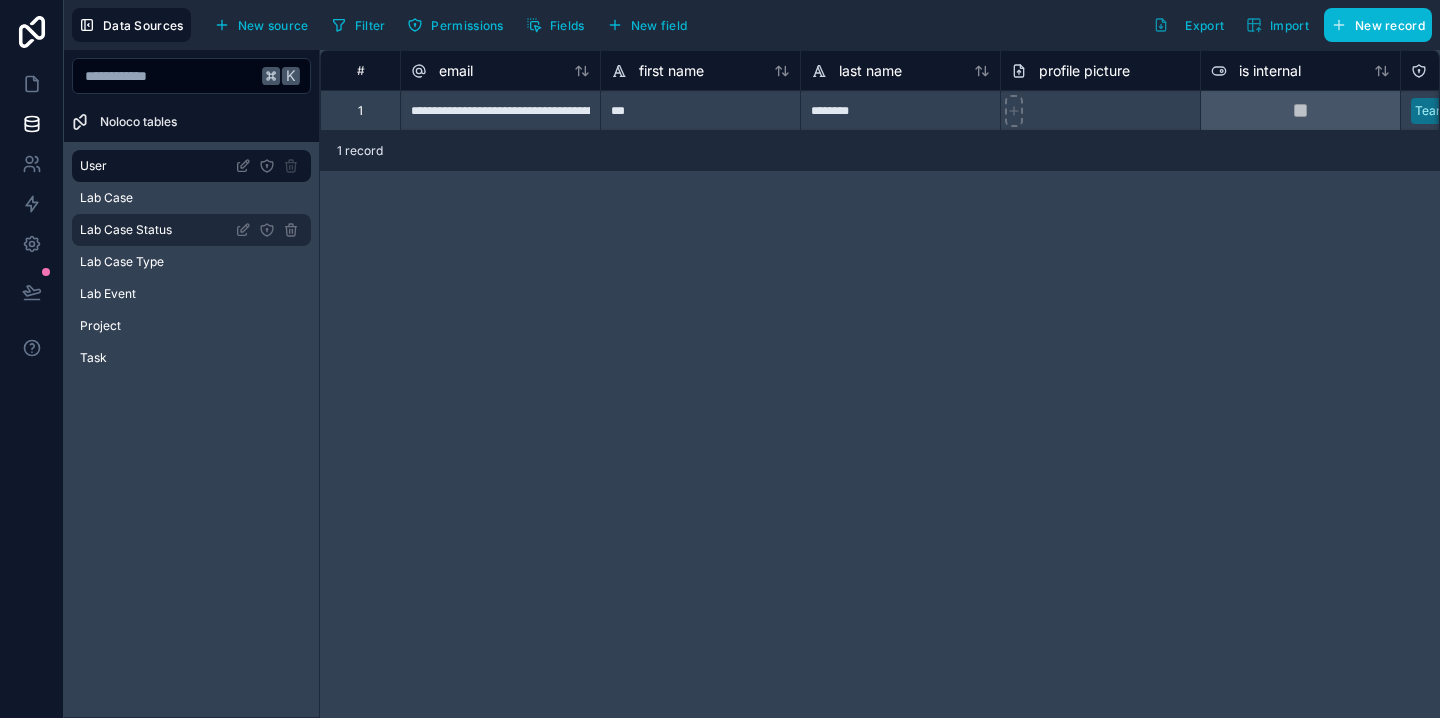 click on "Lab Case Status" at bounding box center (191, 230) 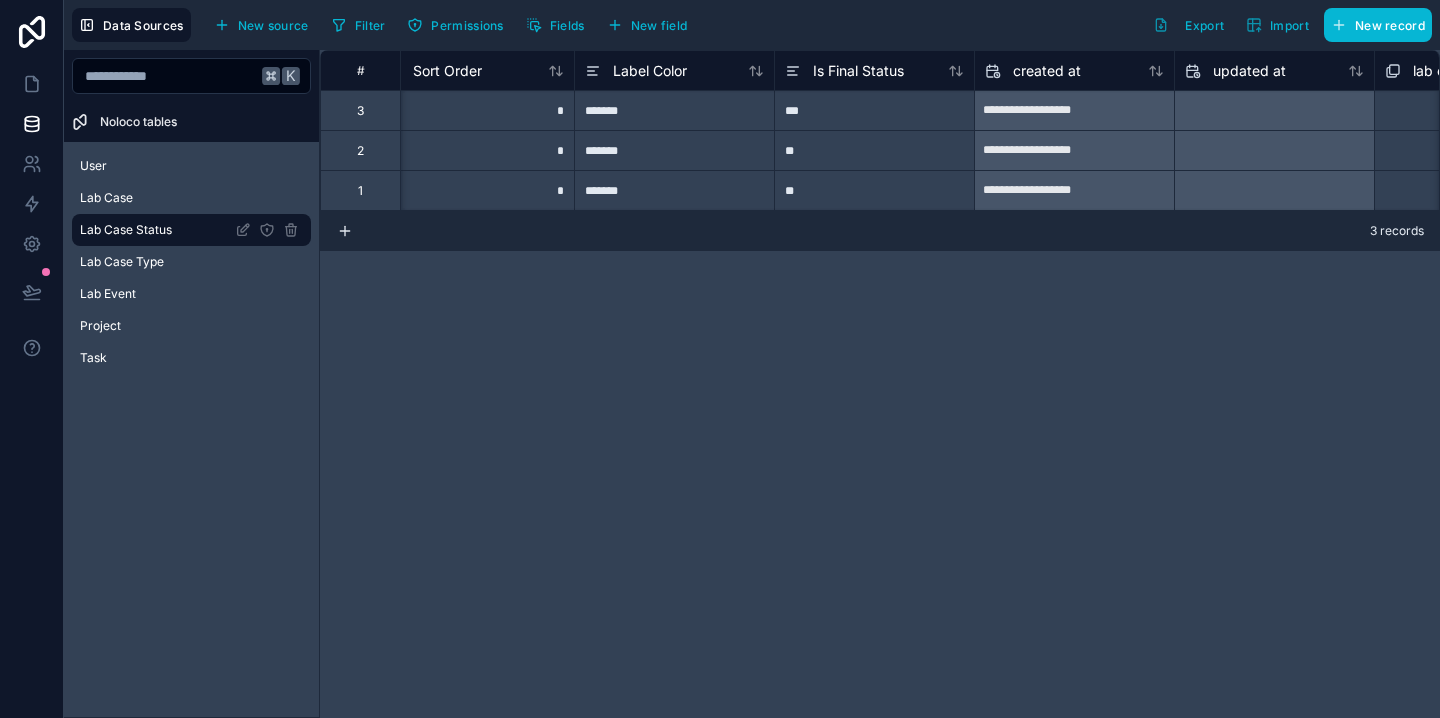 scroll, scrollTop: 0, scrollLeft: 0, axis: both 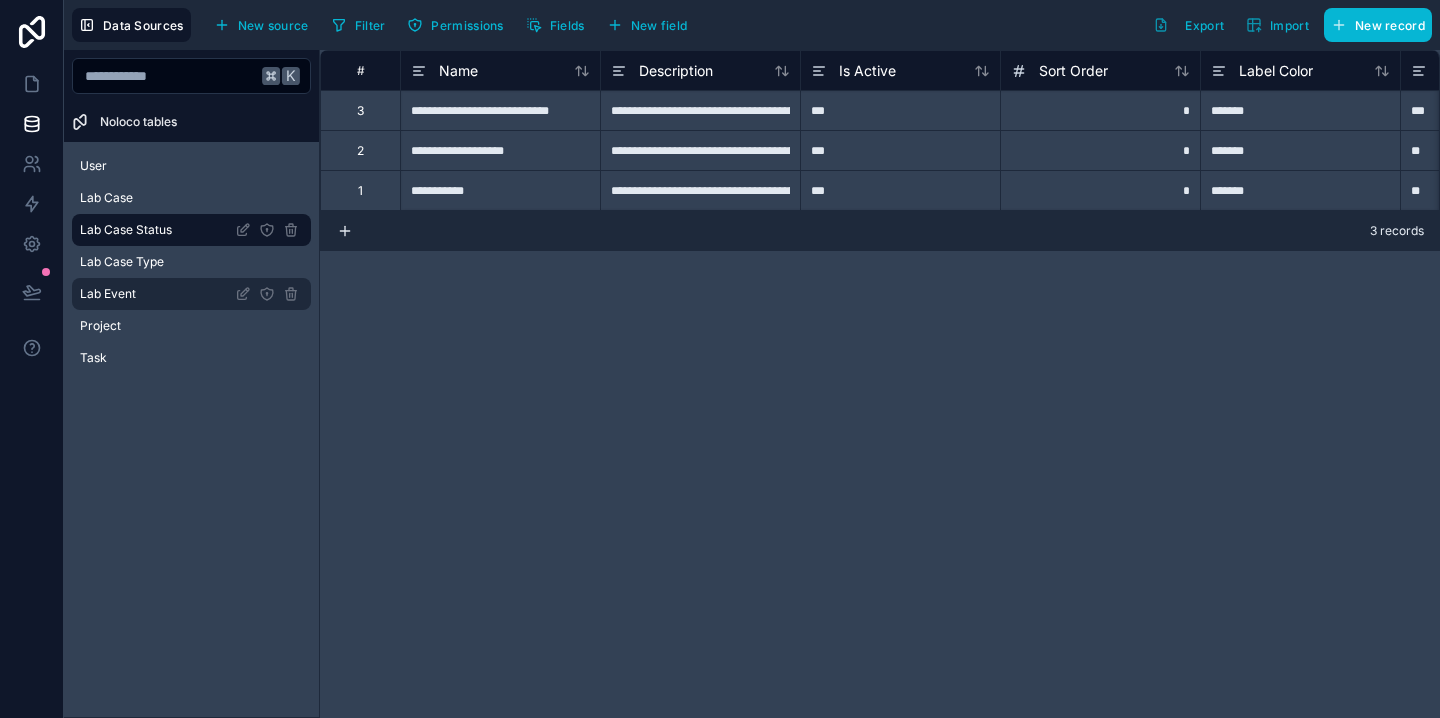 click on "Lab Event" at bounding box center [191, 294] 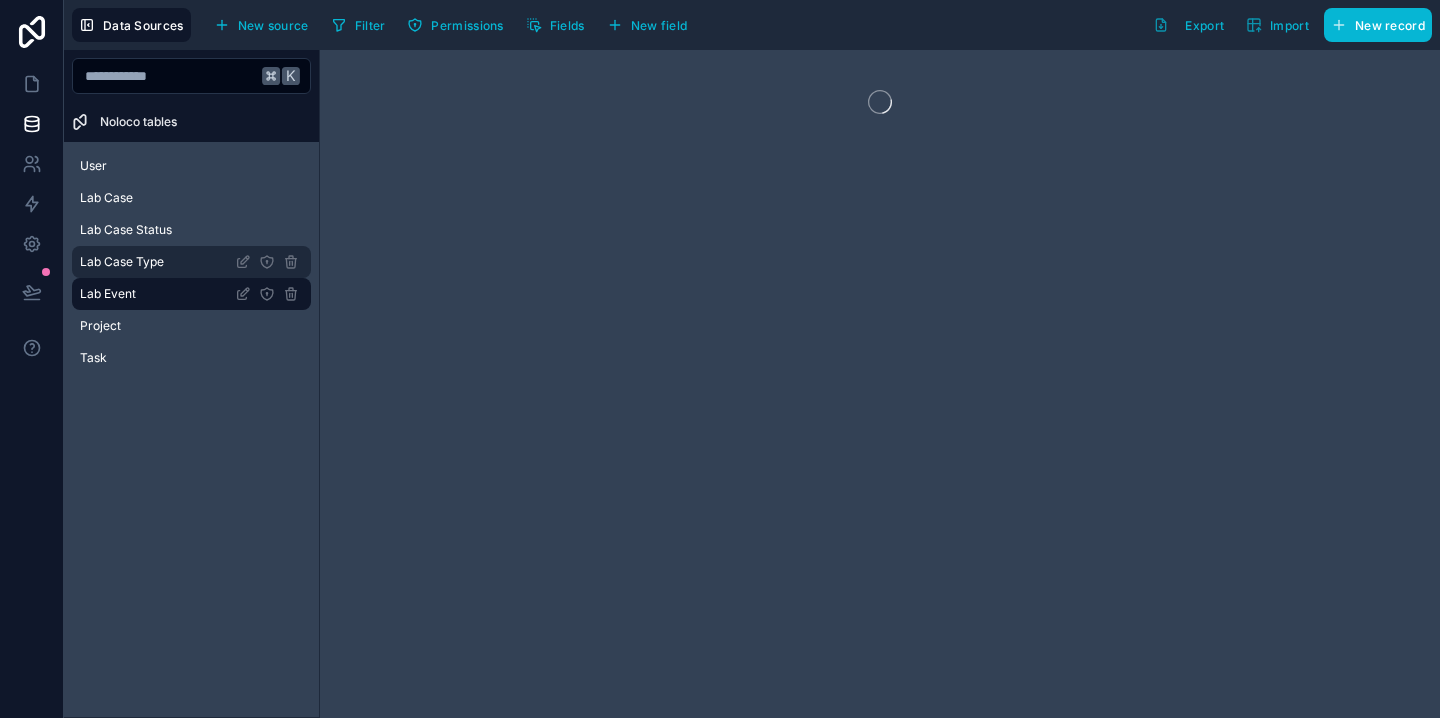 click on "Lab Case Type" at bounding box center [122, 262] 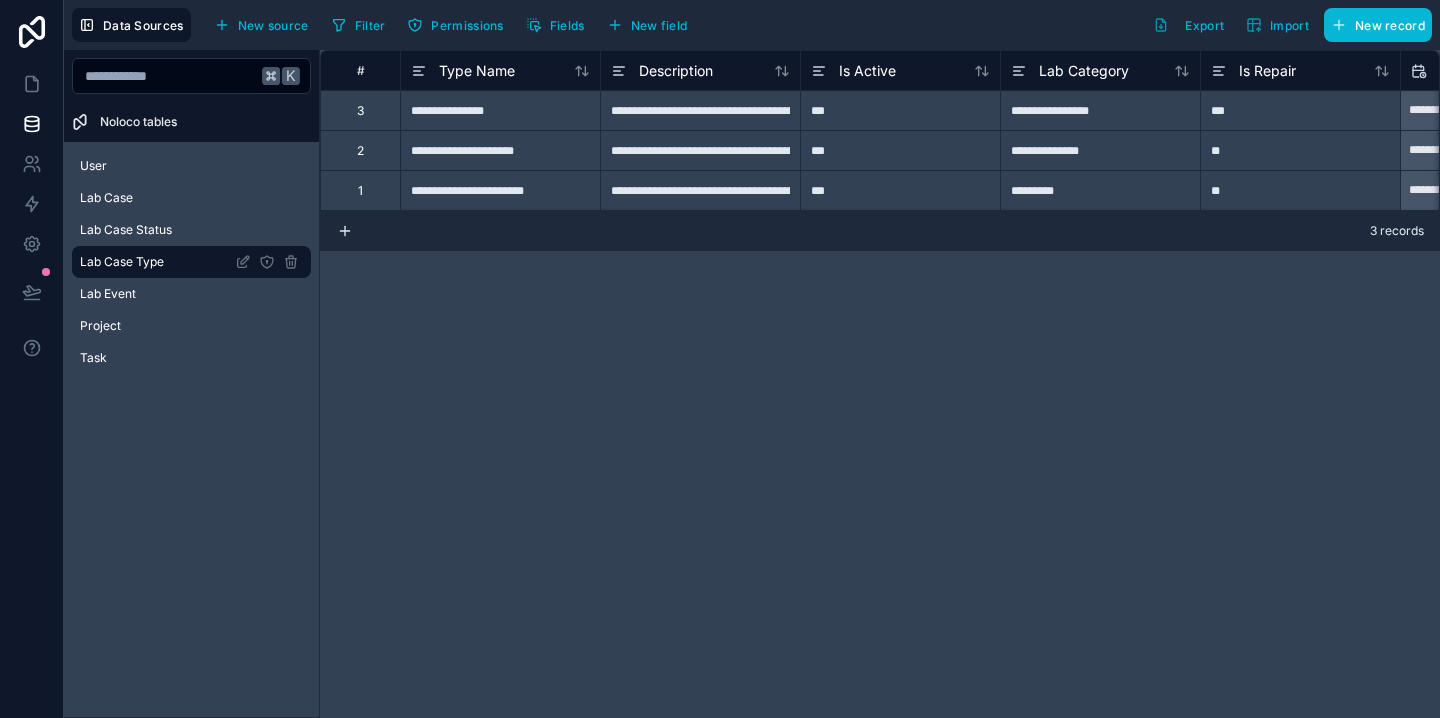 click on "**********" at bounding box center [500, 110] 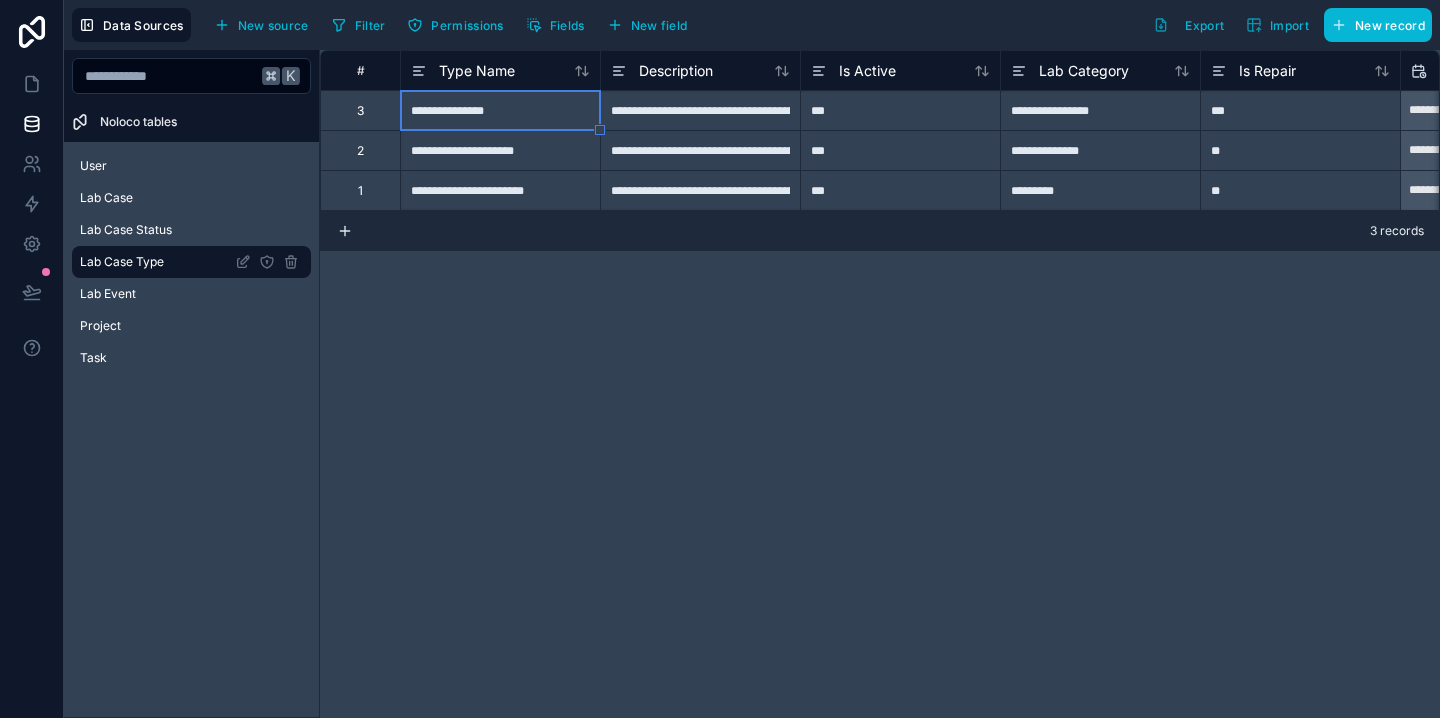 click on "**********" at bounding box center [500, 110] 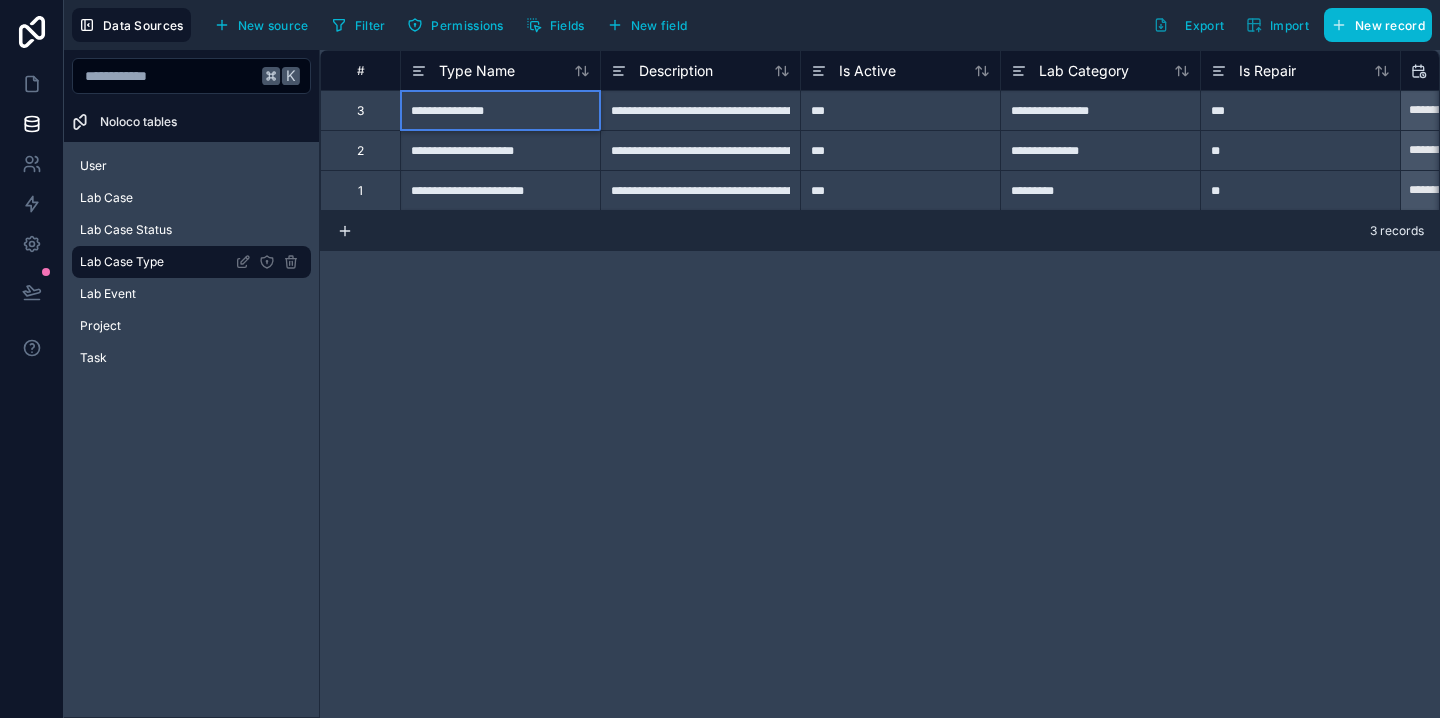 click on "**********" at bounding box center [500, 110] 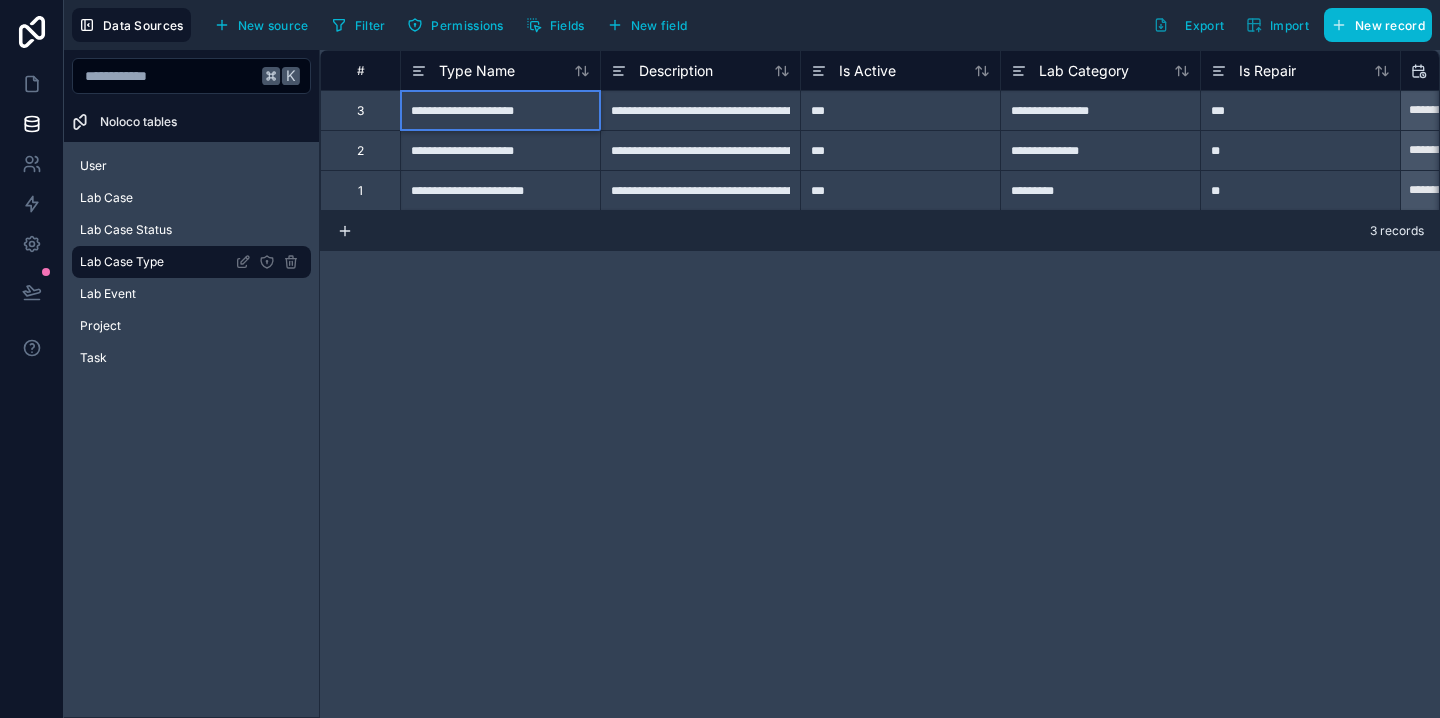 type on "**********" 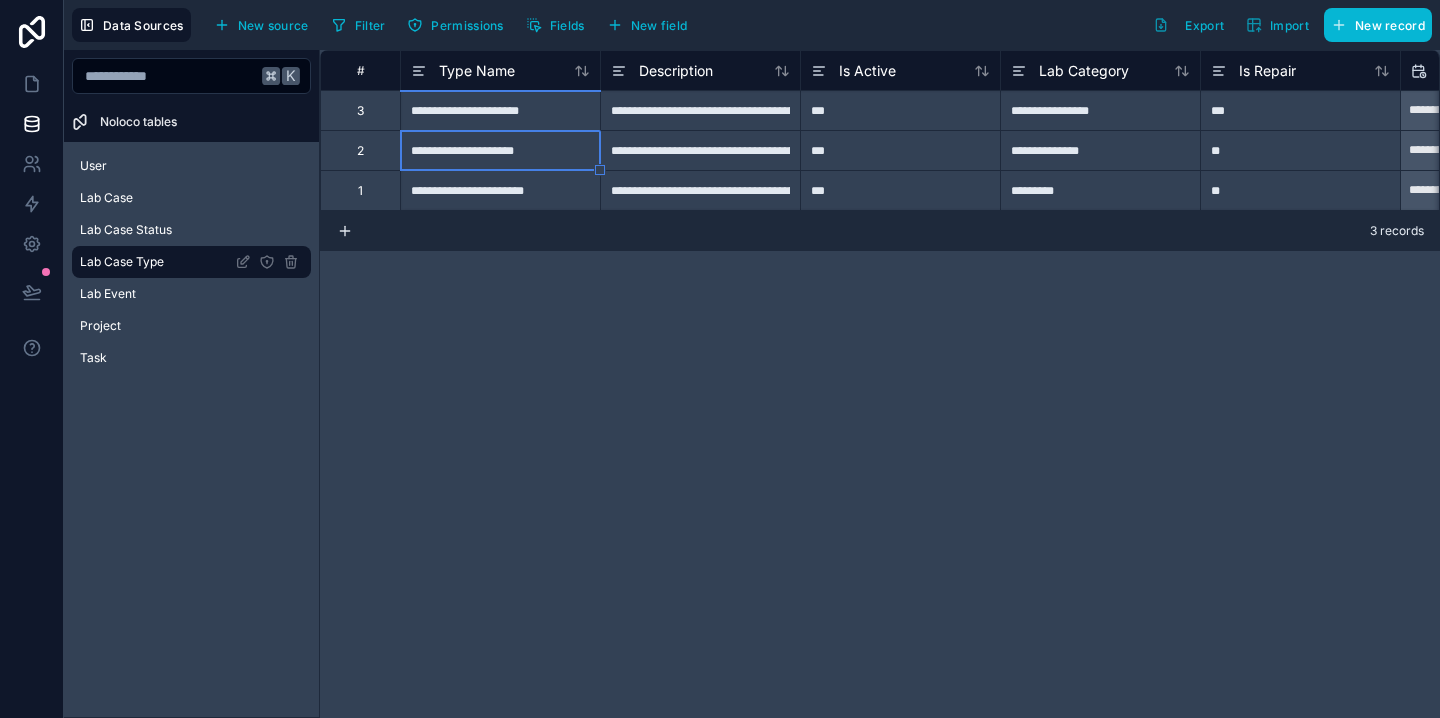 click on "**********" at bounding box center [500, 190] 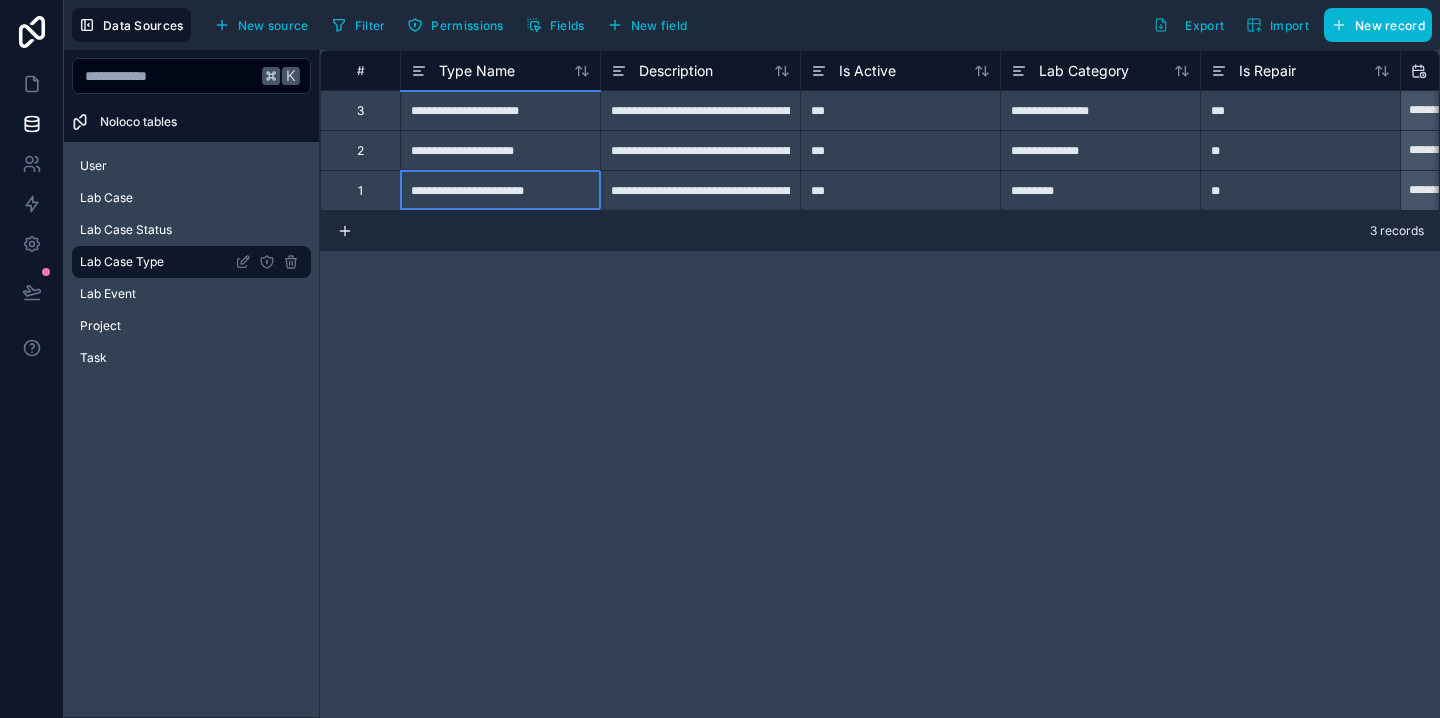 click on "**********" at bounding box center (500, 190) 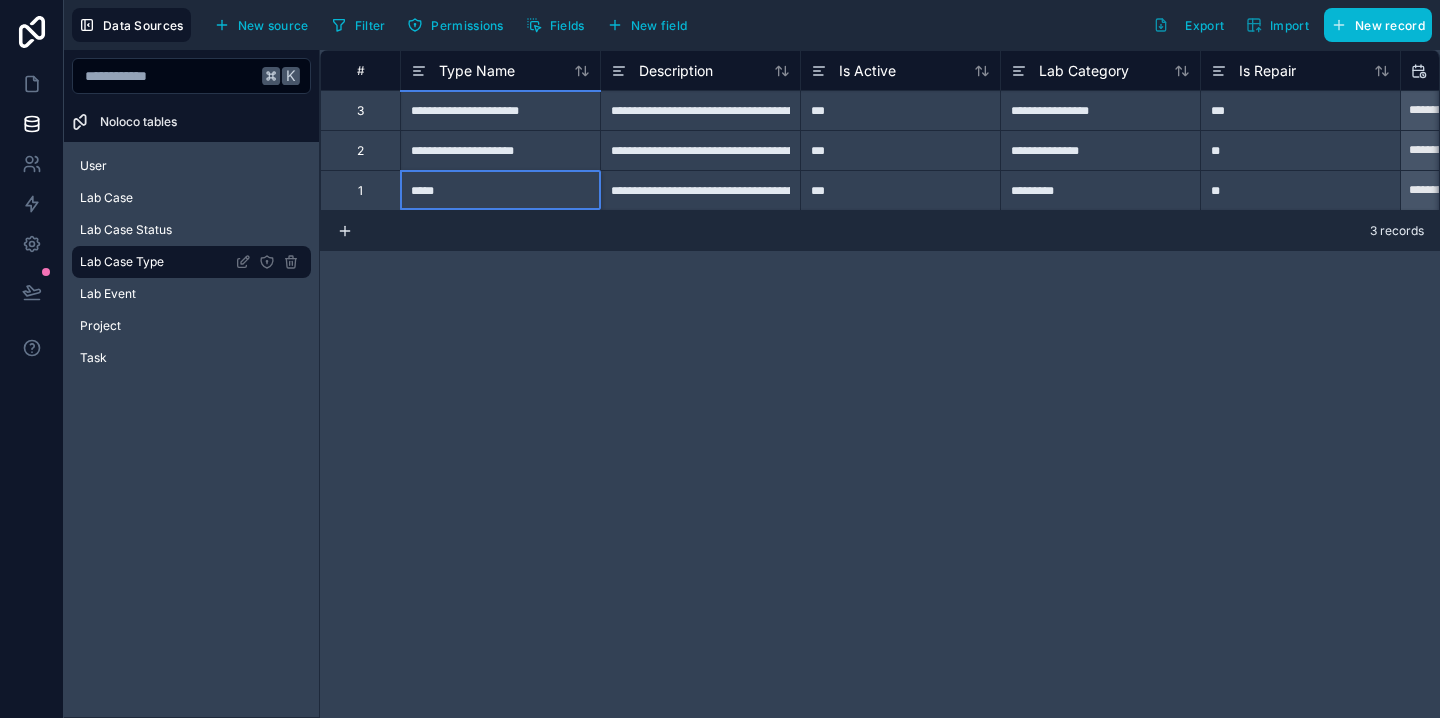 type on "******" 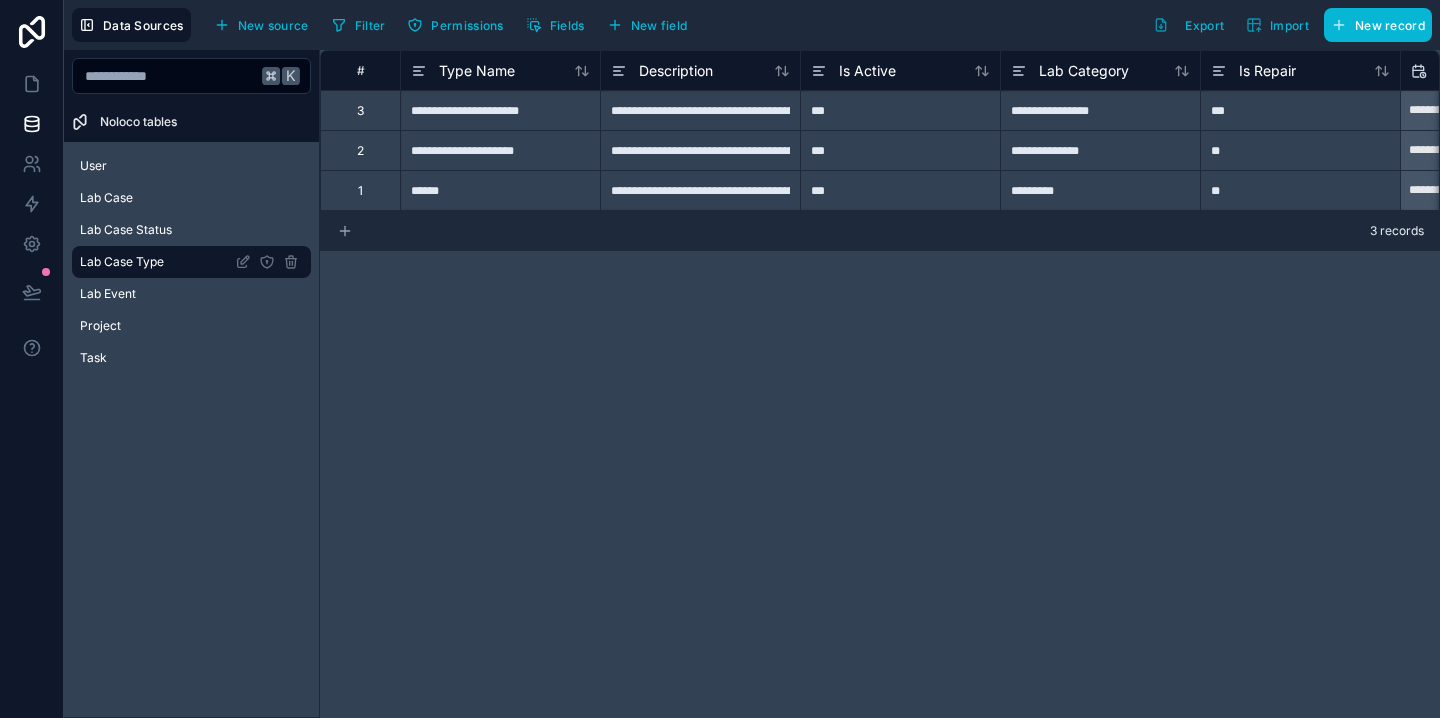 click 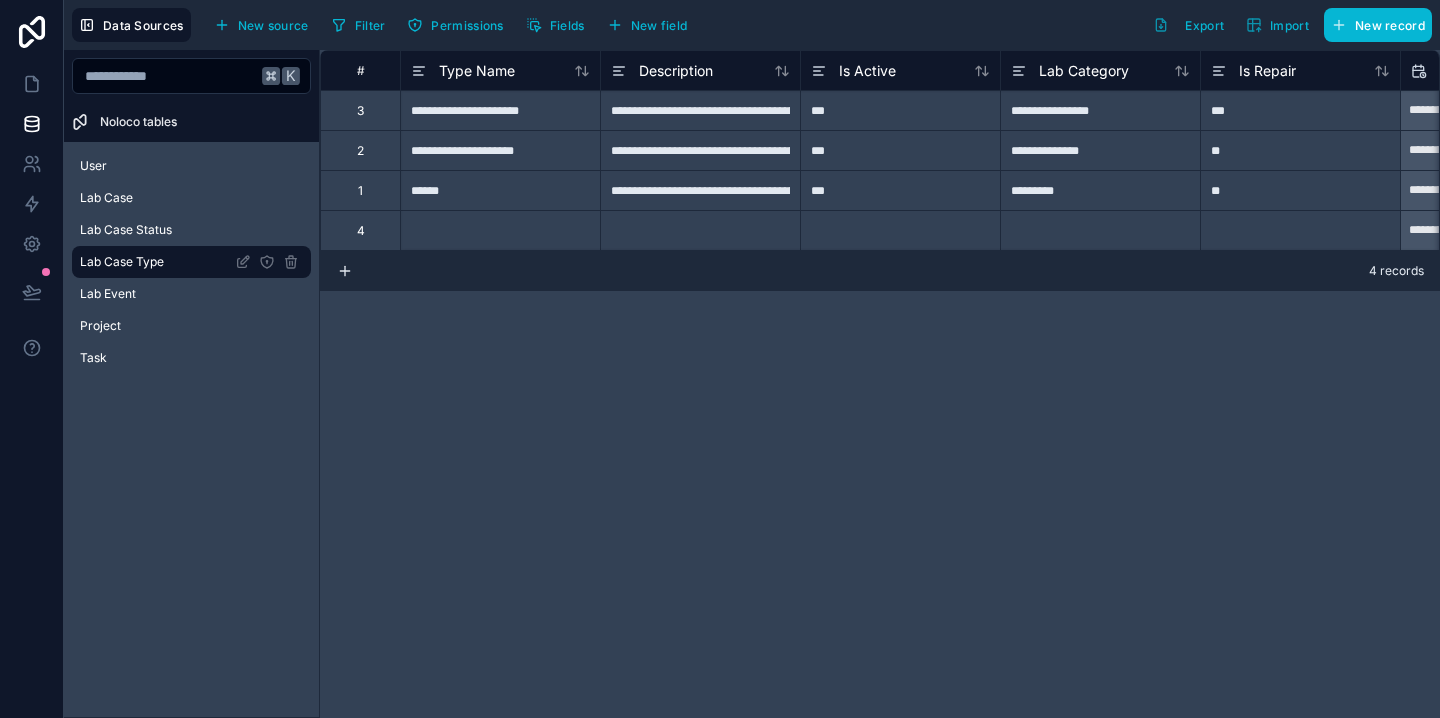 click at bounding box center [500, 230] 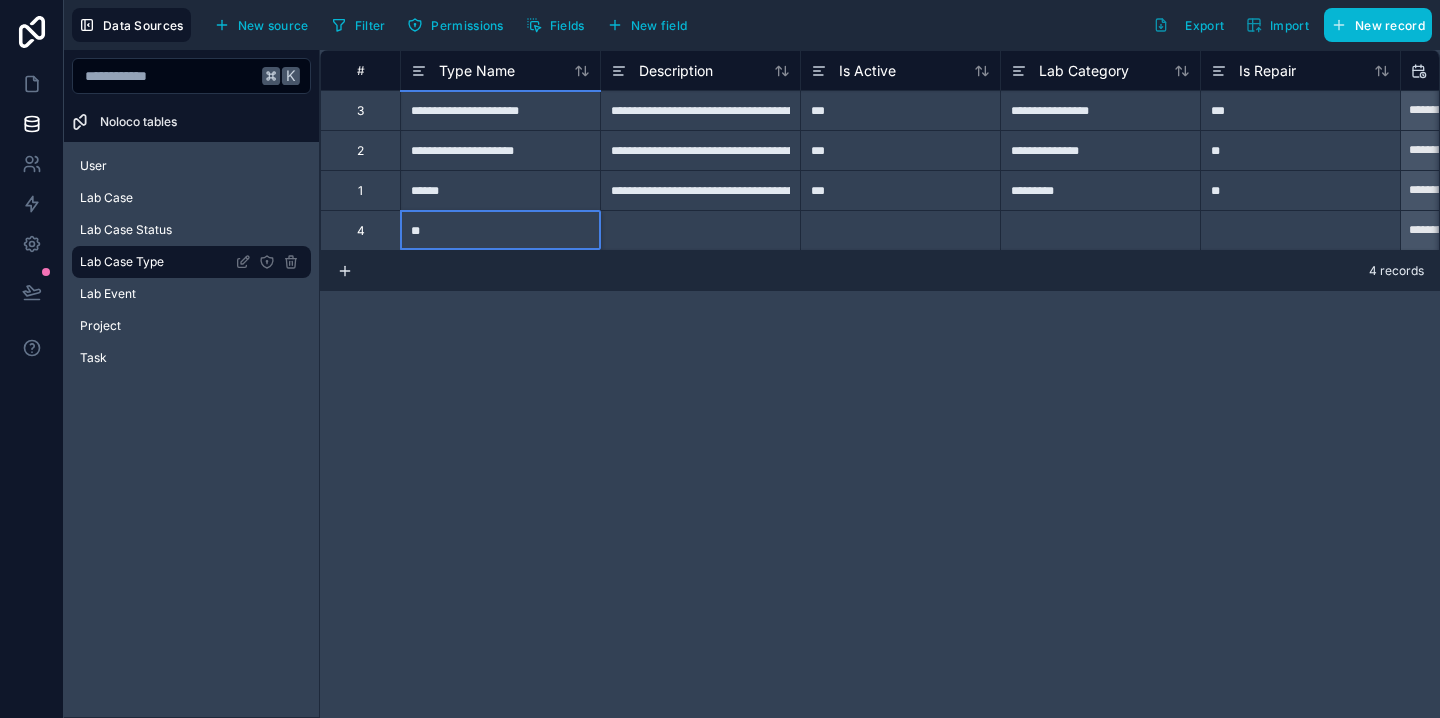 type on "***" 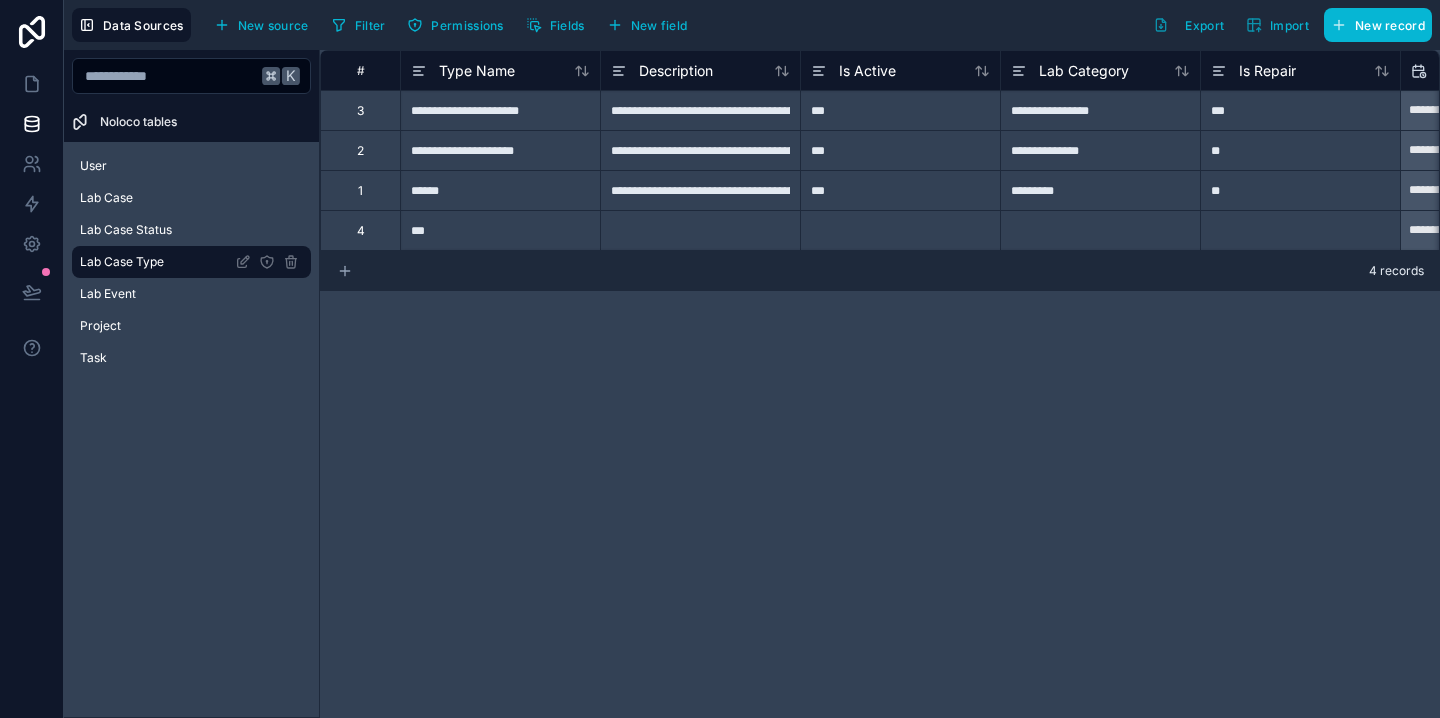 click 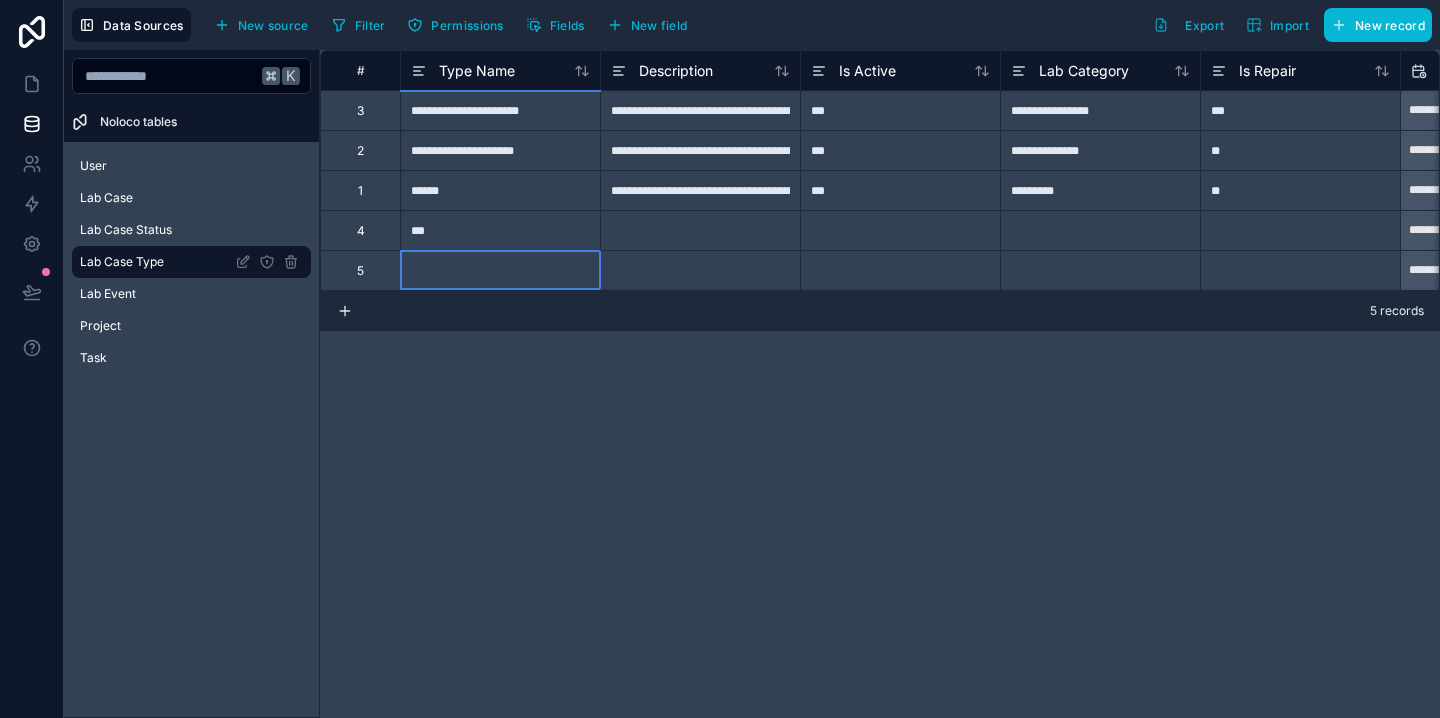 click at bounding box center (500, 270) 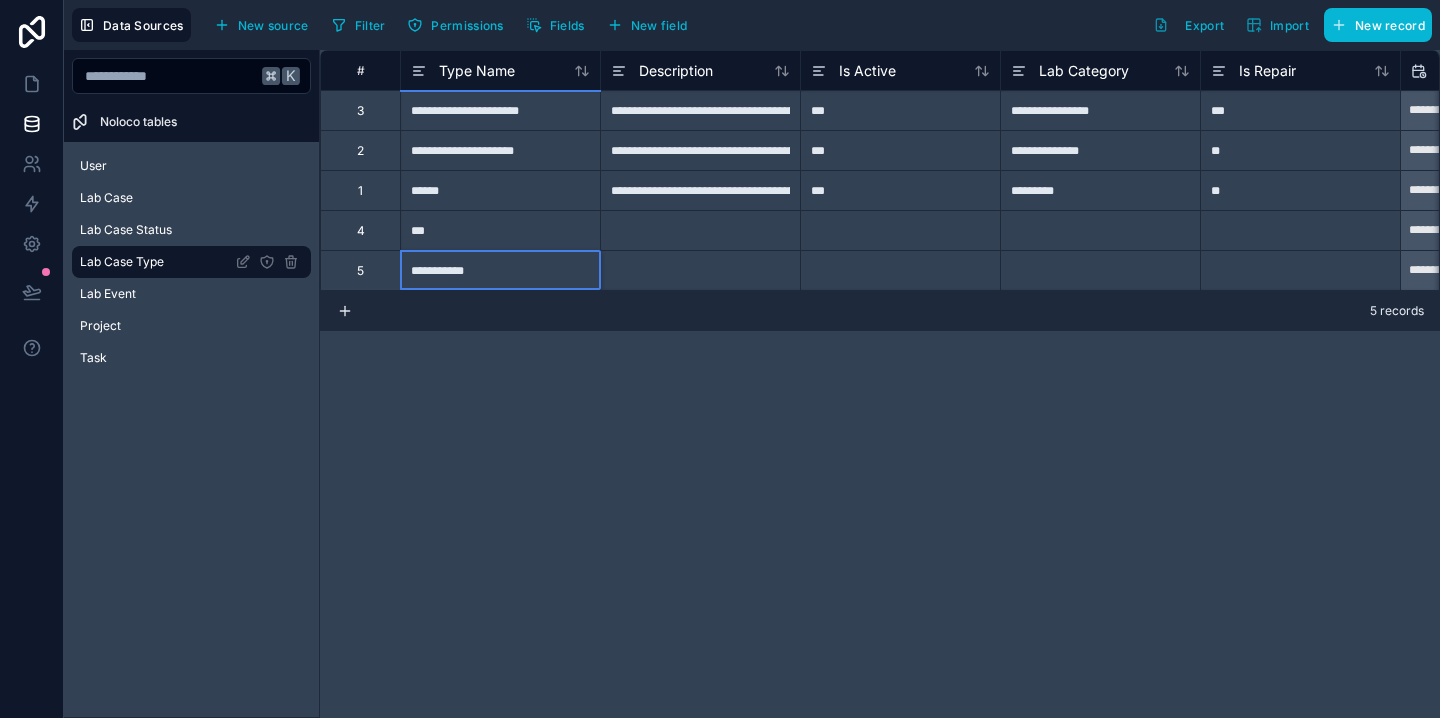 type on "**********" 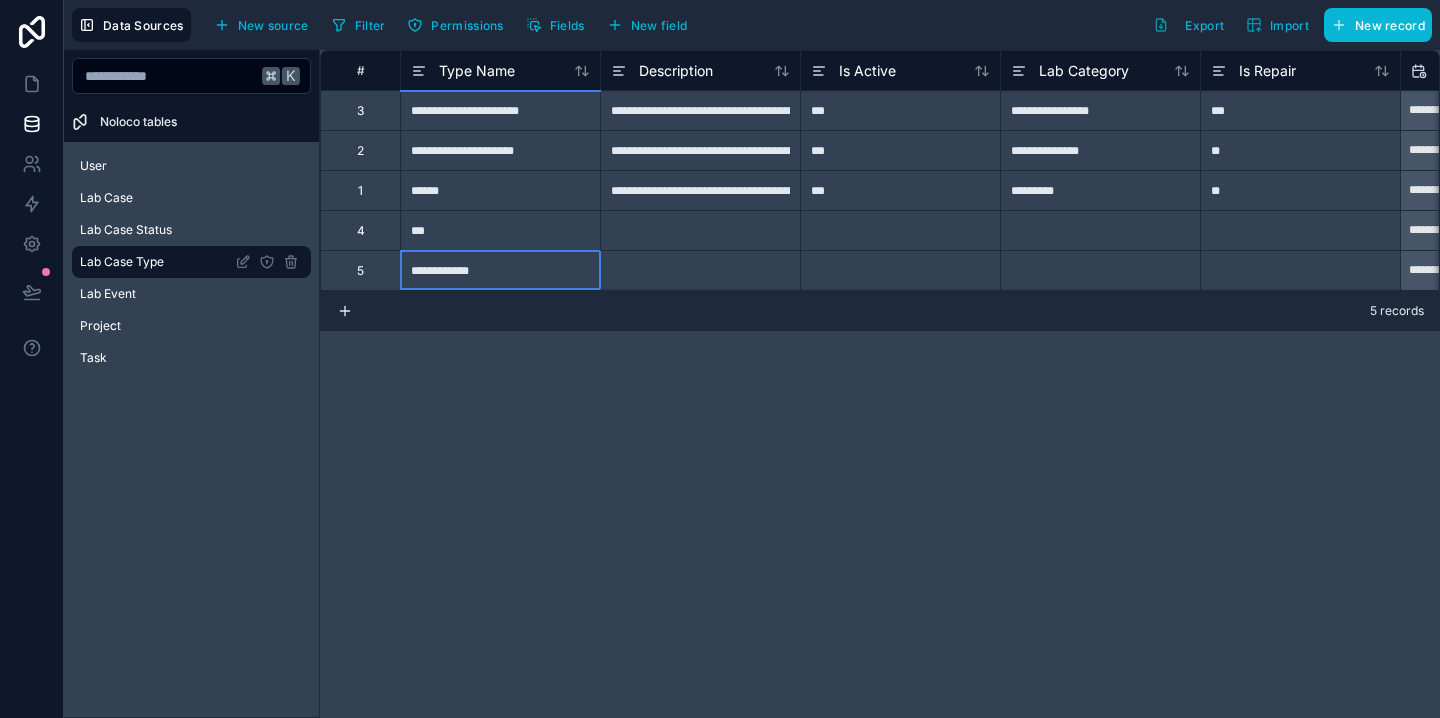click on "5 records" at bounding box center [880, 311] 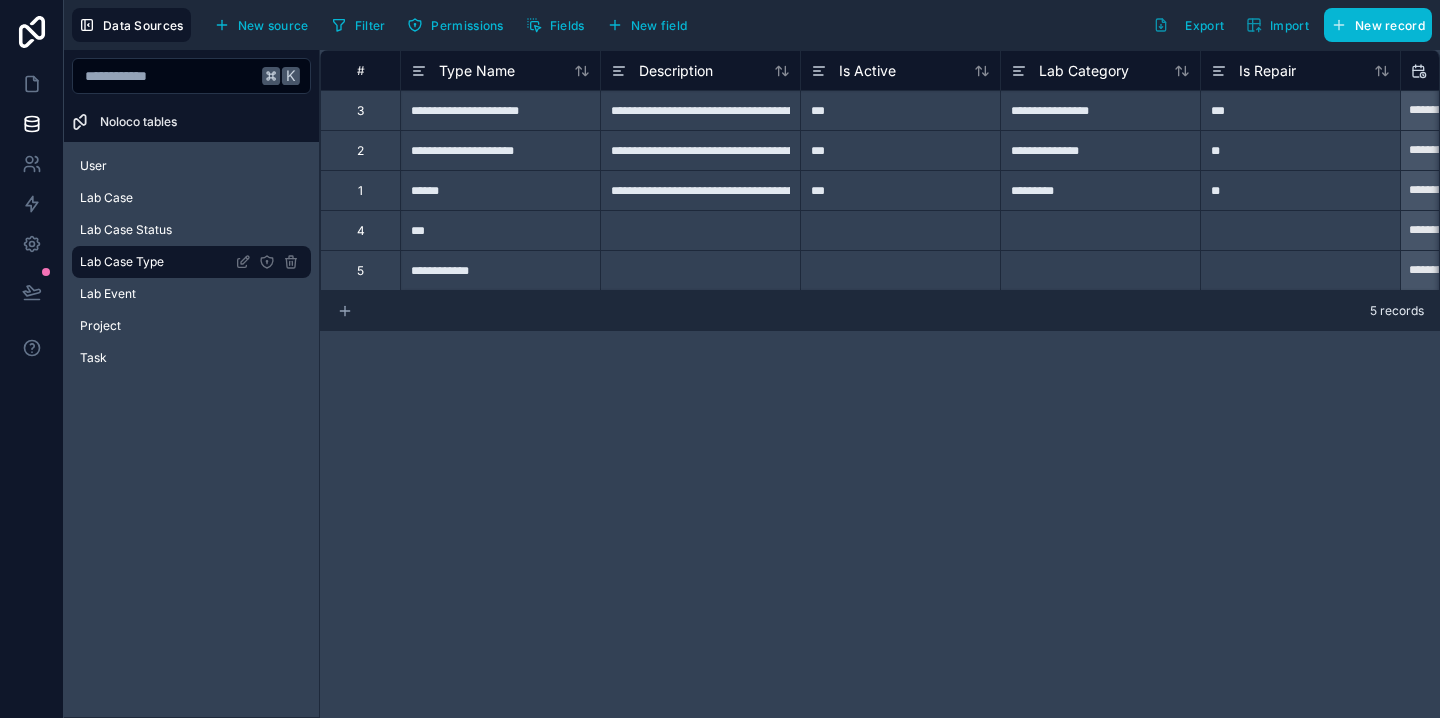 click 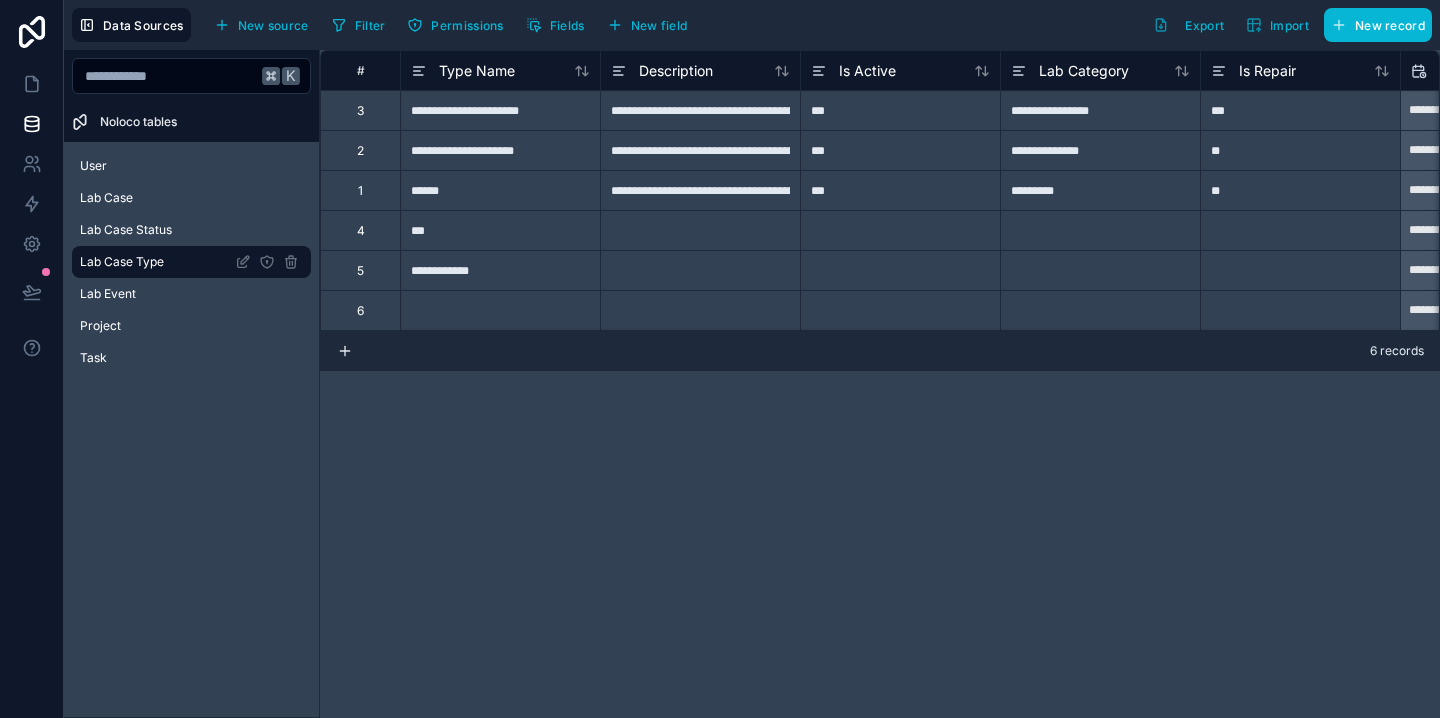 click at bounding box center (500, 310) 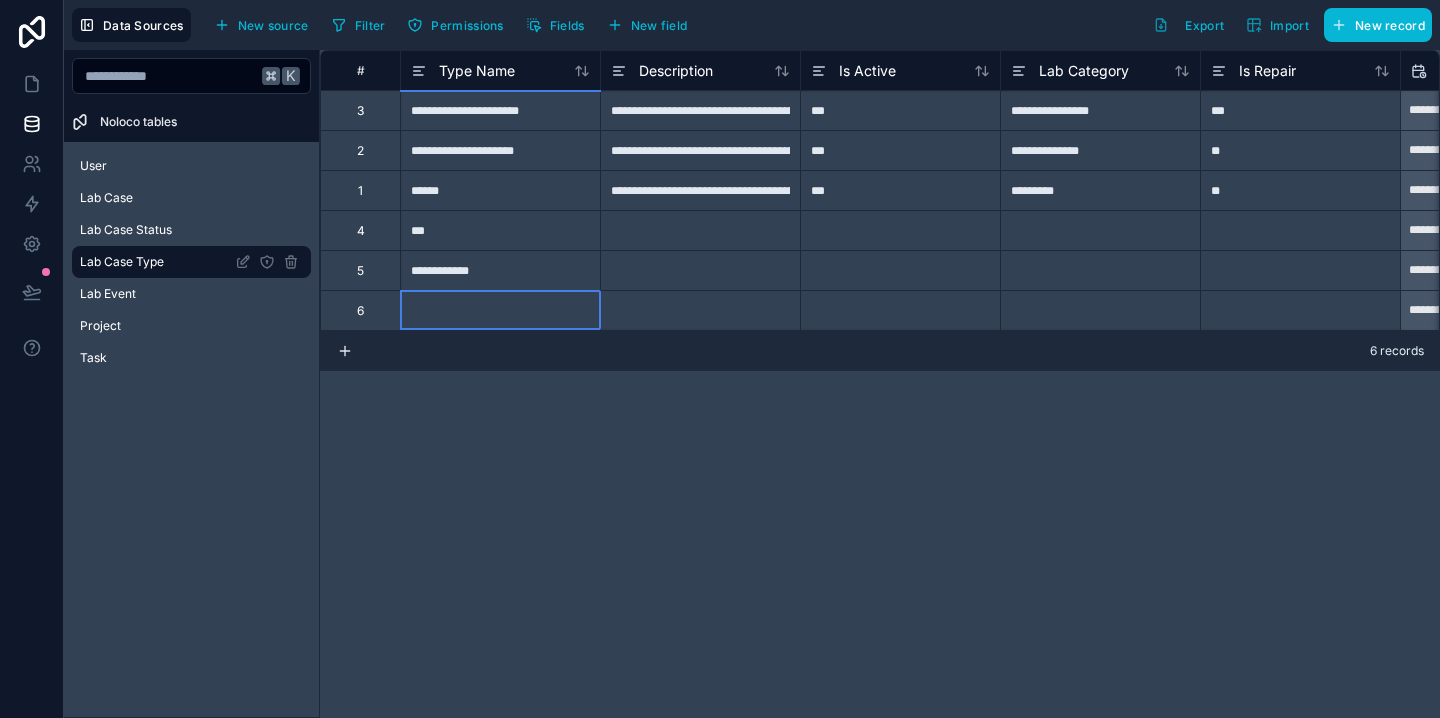 type on "*" 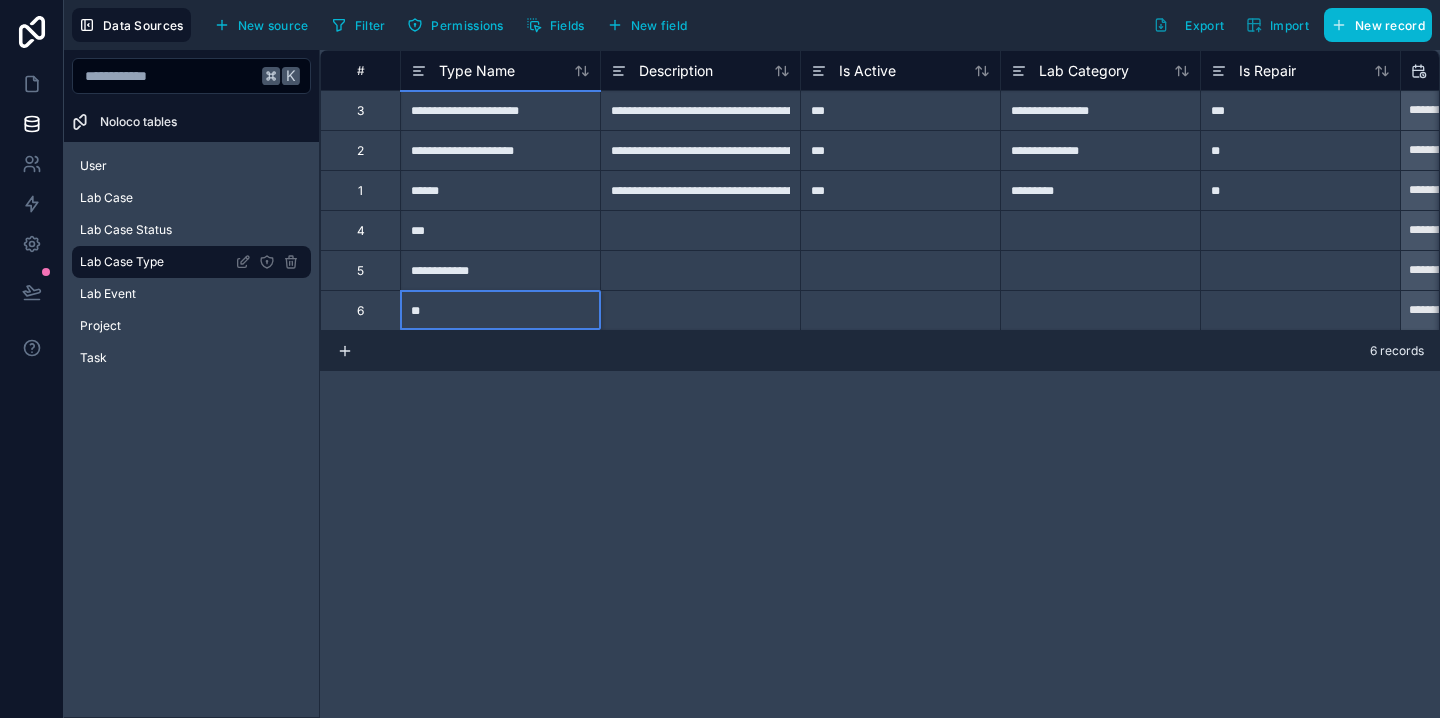 type on "*" 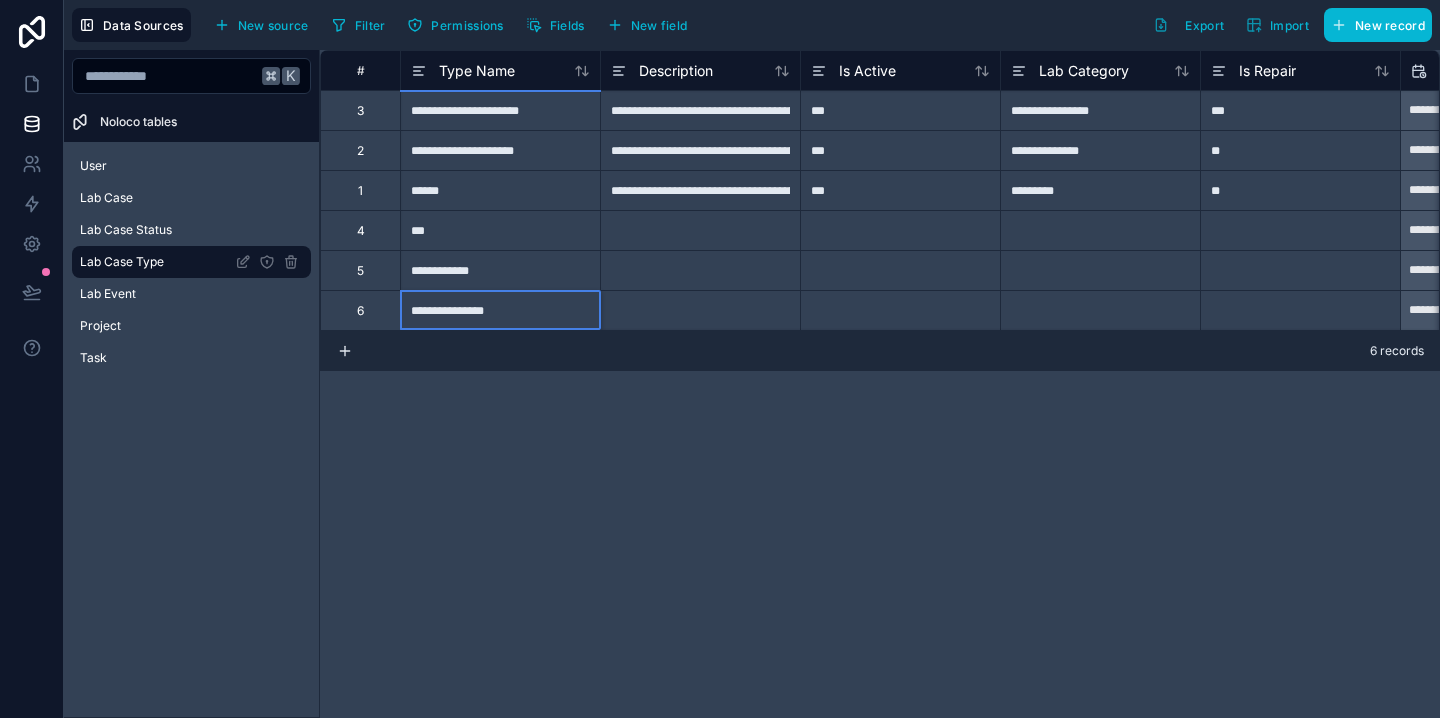 type on "**********" 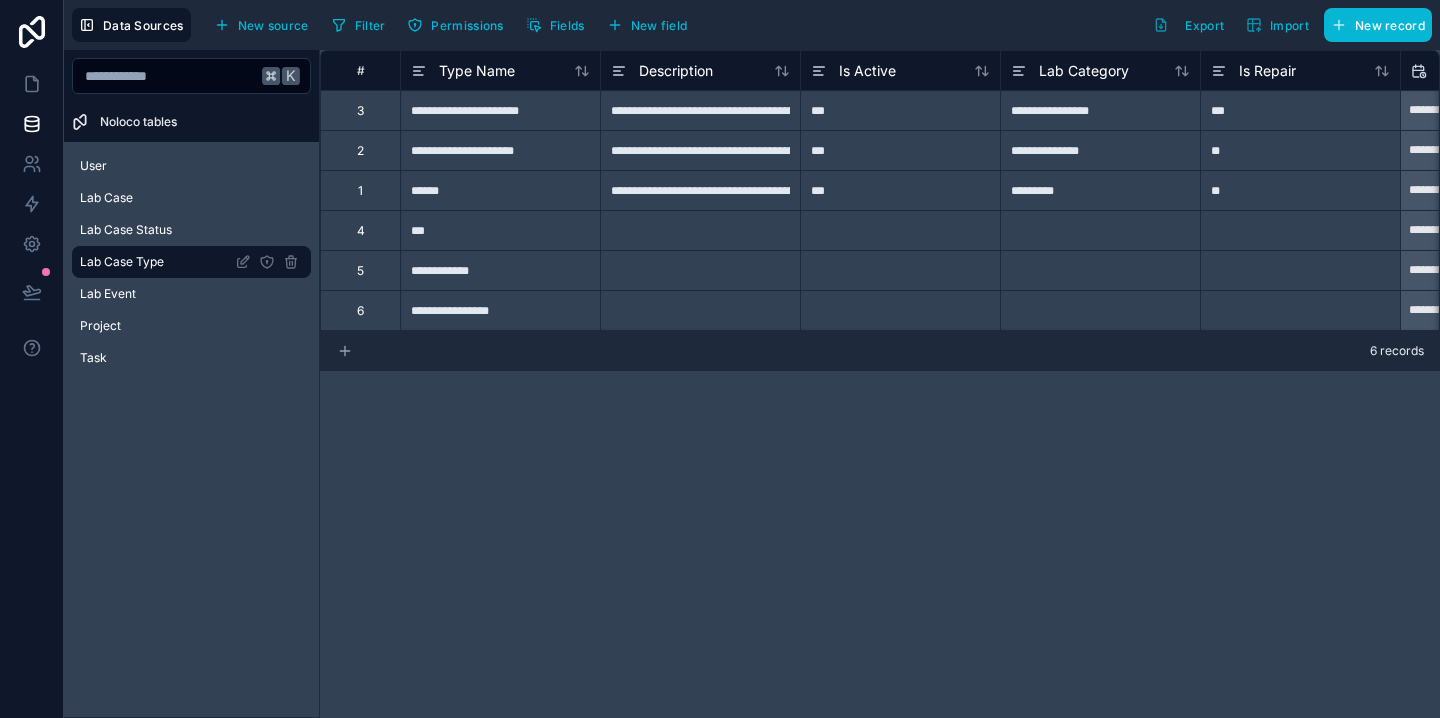click 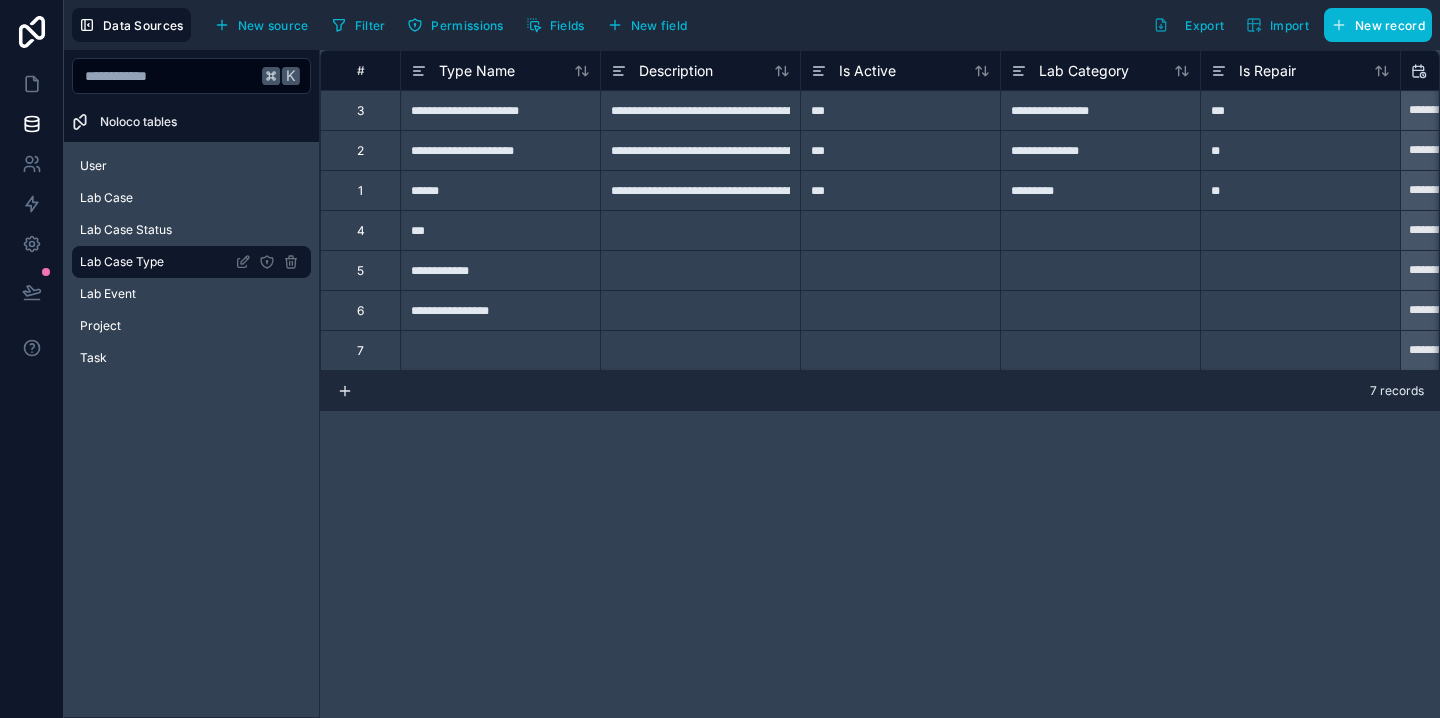 click at bounding box center (500, 350) 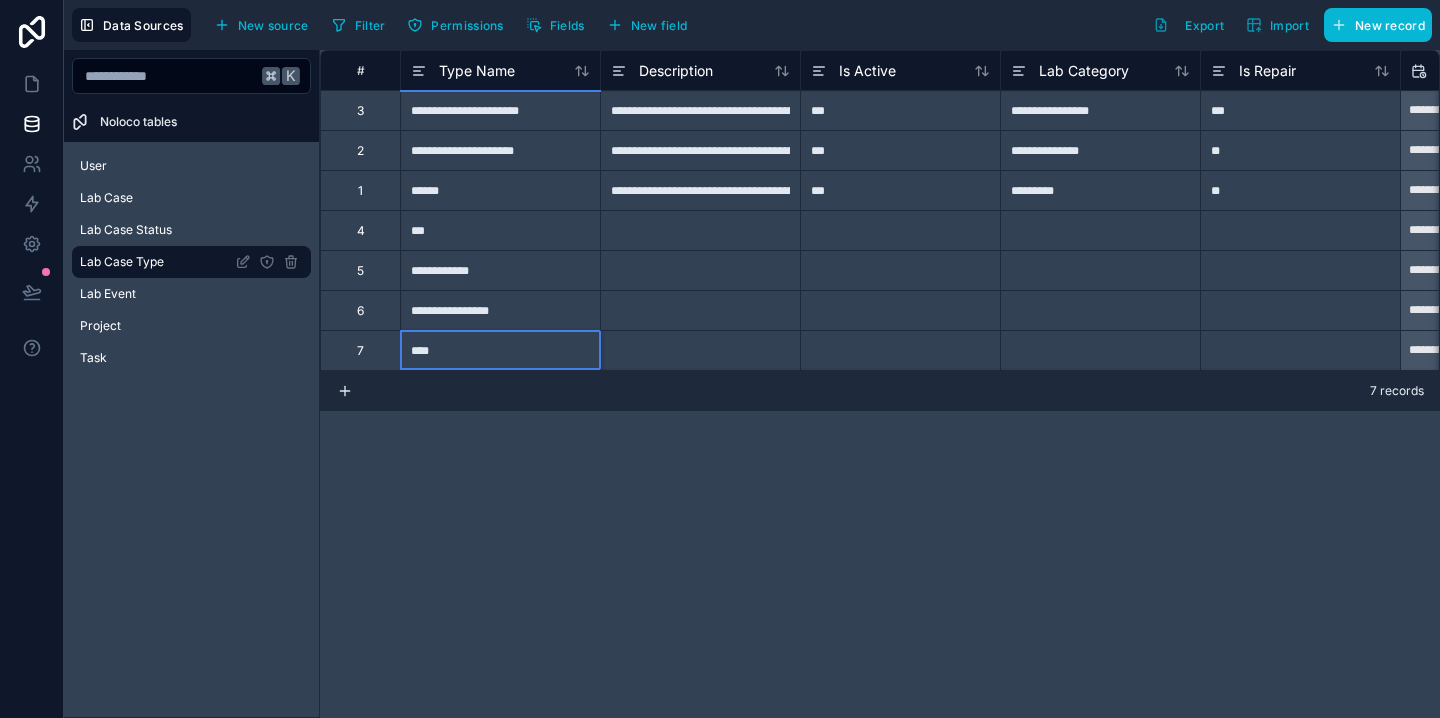 type on "*****" 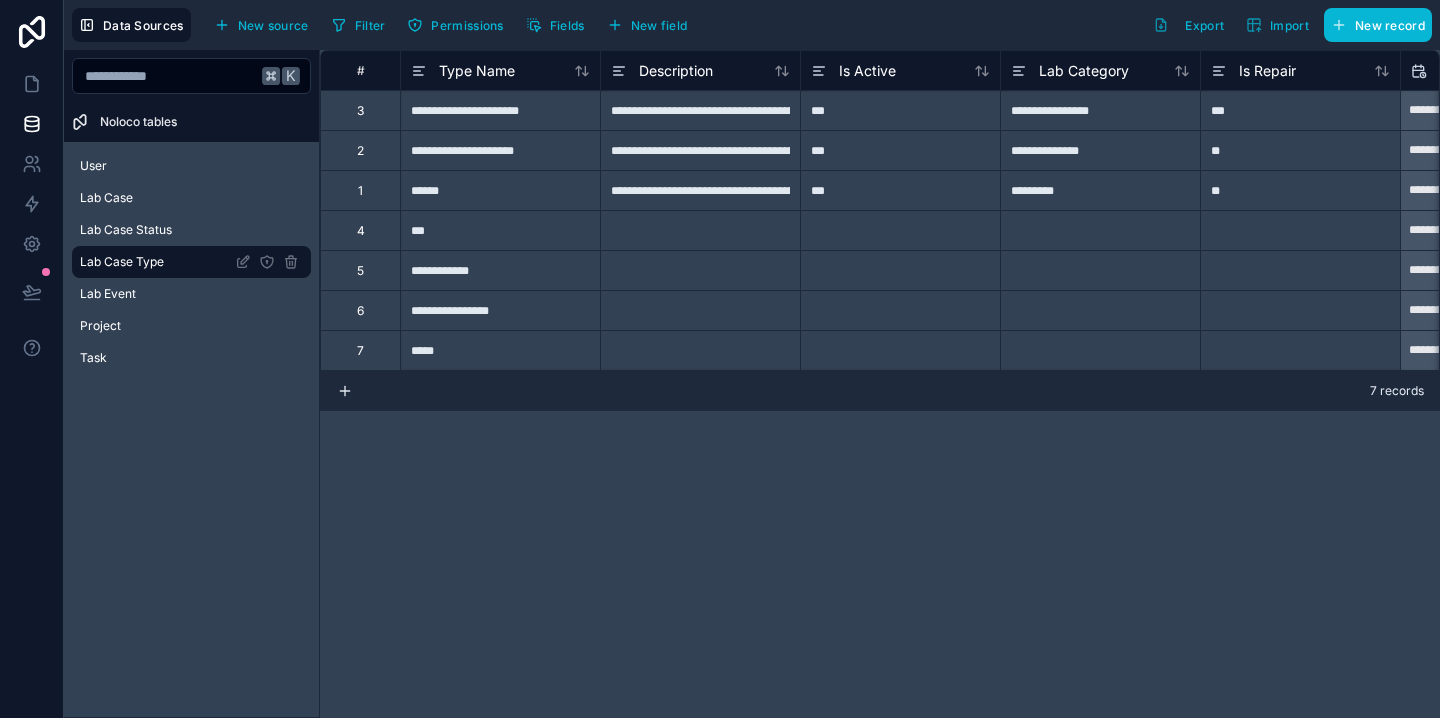 click on "**********" at bounding box center [880, 384] 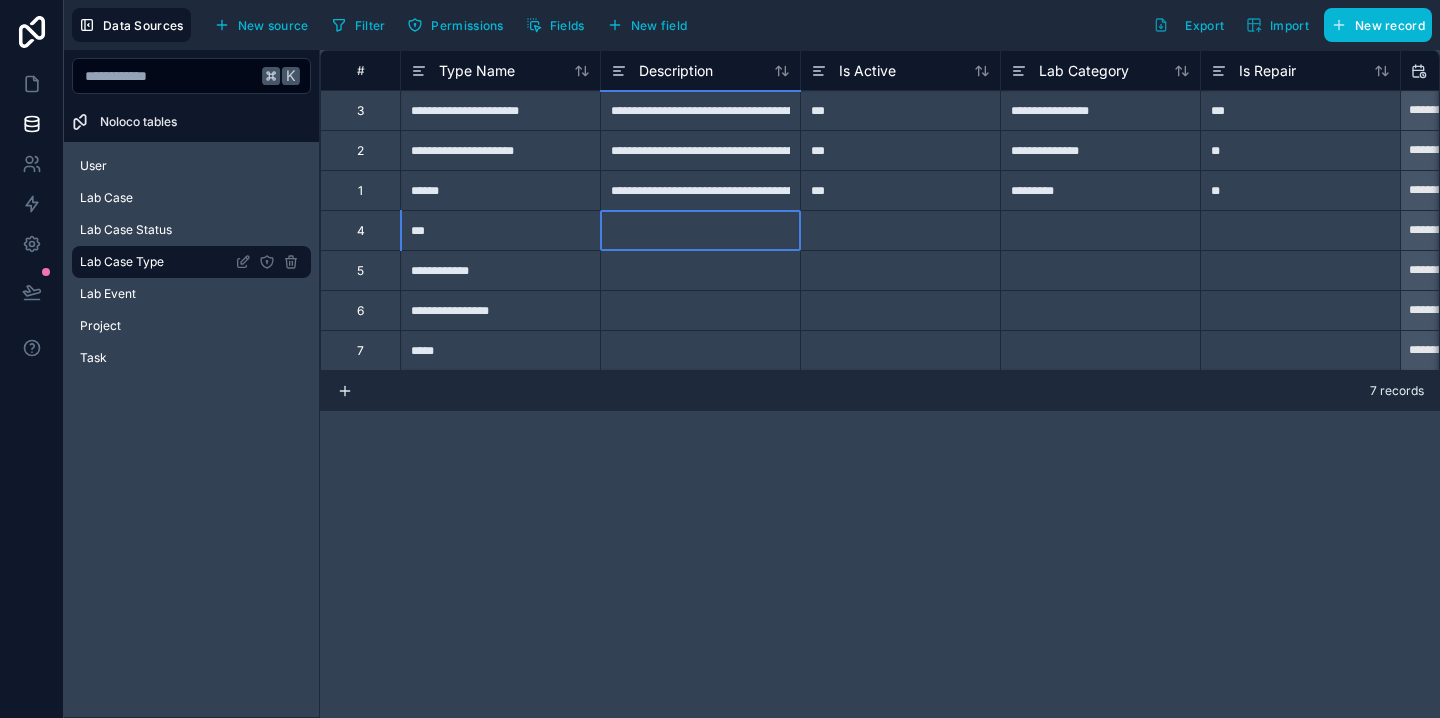 click at bounding box center (700, 230) 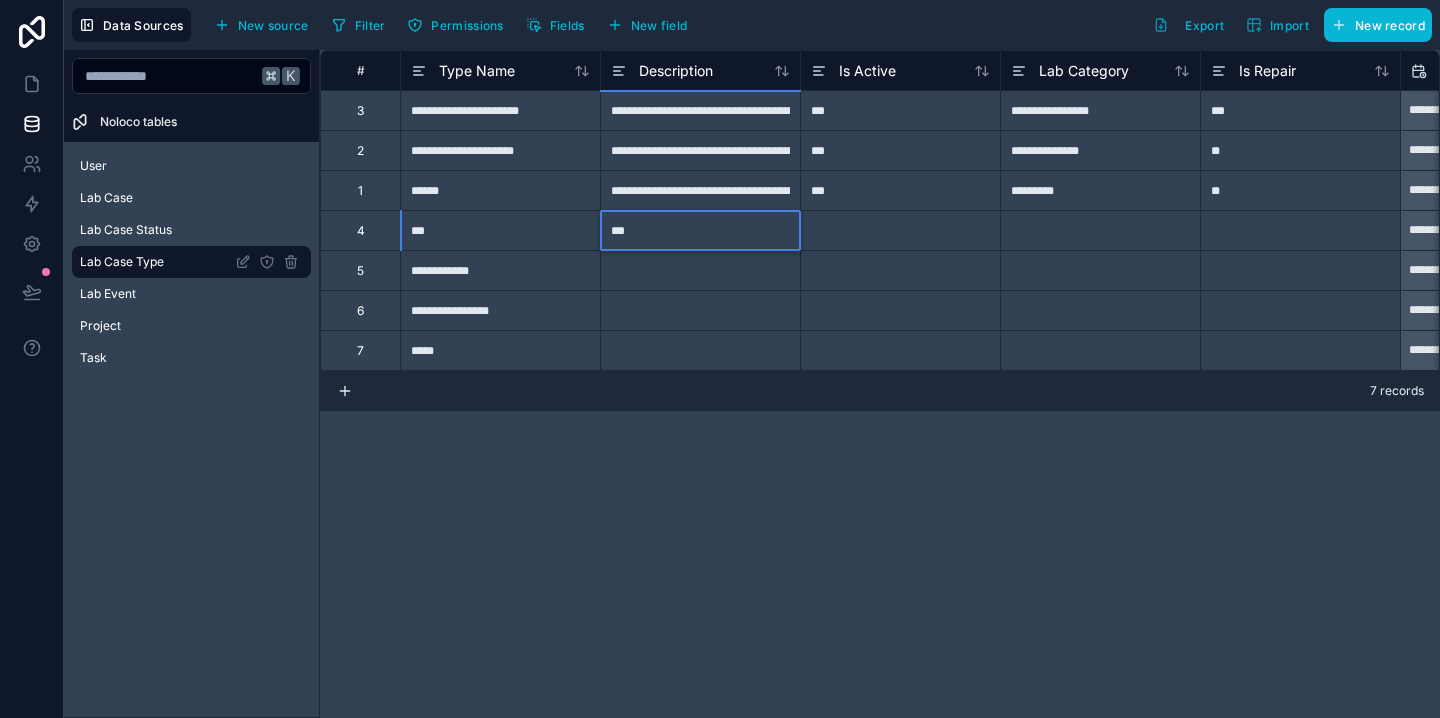 type on "***" 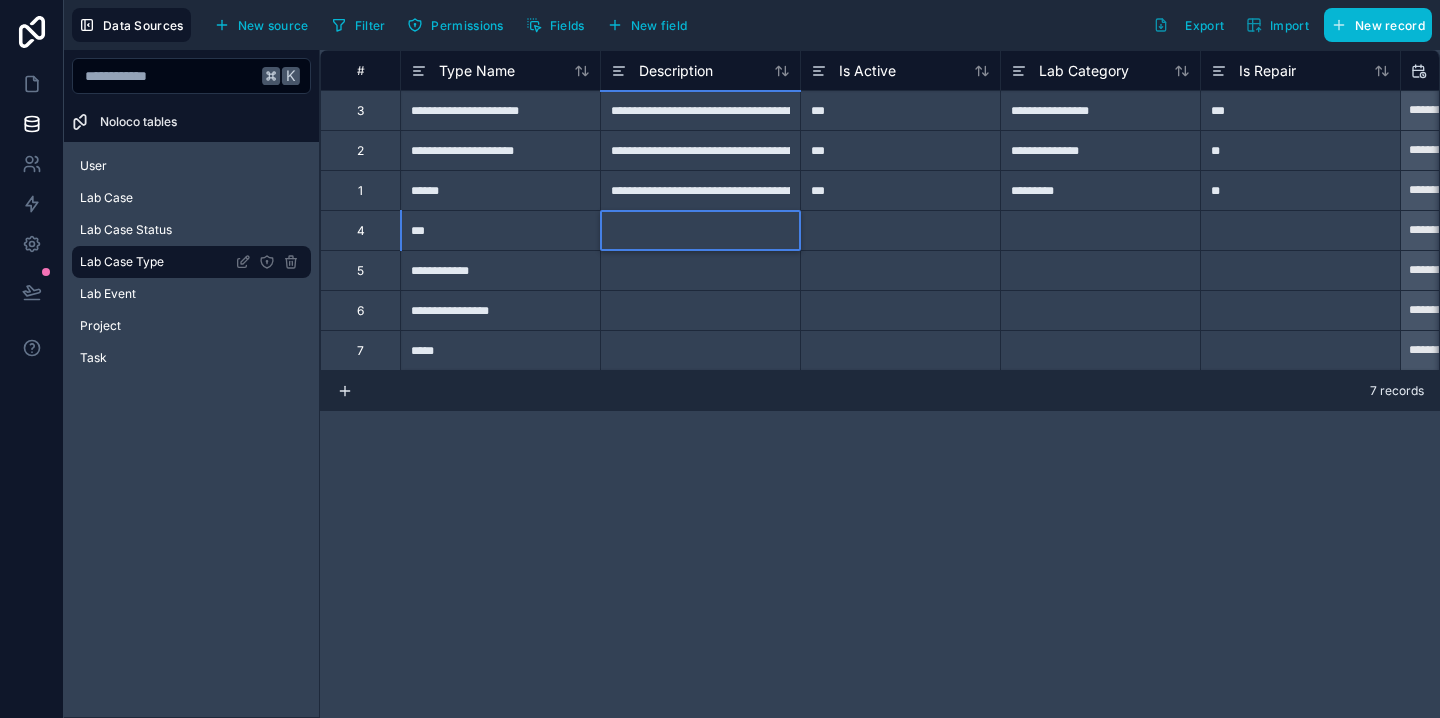 click at bounding box center (700, 270) 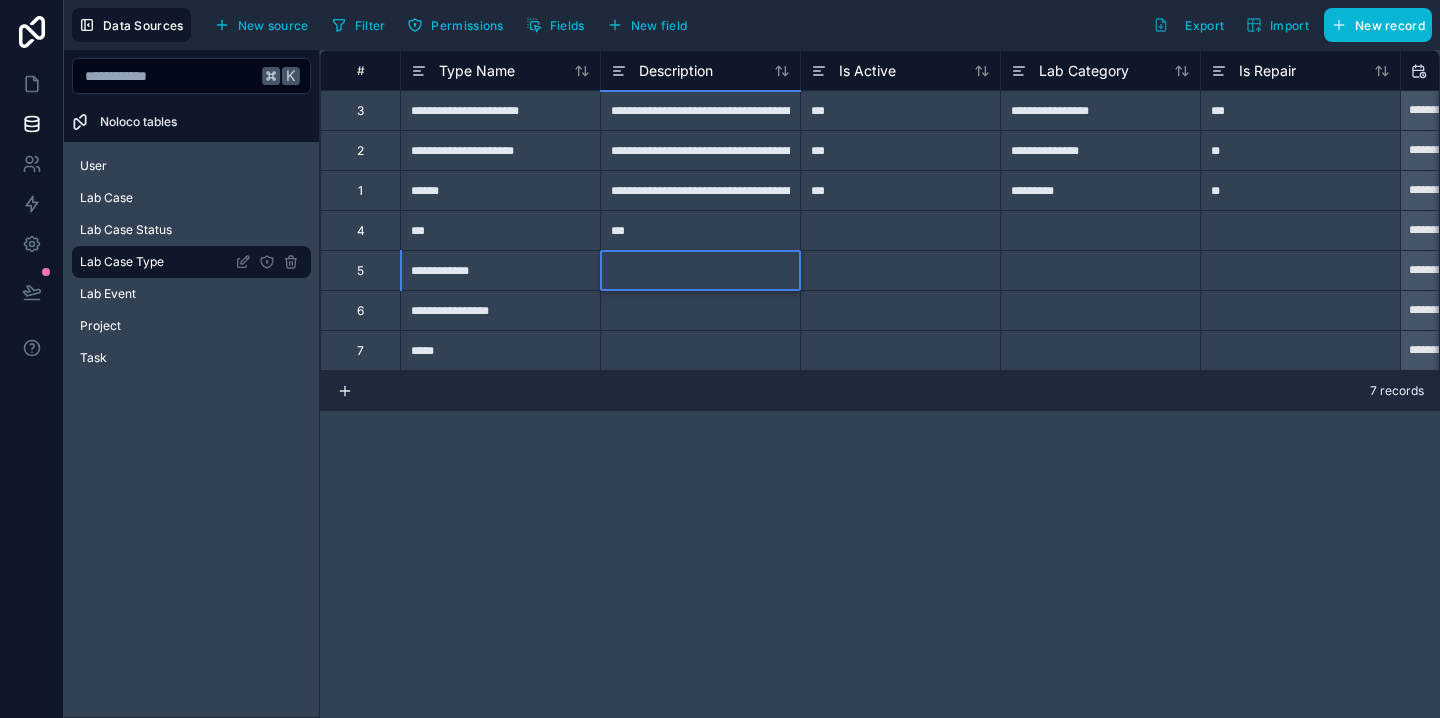 click at bounding box center [700, 270] 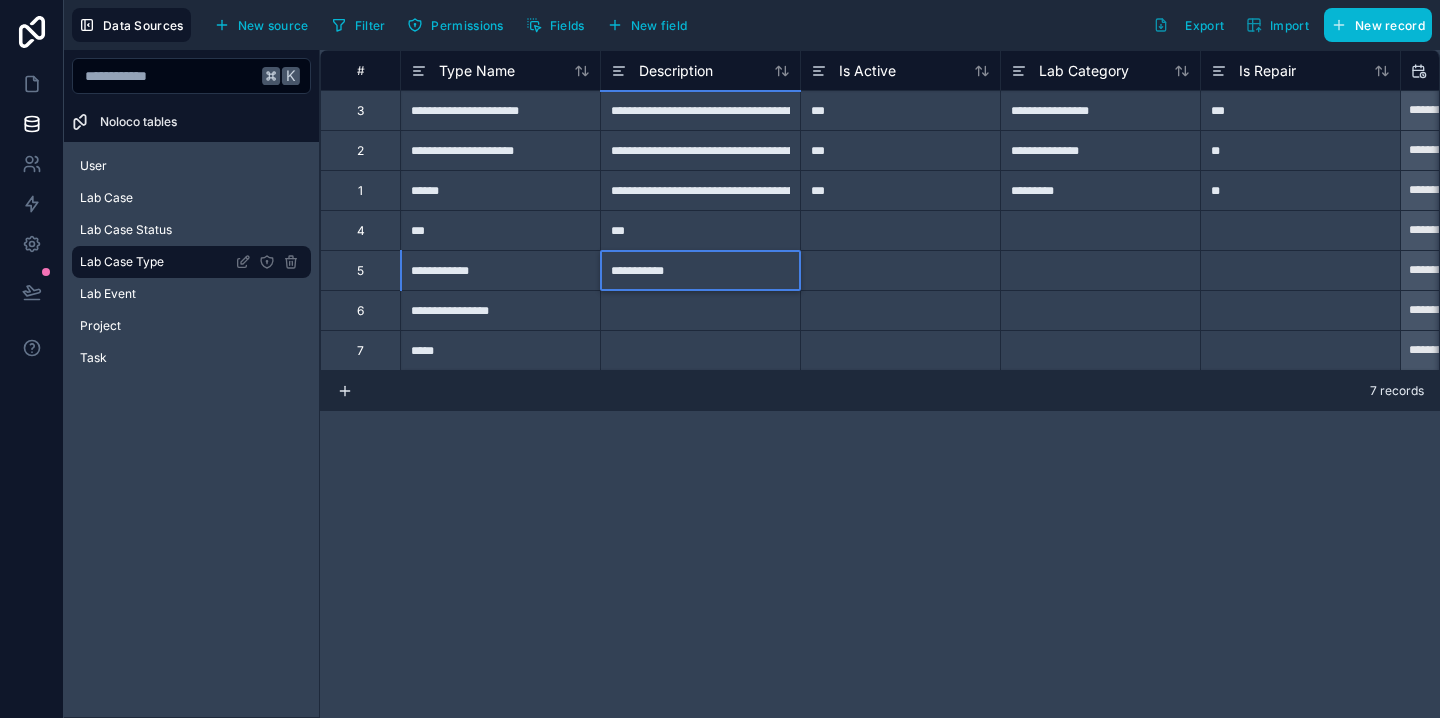 type on "**********" 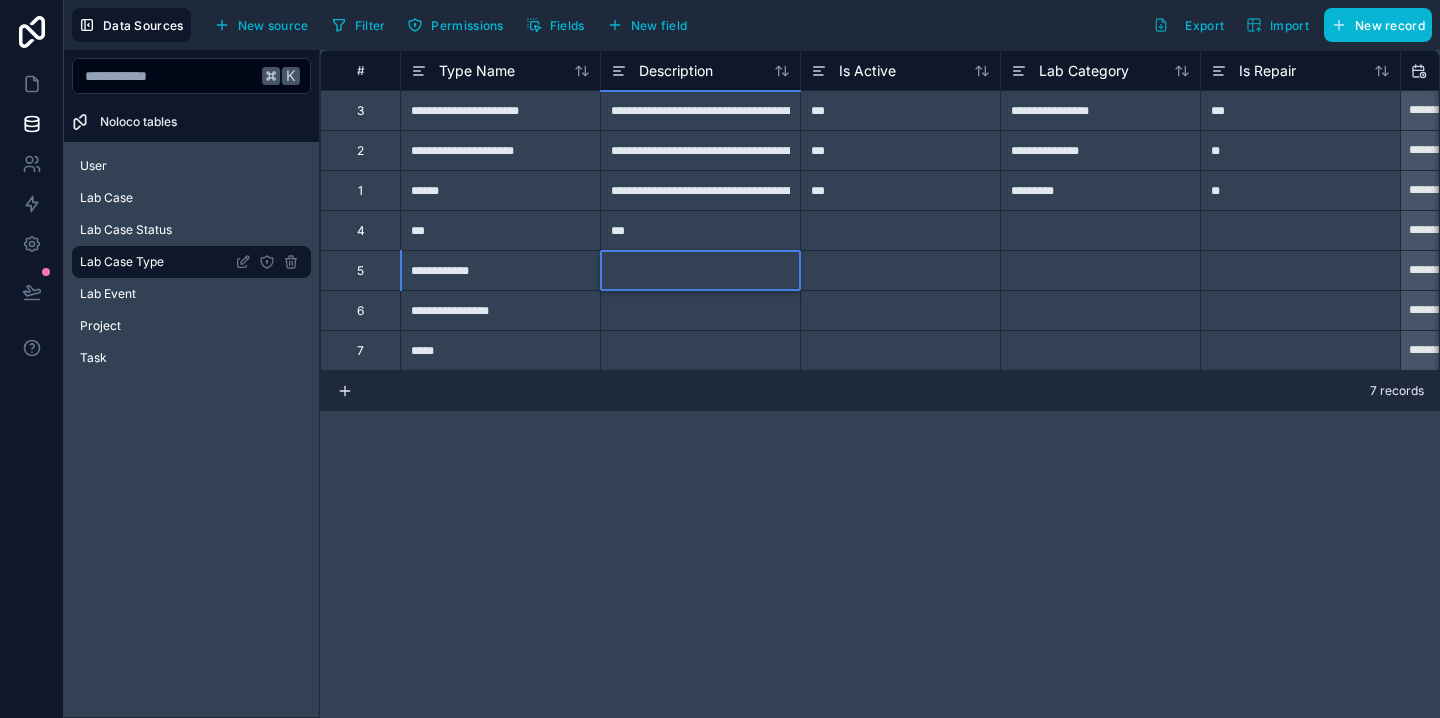 click on "**********" at bounding box center (700, 110) 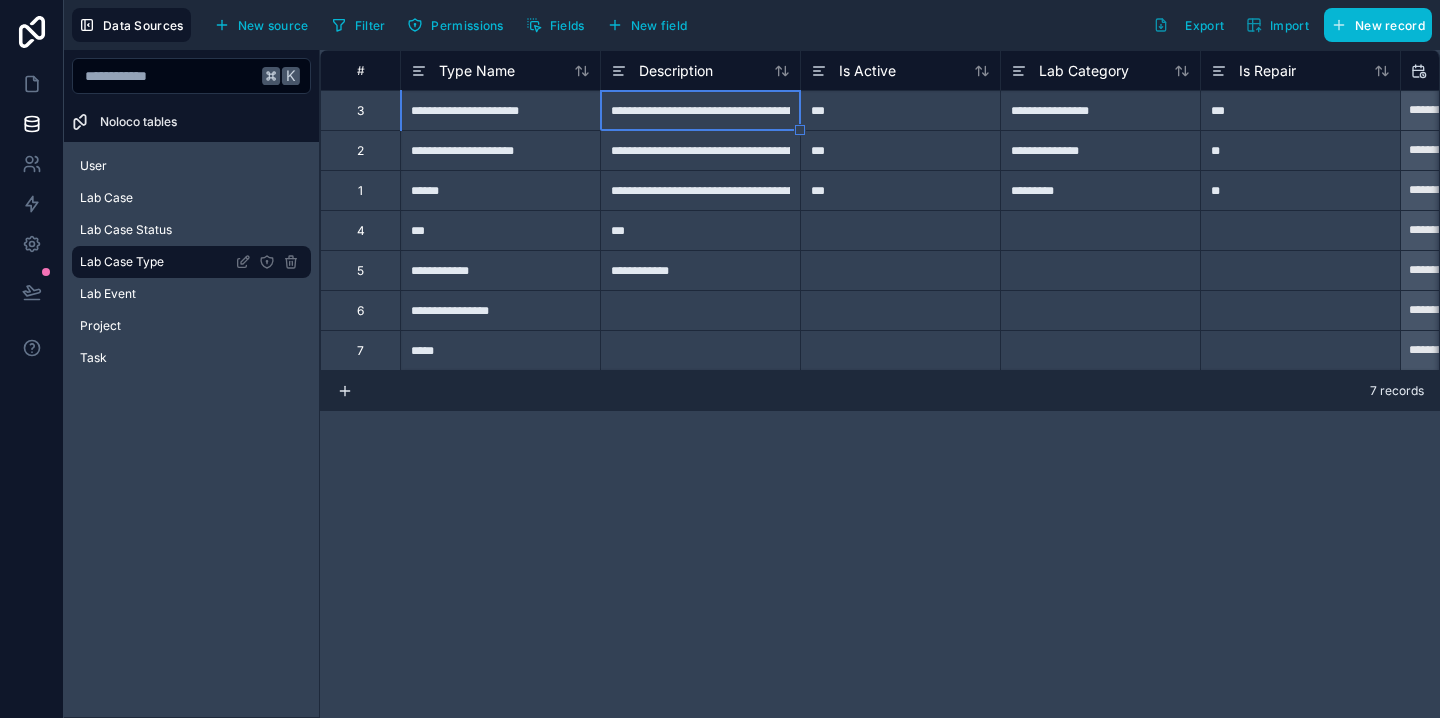 click on "**********" at bounding box center [700, 110] 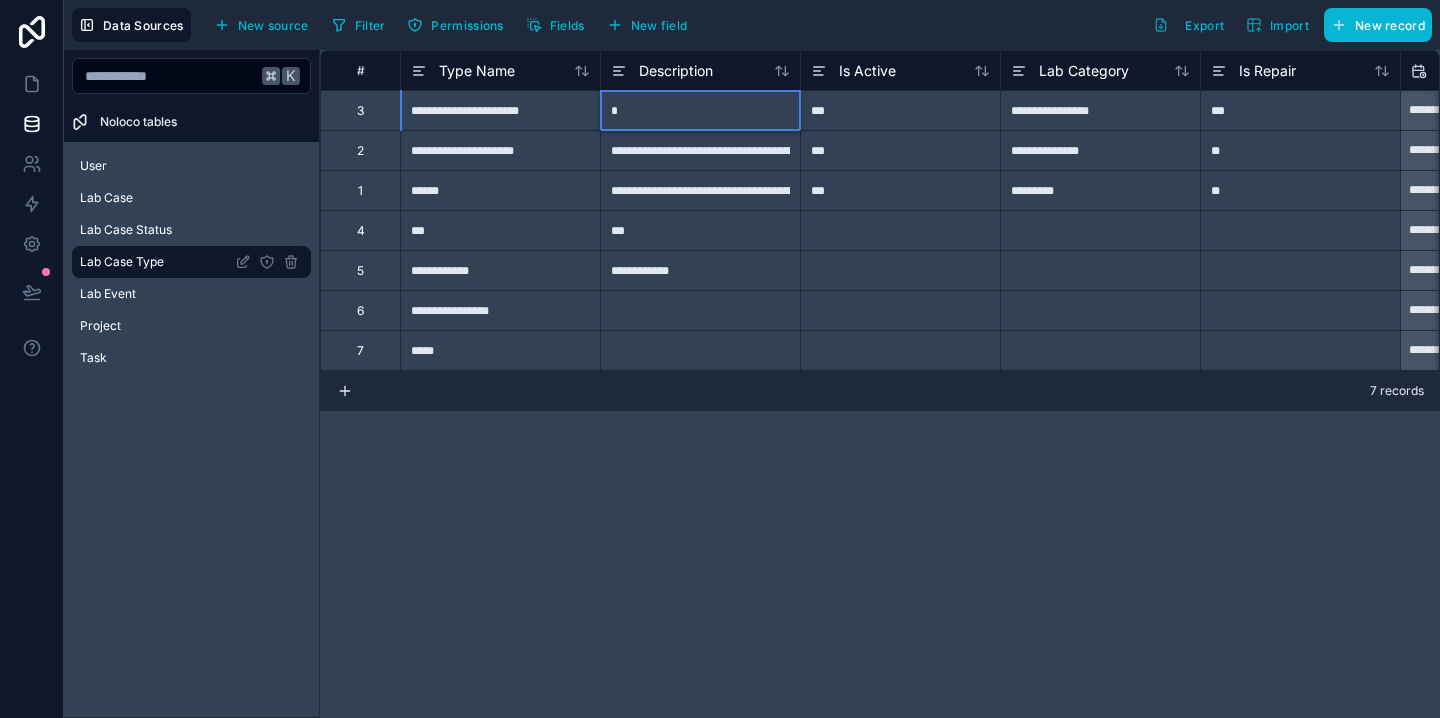 scroll, scrollTop: 0, scrollLeft: 0, axis: both 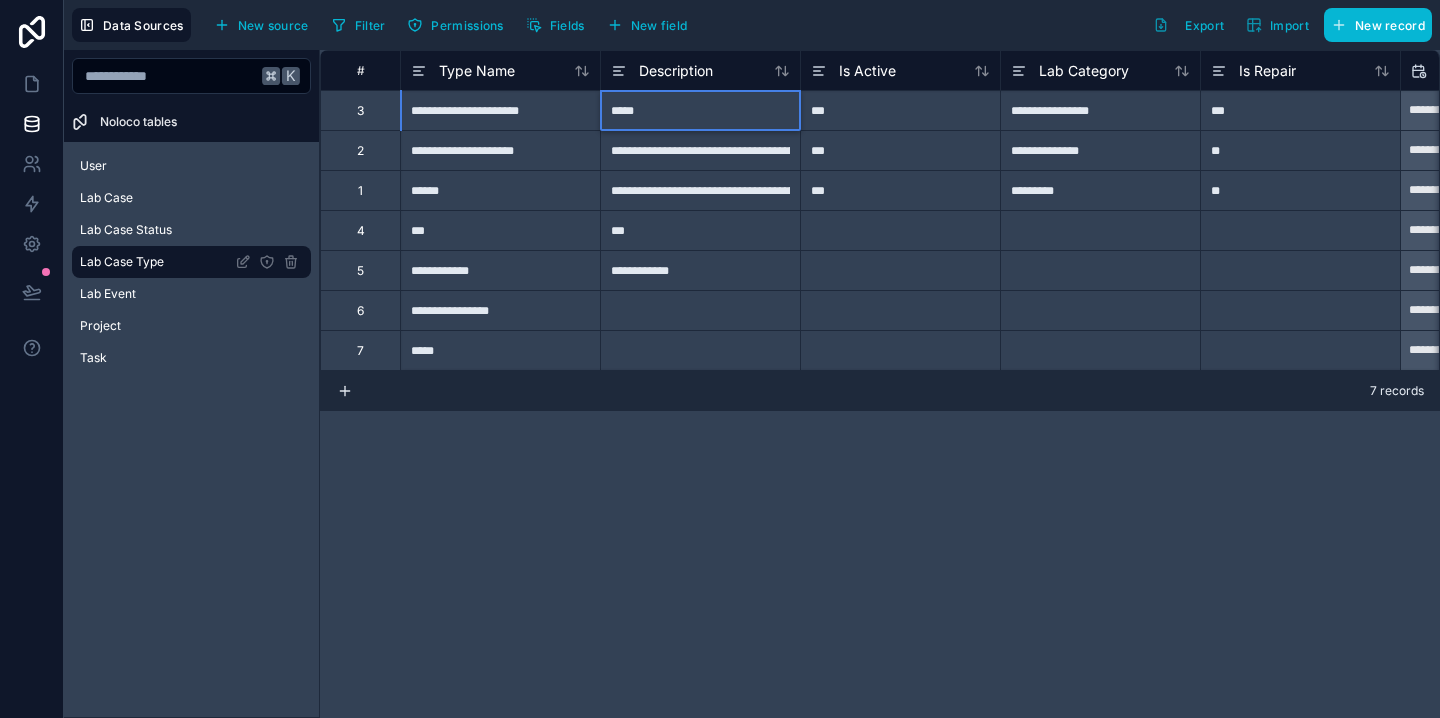 type on "******" 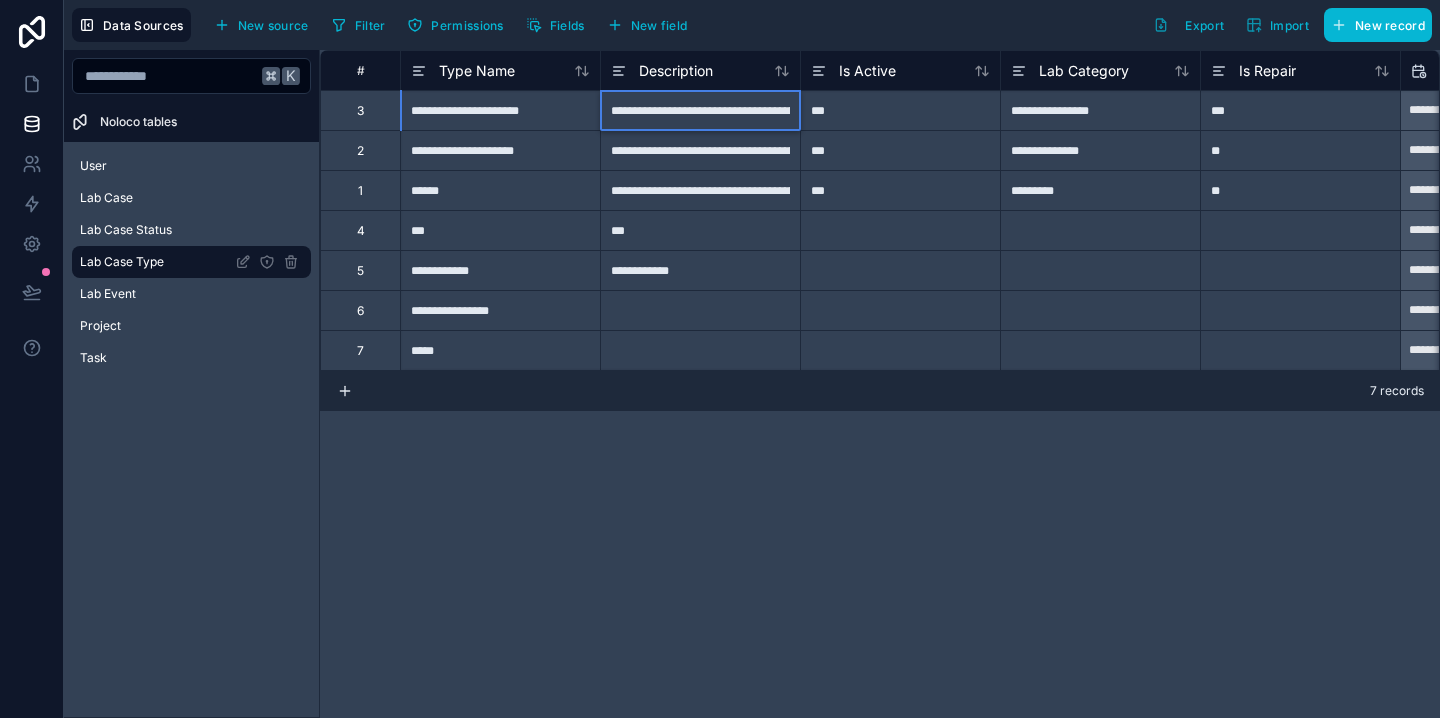 click on "**********" at bounding box center [700, 150] 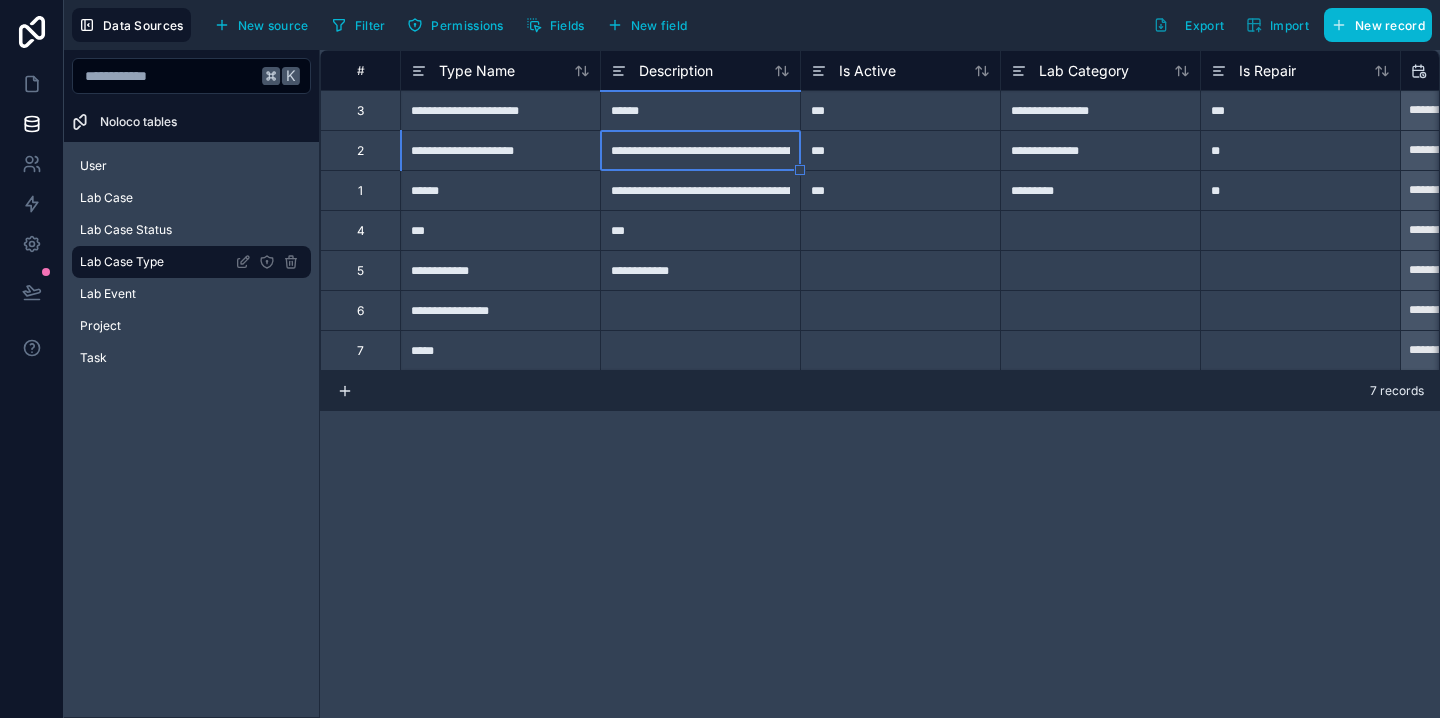 click on "**********" at bounding box center (700, 150) 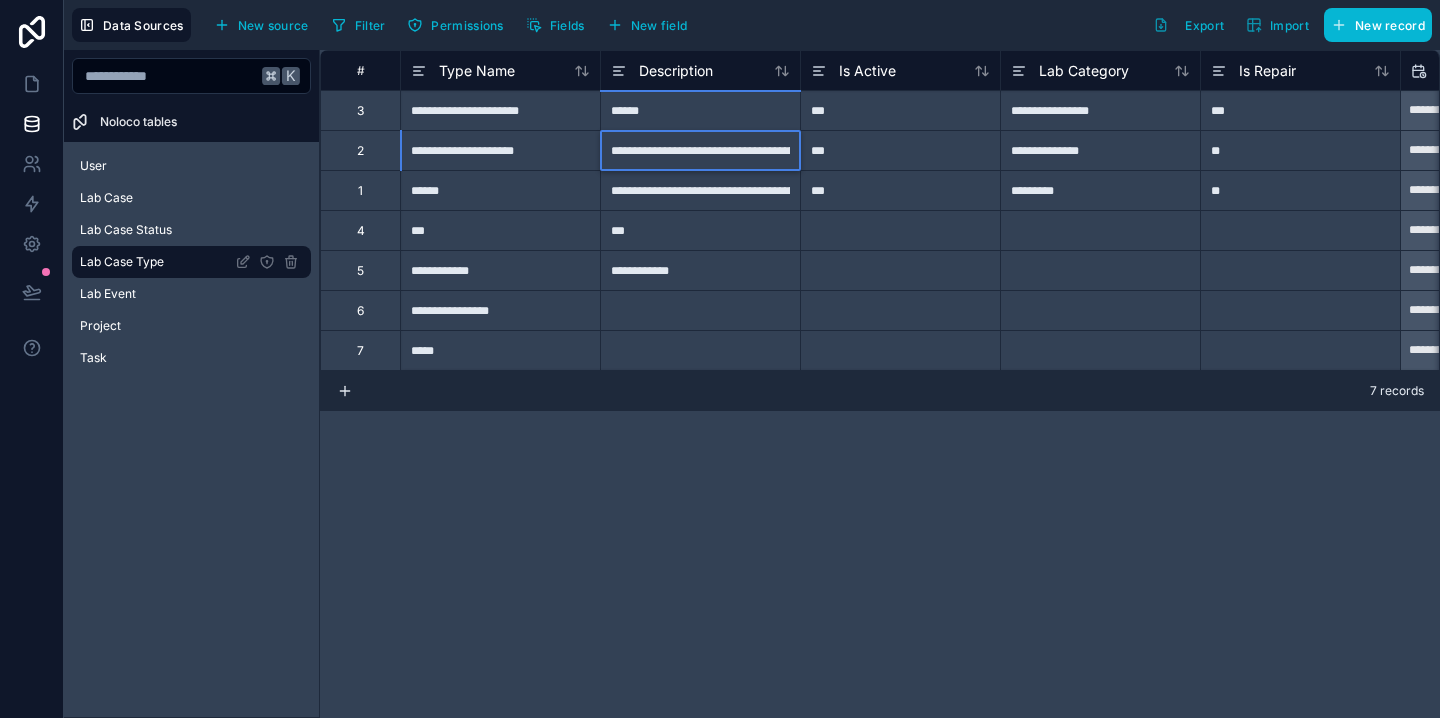 scroll, scrollTop: 0, scrollLeft: 184, axis: horizontal 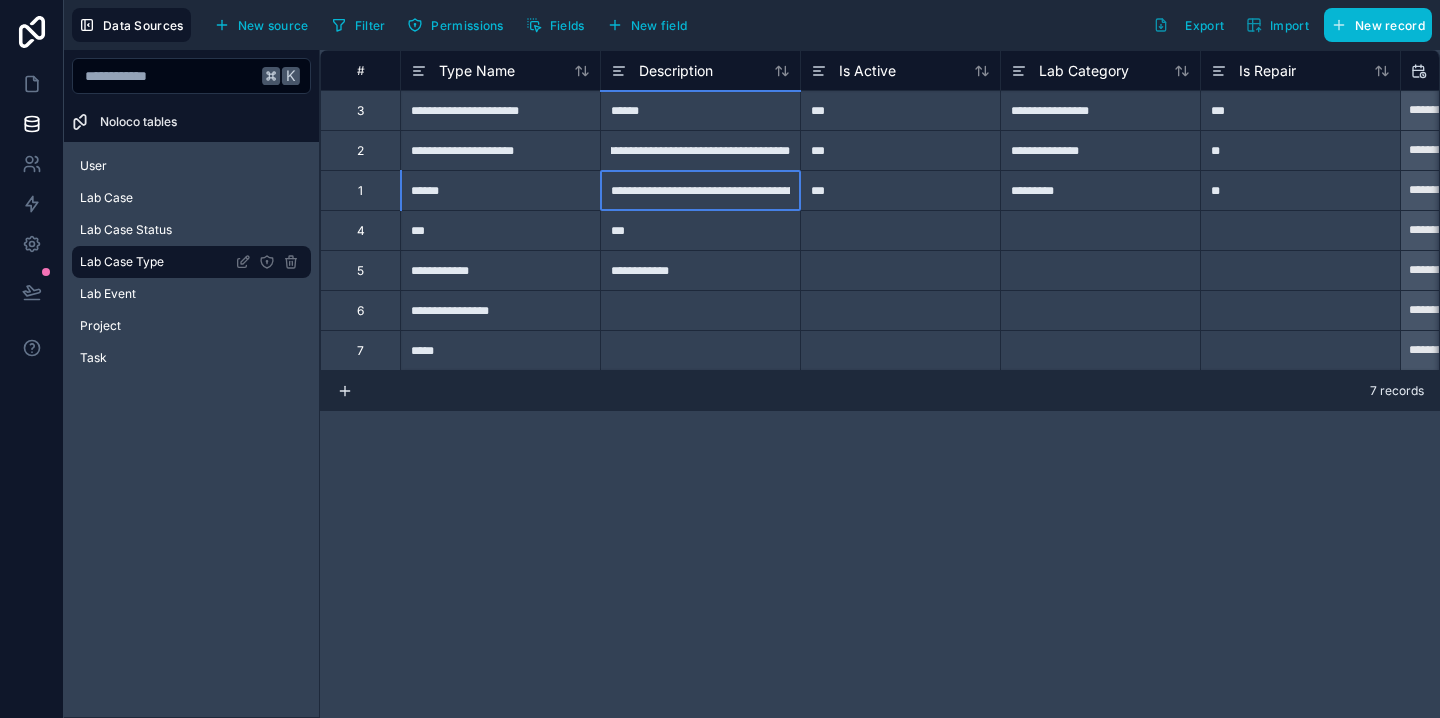 click on "**********" at bounding box center (700, 190) 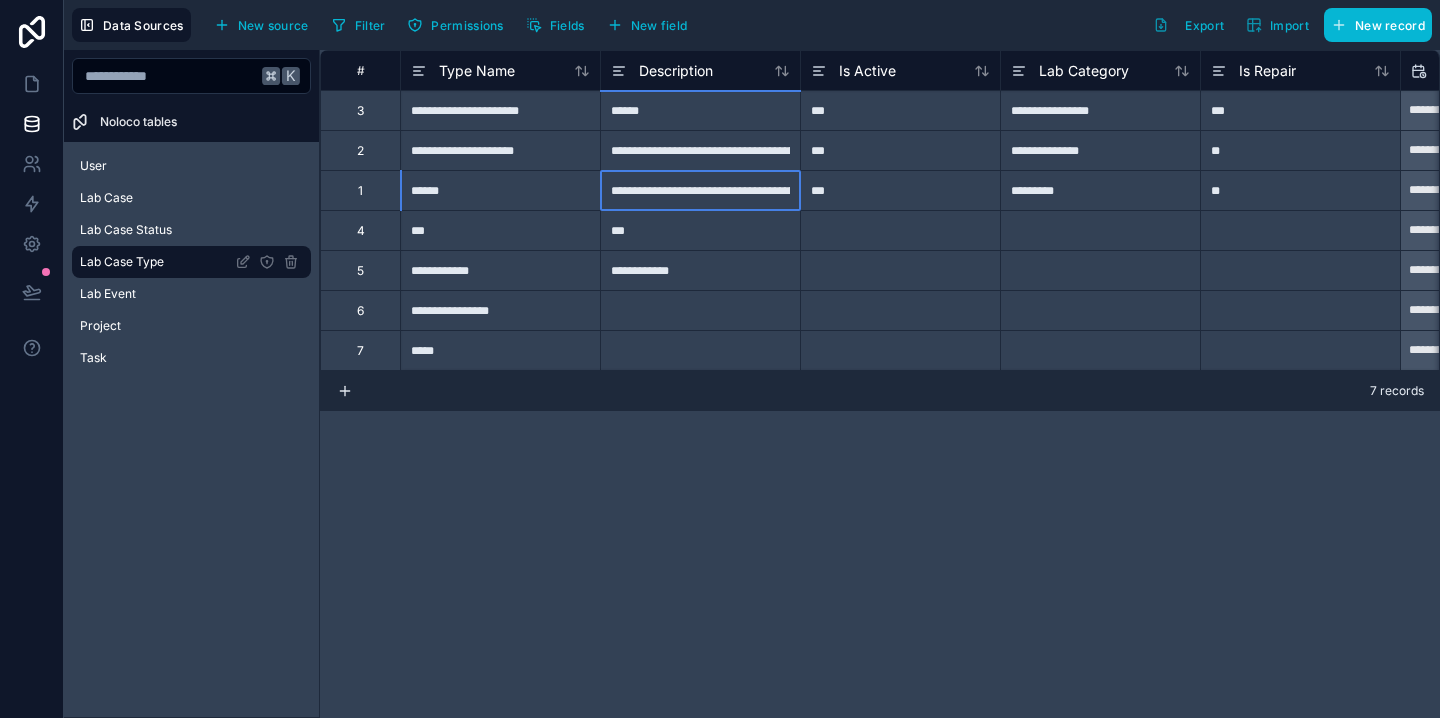 click on "**********" at bounding box center [700, 190] 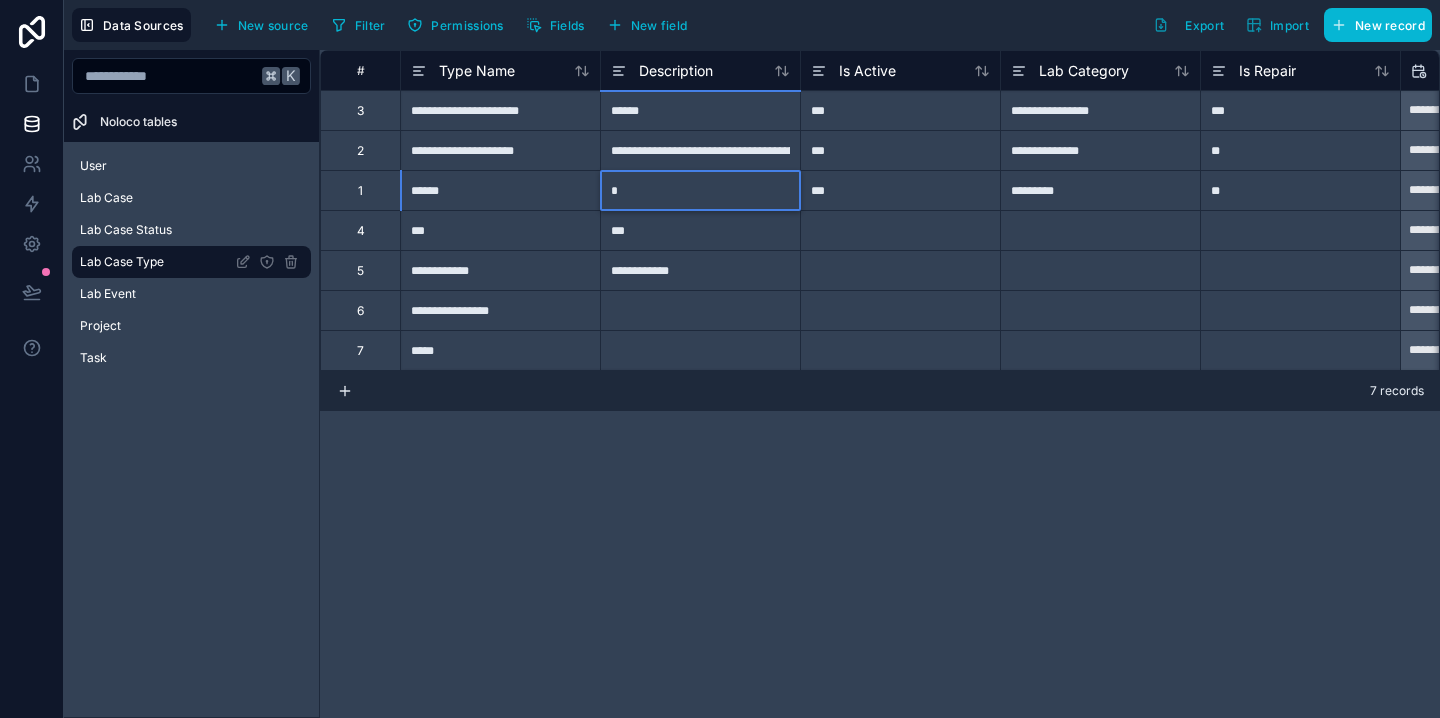 scroll, scrollTop: 0, scrollLeft: 0, axis: both 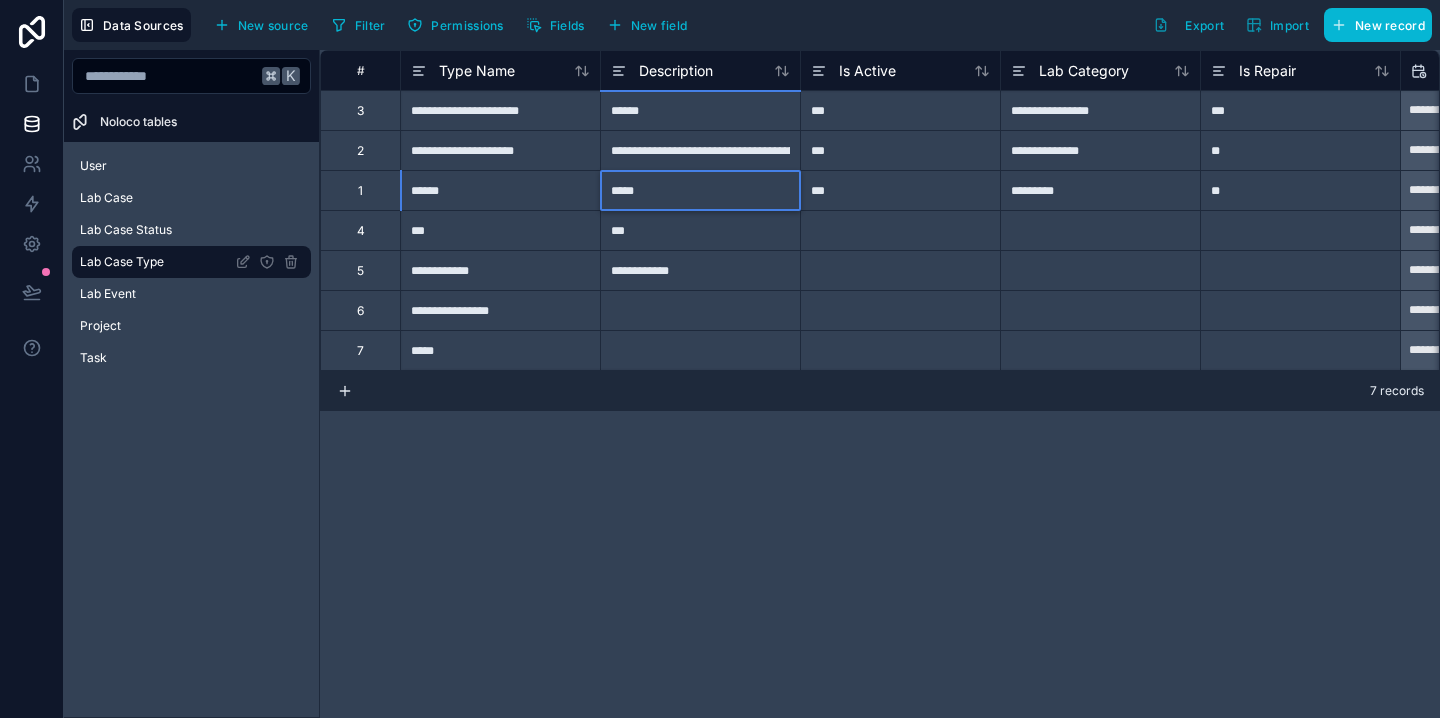 type on "******" 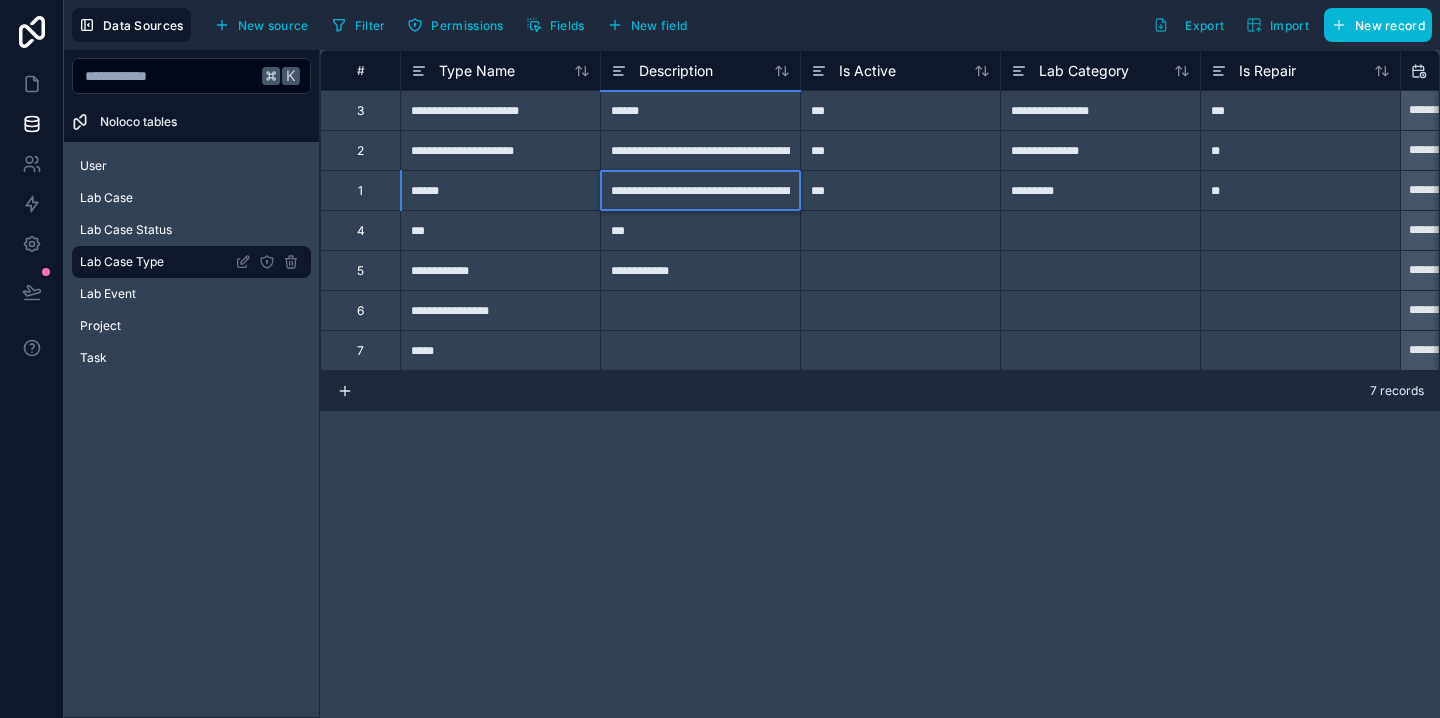 click at bounding box center (700, 310) 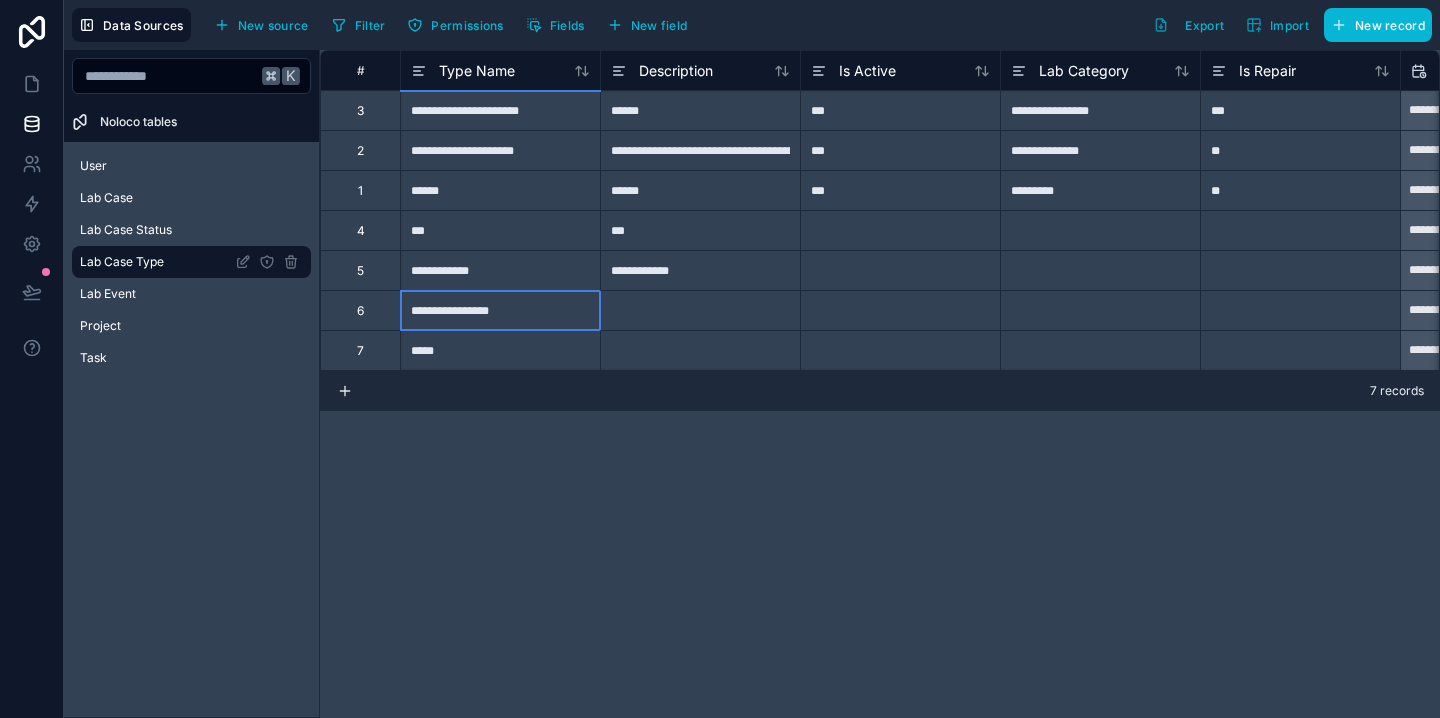 click on "**********" at bounding box center [500, 310] 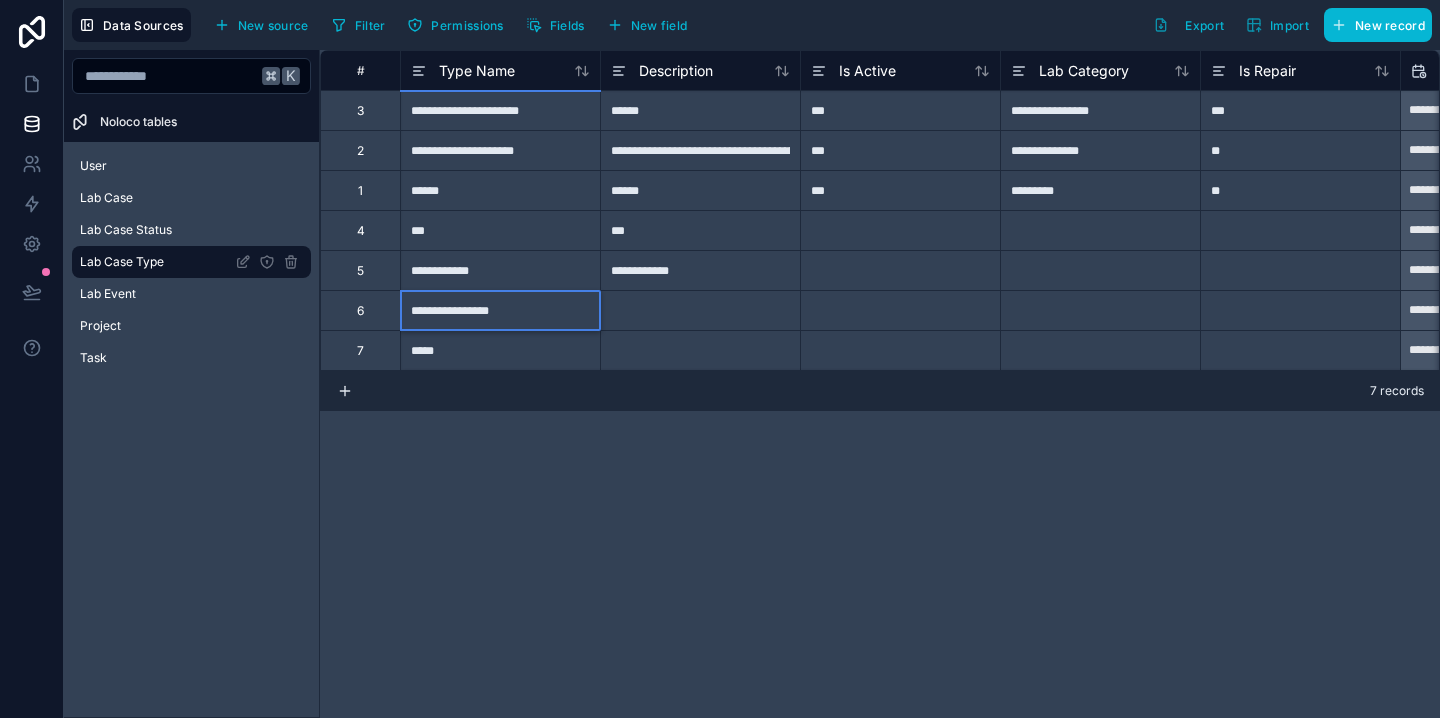 click at bounding box center [700, 310] 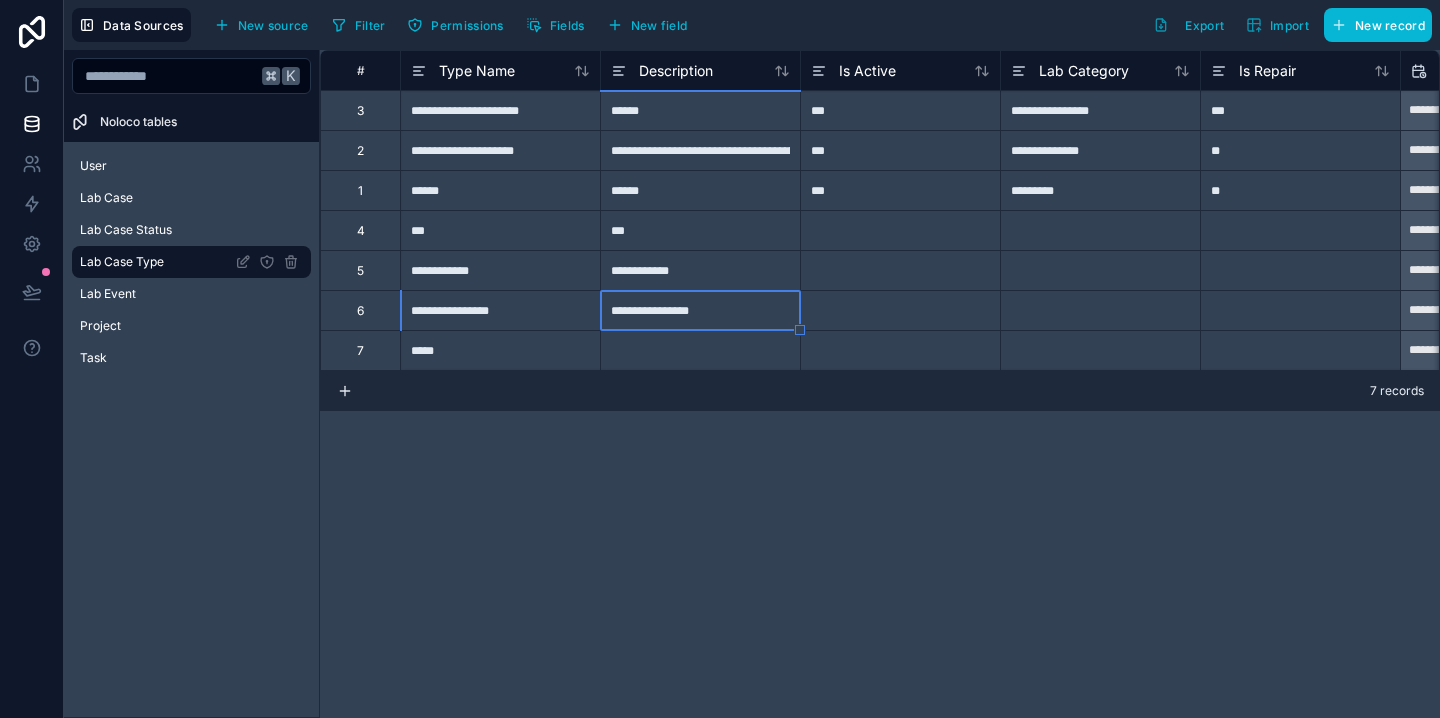 click at bounding box center (700, 350) 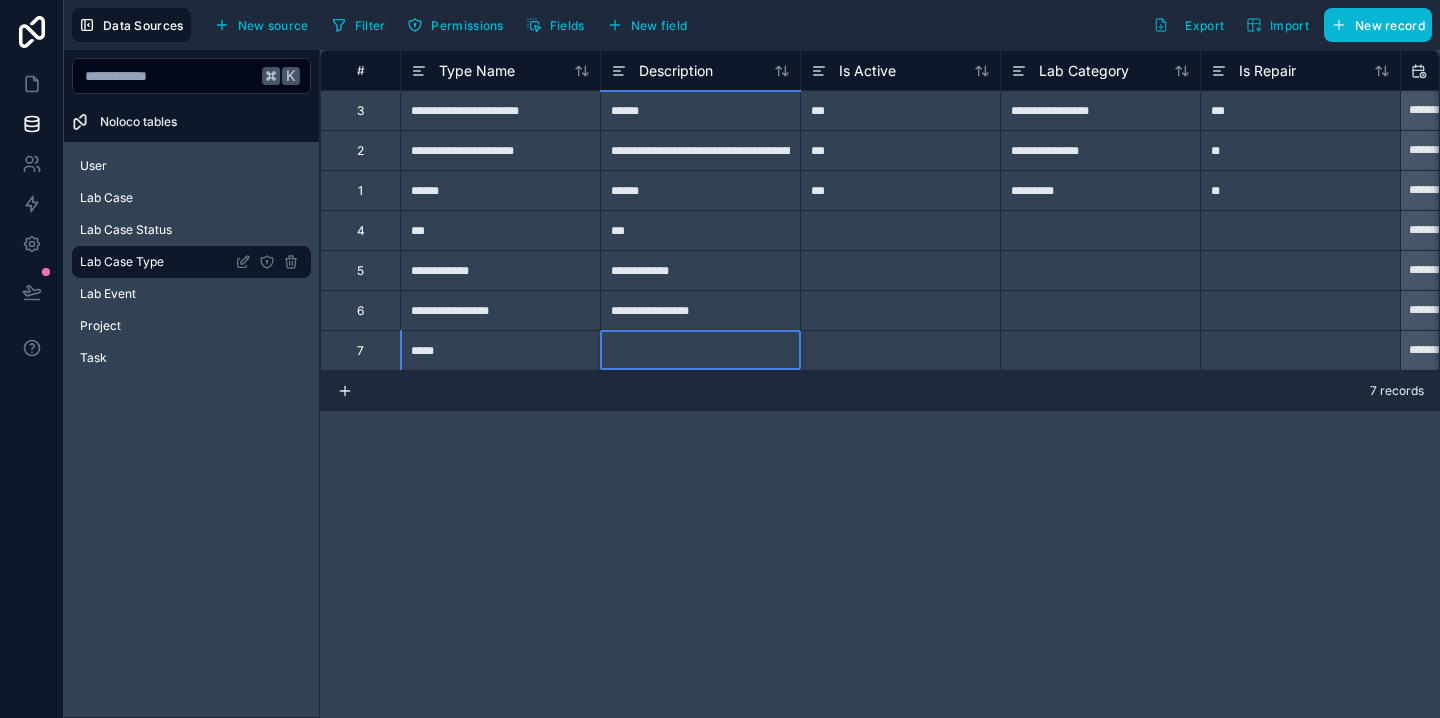 click at bounding box center [700, 350] 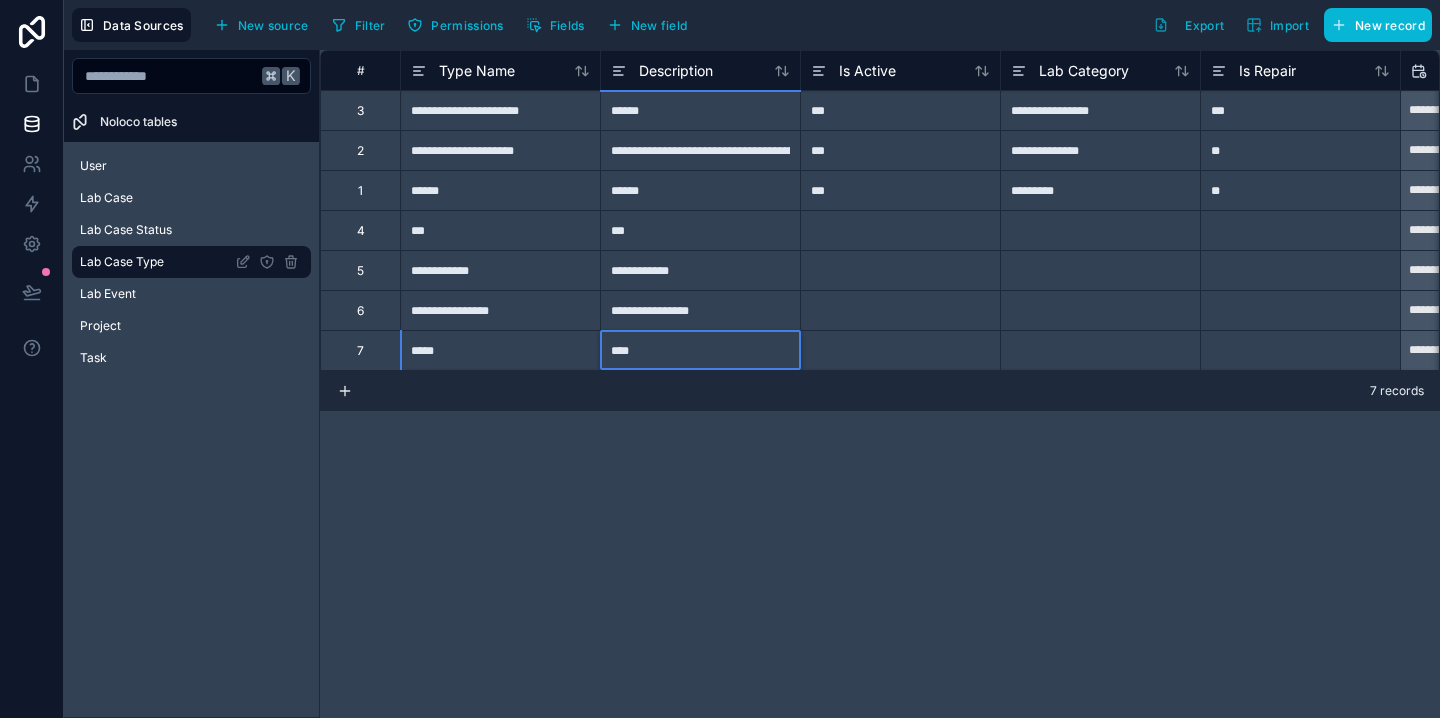type on "*****" 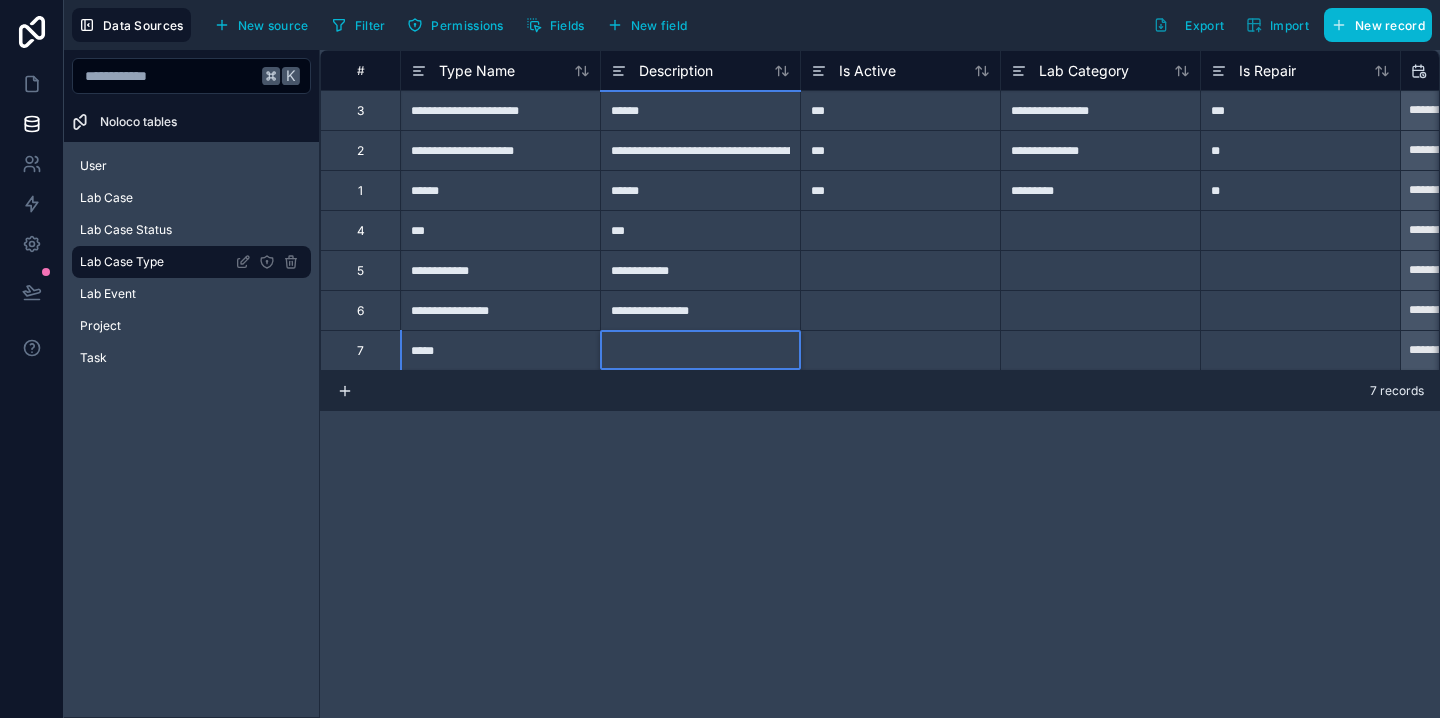click at bounding box center (900, 270) 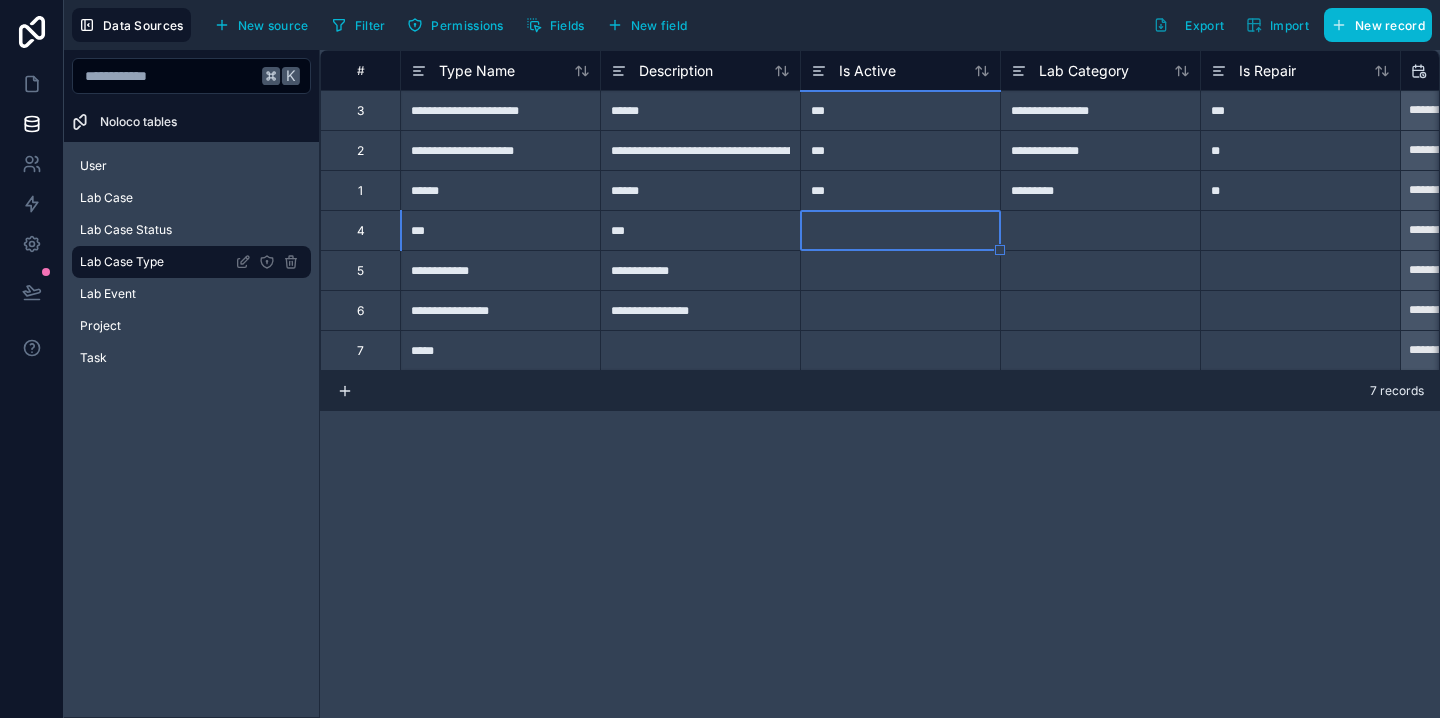 click at bounding box center [900, 230] 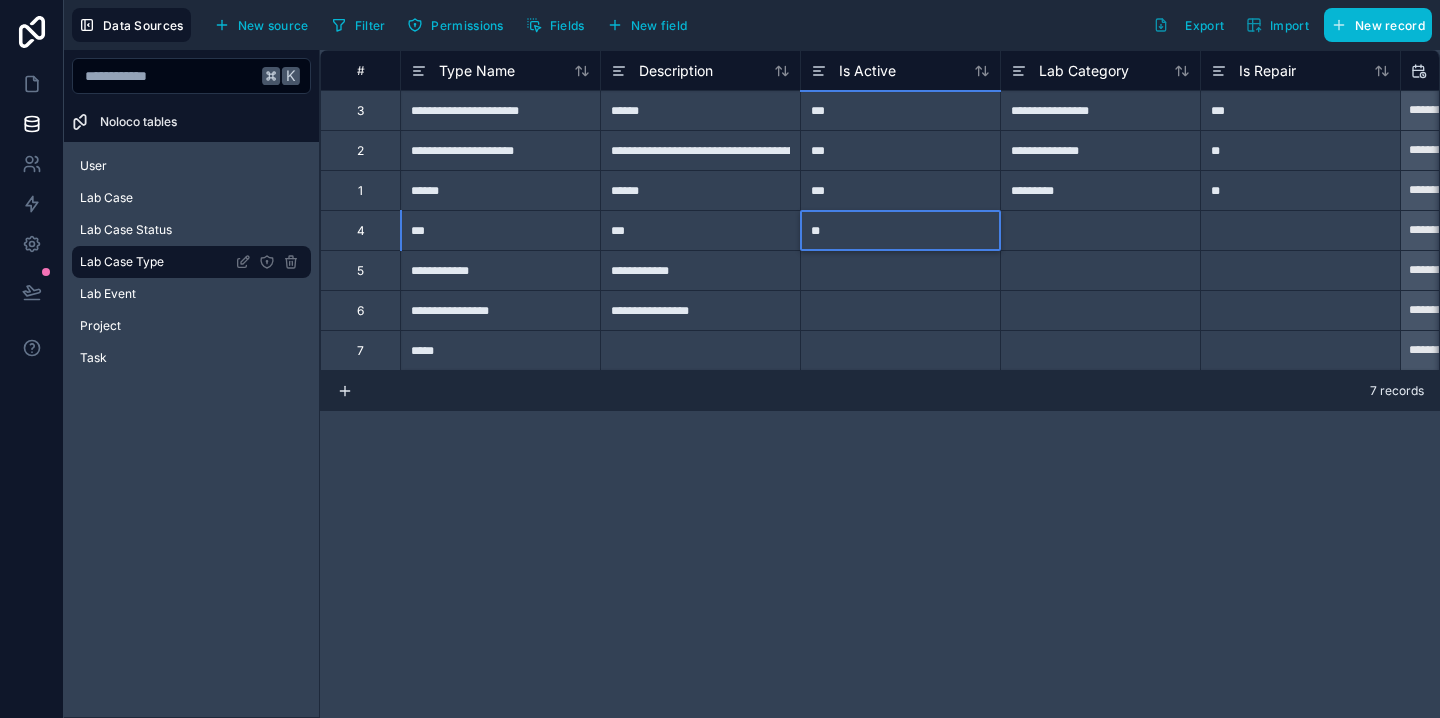 type on "***" 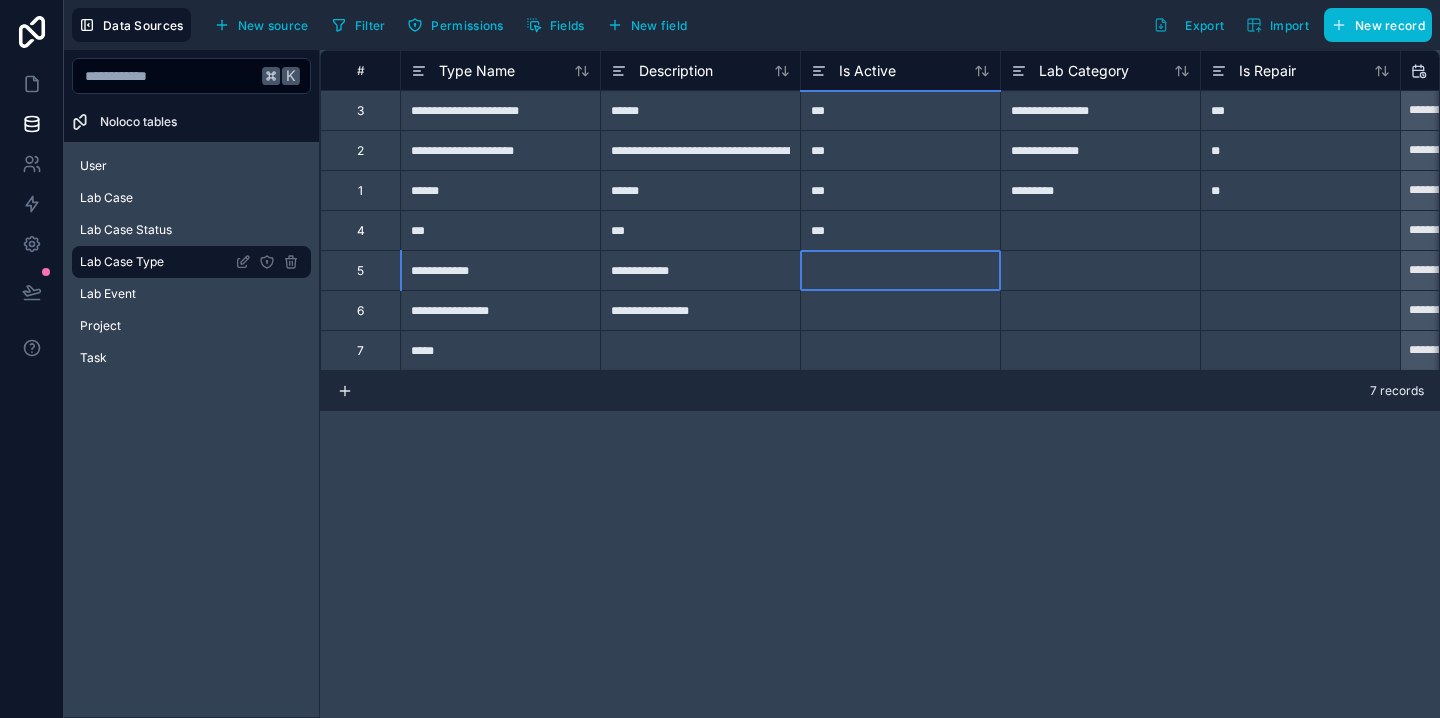 click at bounding box center [900, 270] 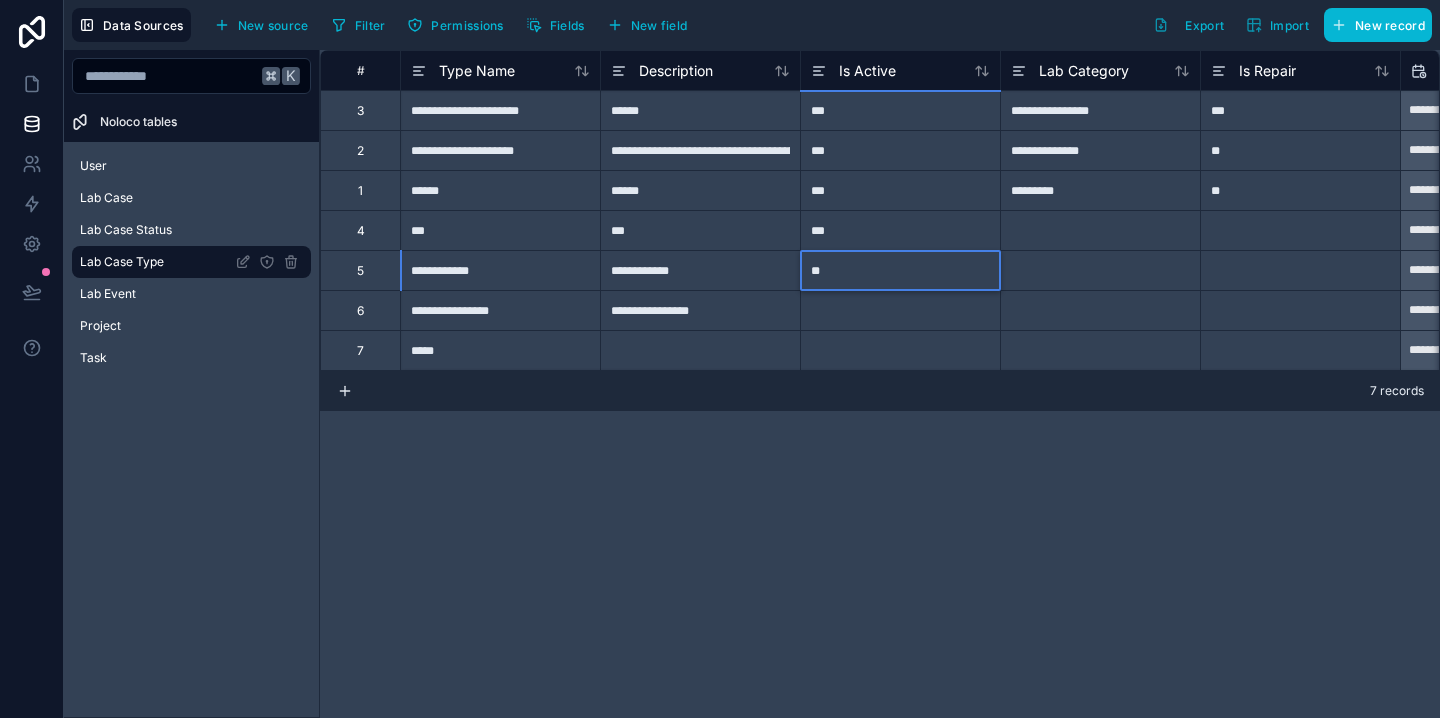type on "***" 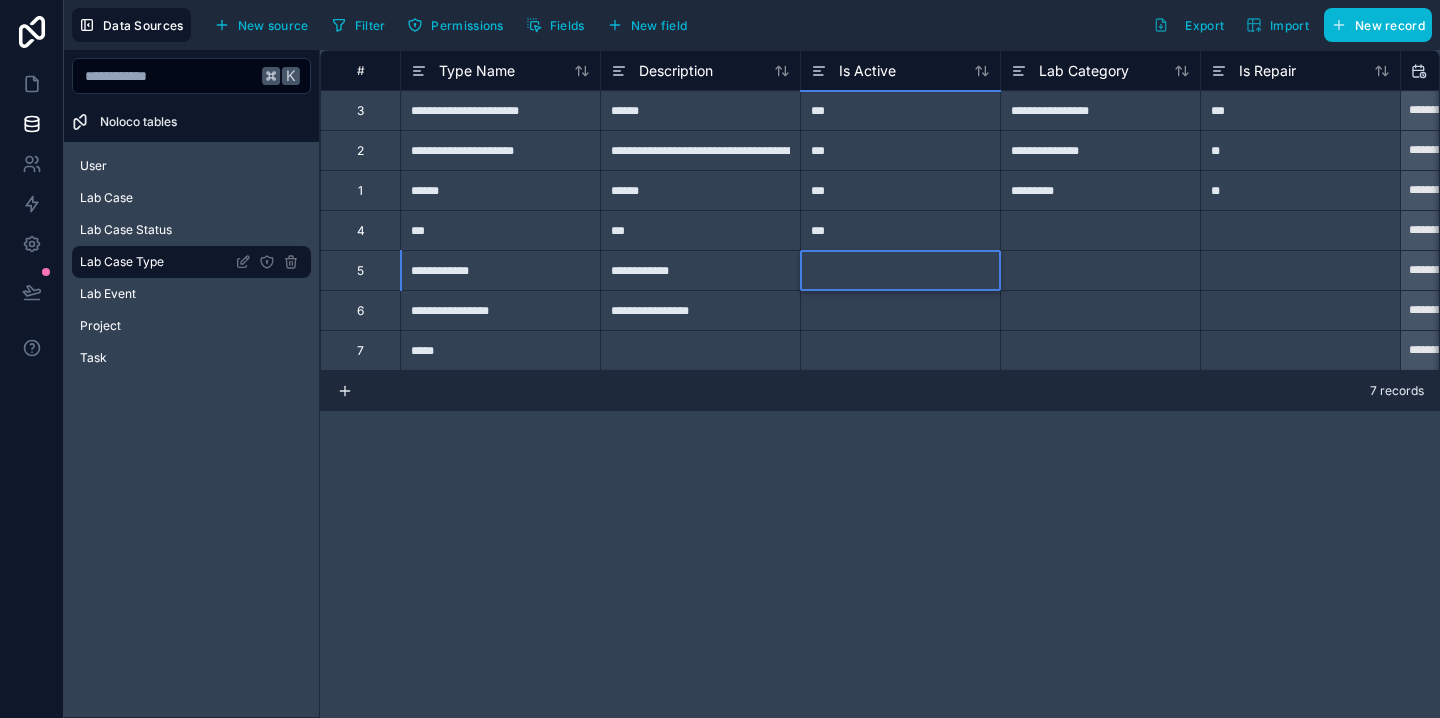 click at bounding box center (900, 310) 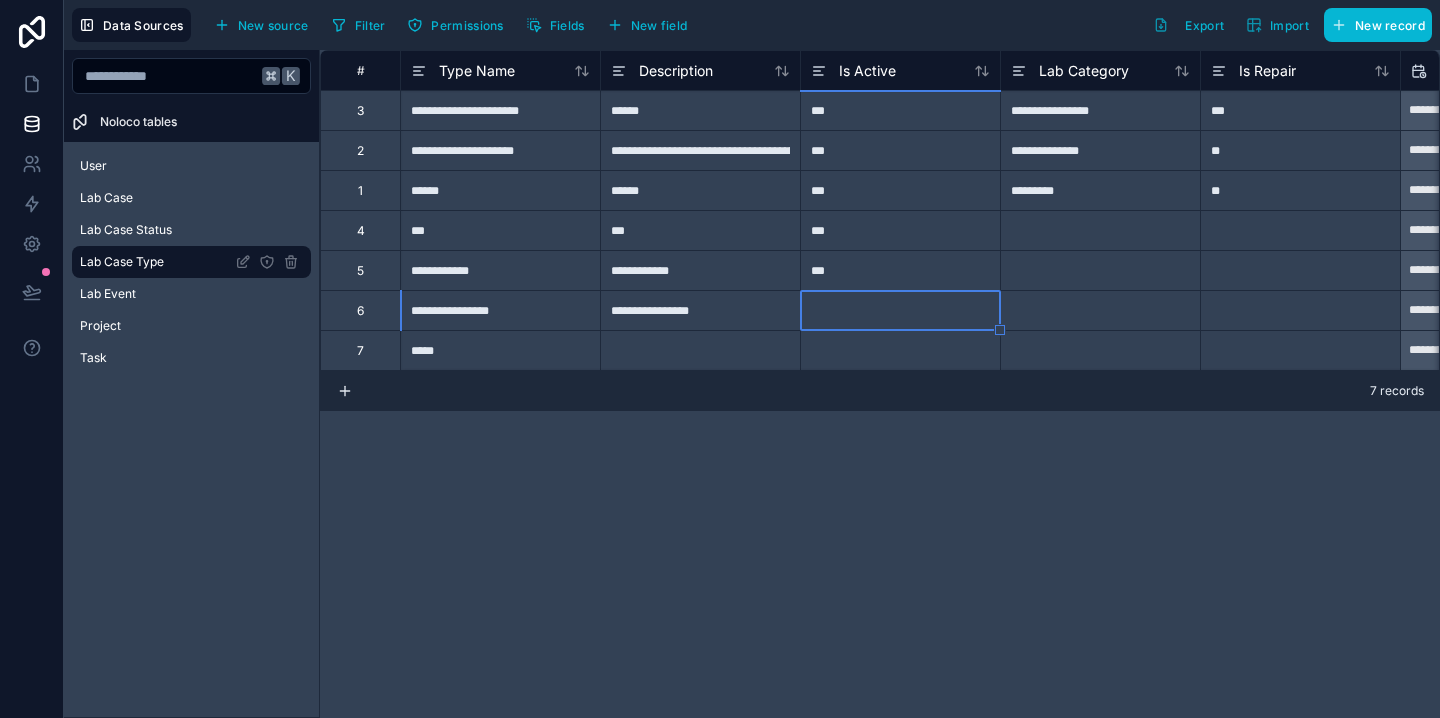 click at bounding box center [900, 310] 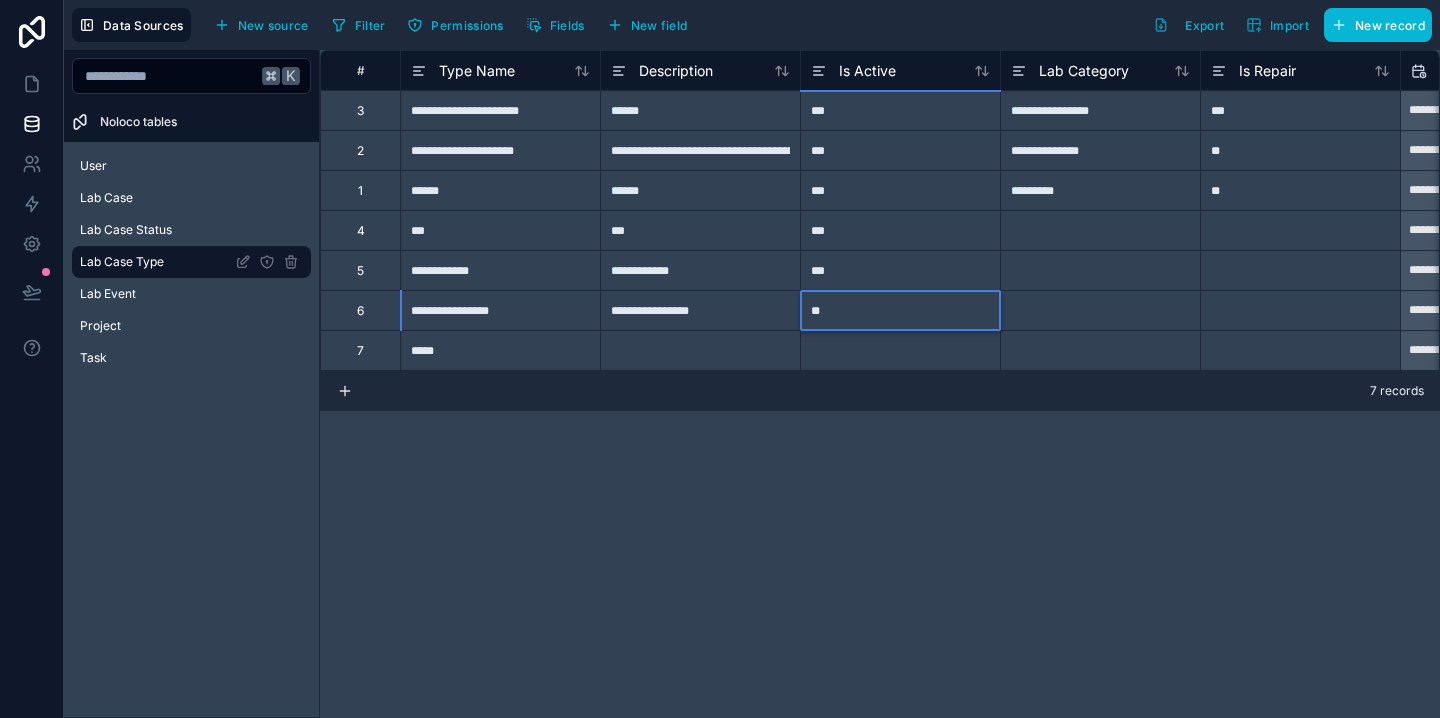 type on "***" 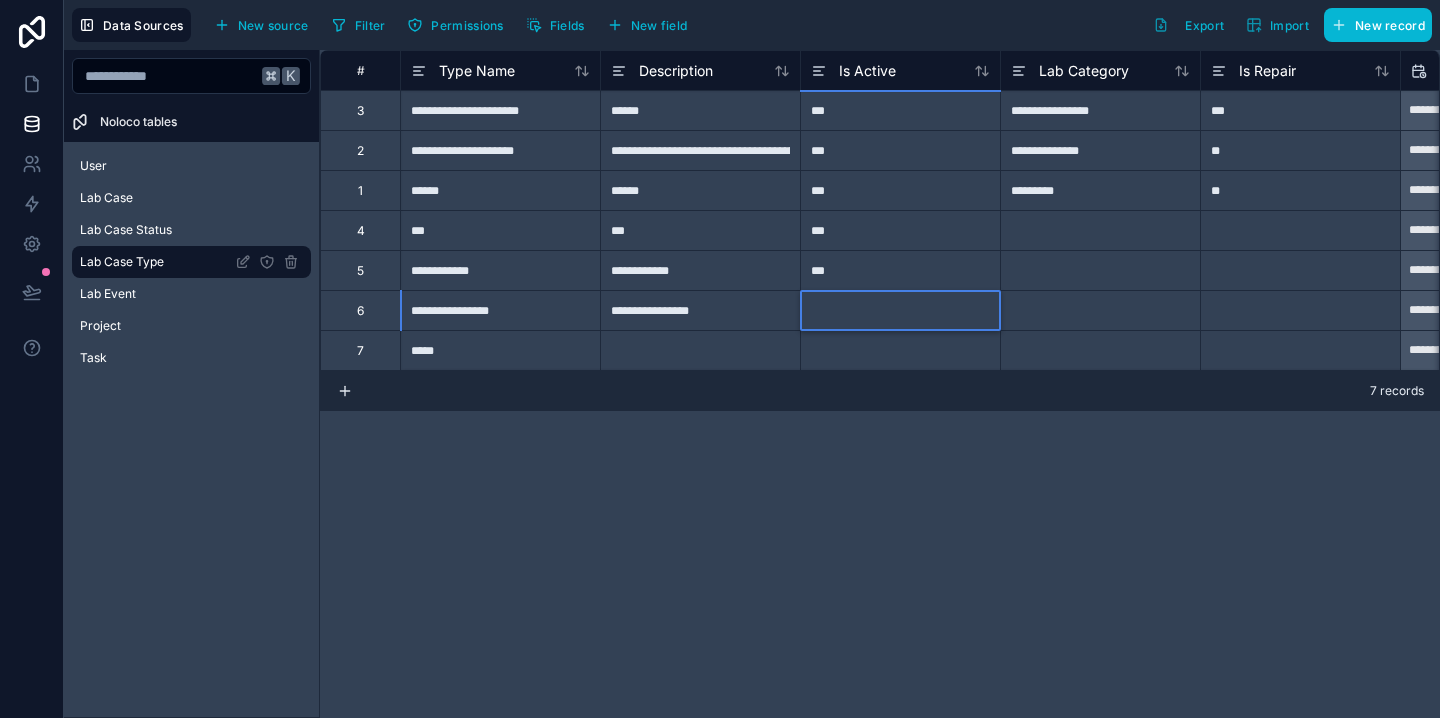click at bounding box center (900, 350) 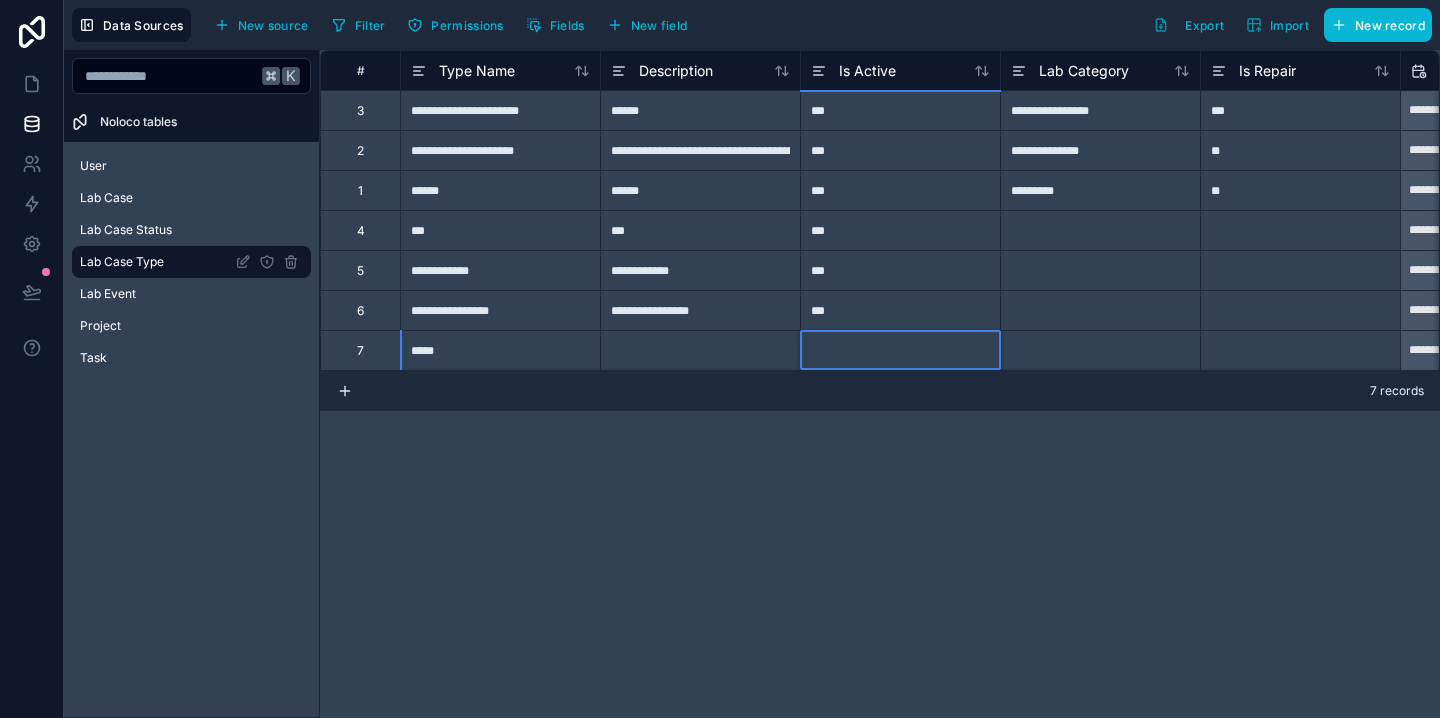 click at bounding box center (900, 350) 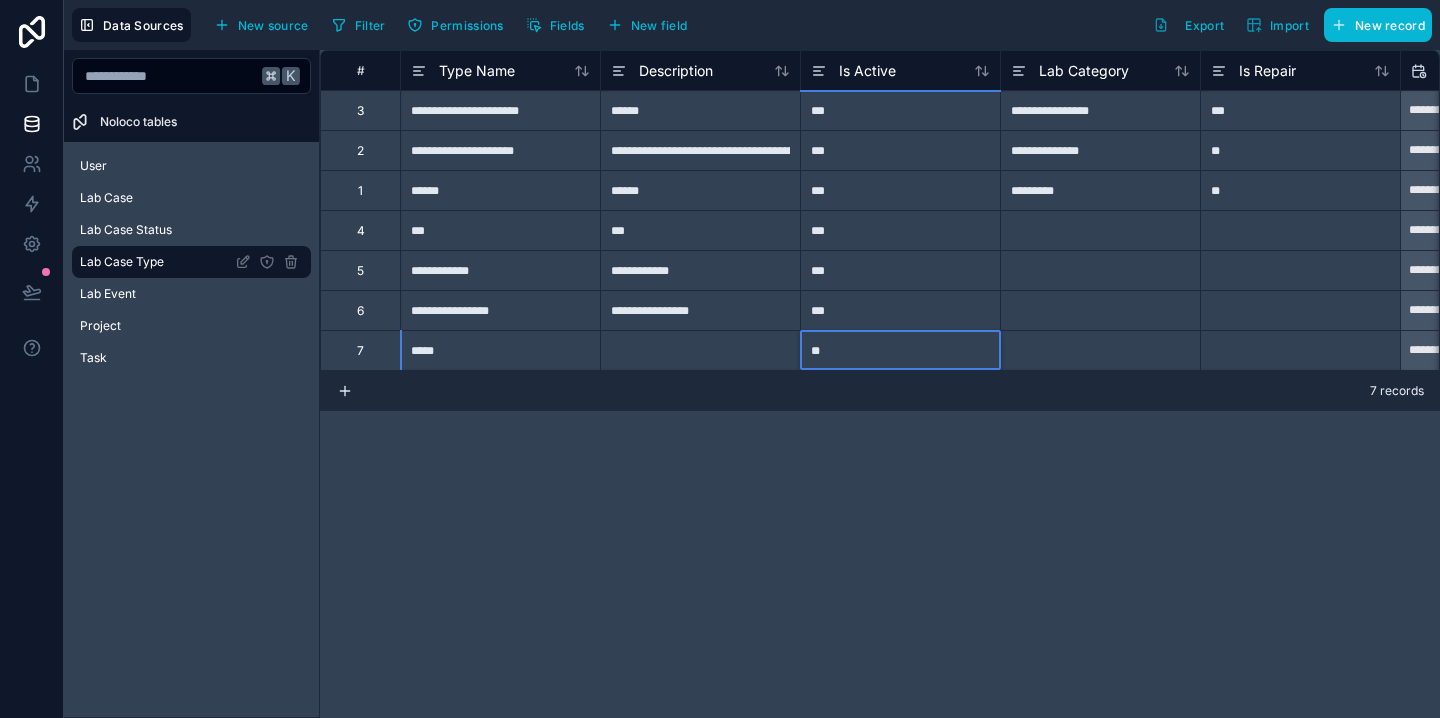 type on "***" 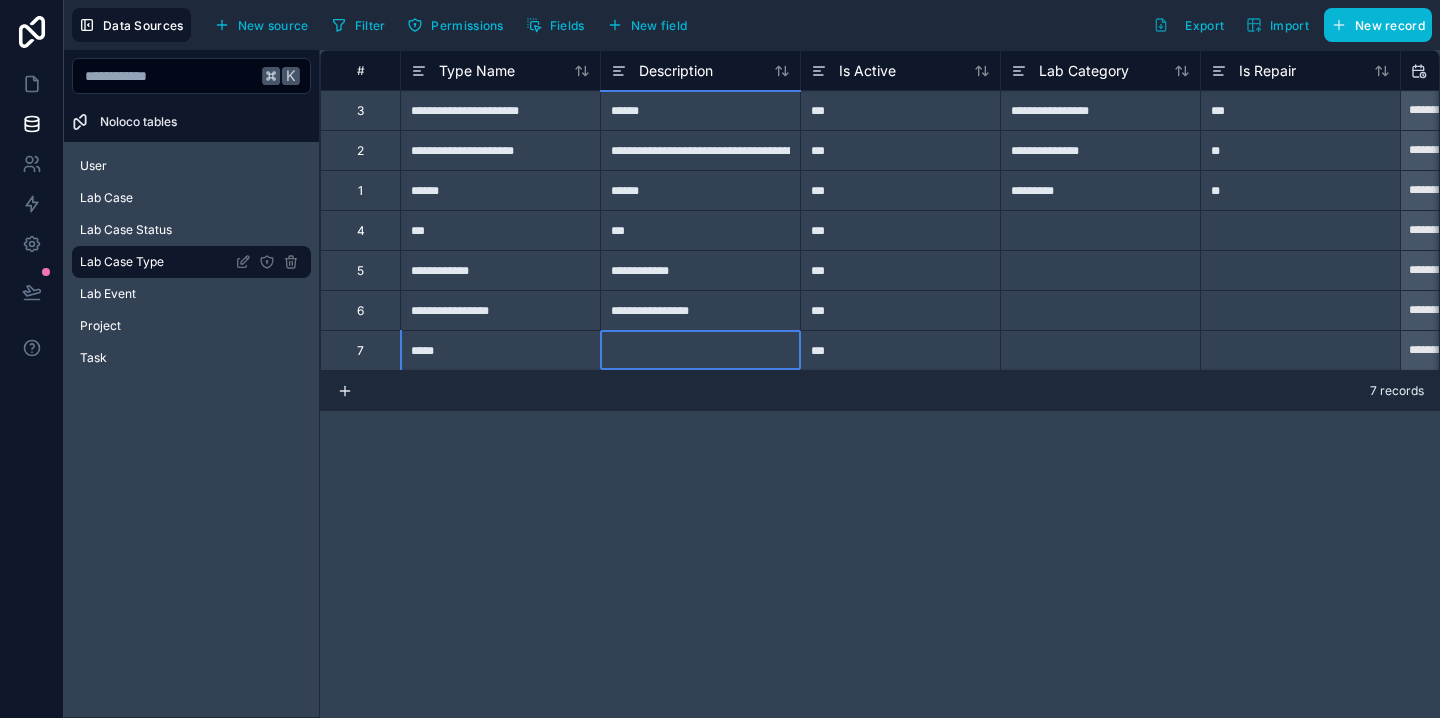 click at bounding box center (700, 350) 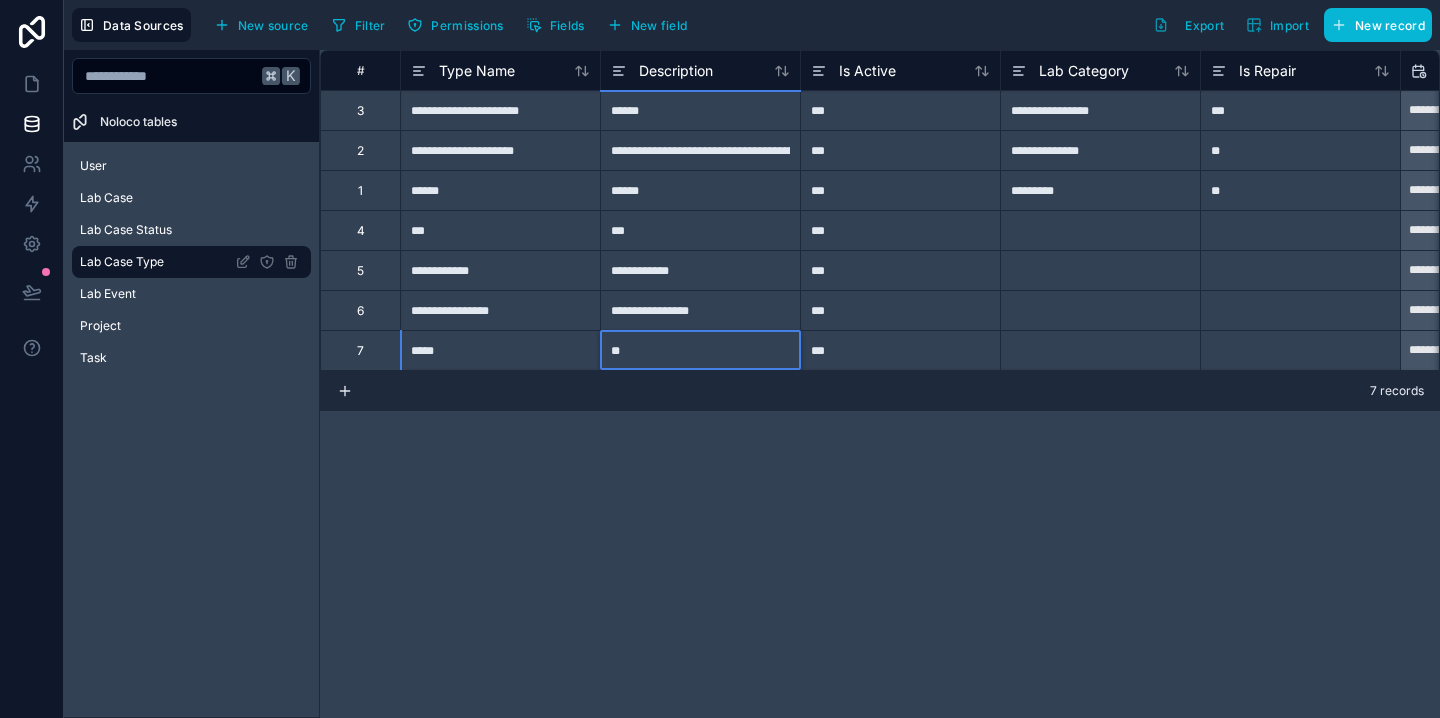 type on "*" 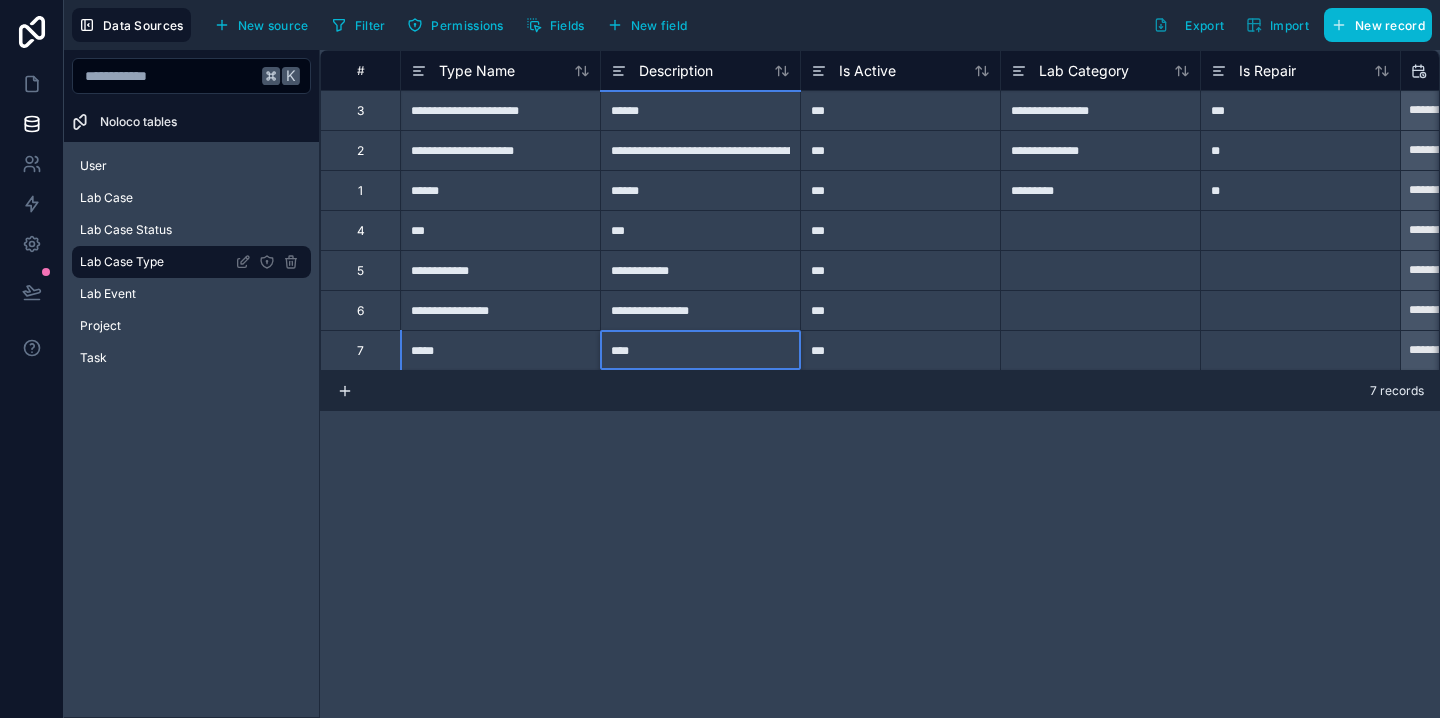 type on "*****" 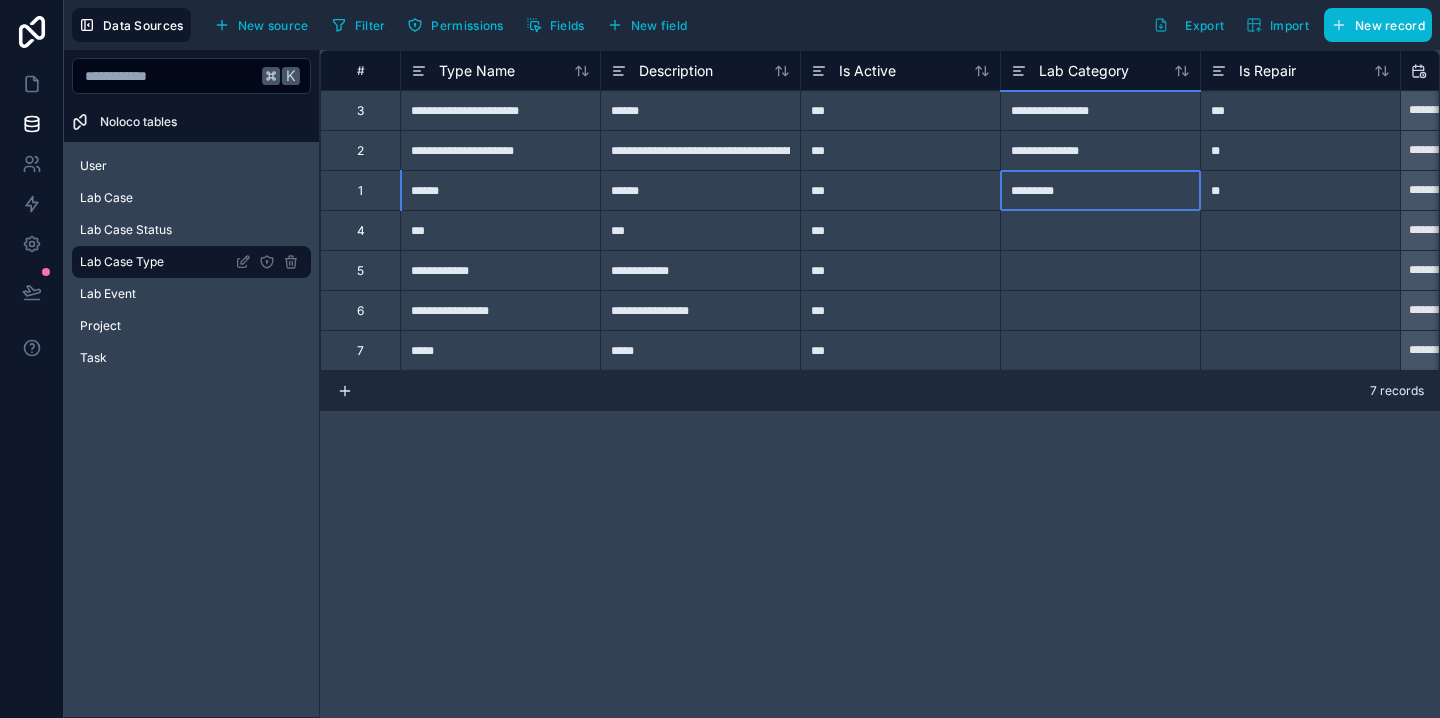 click on "*********" at bounding box center [1100, 190] 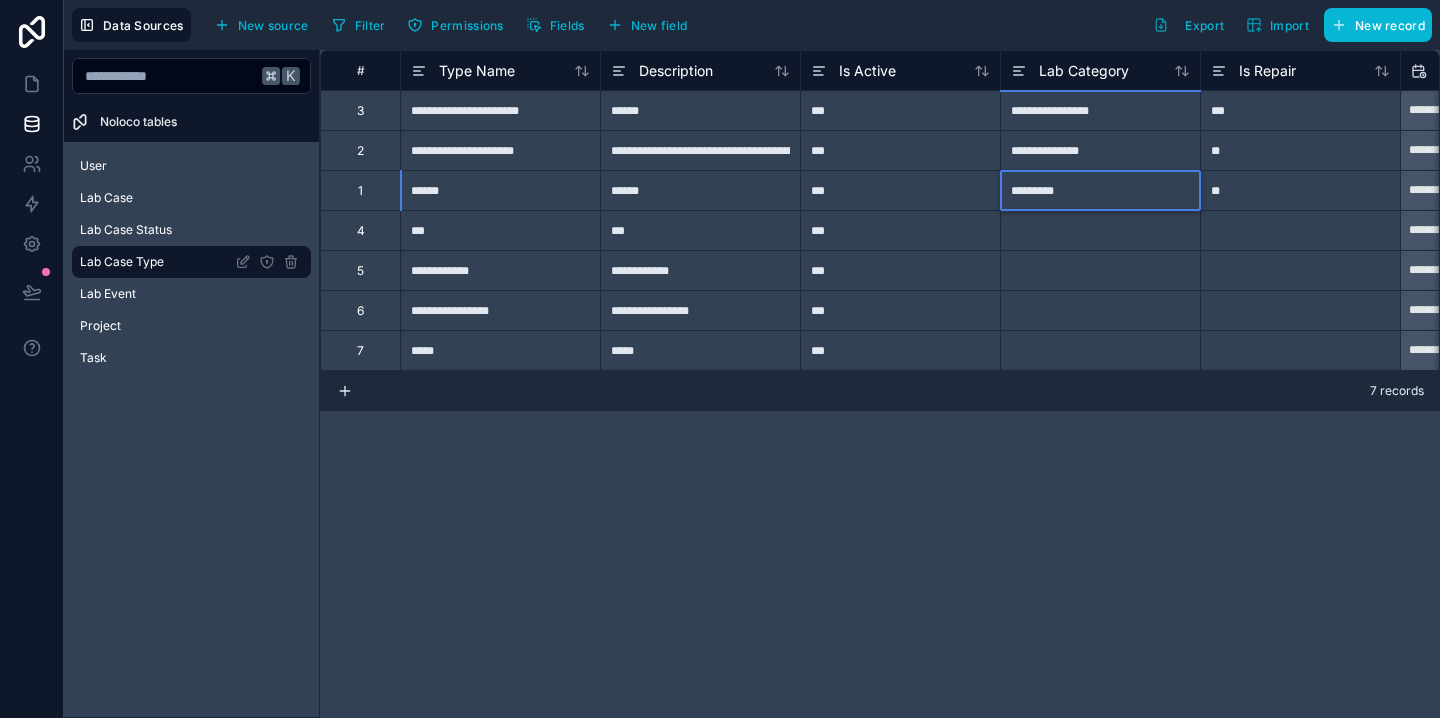 click on "*********" at bounding box center [1100, 190] 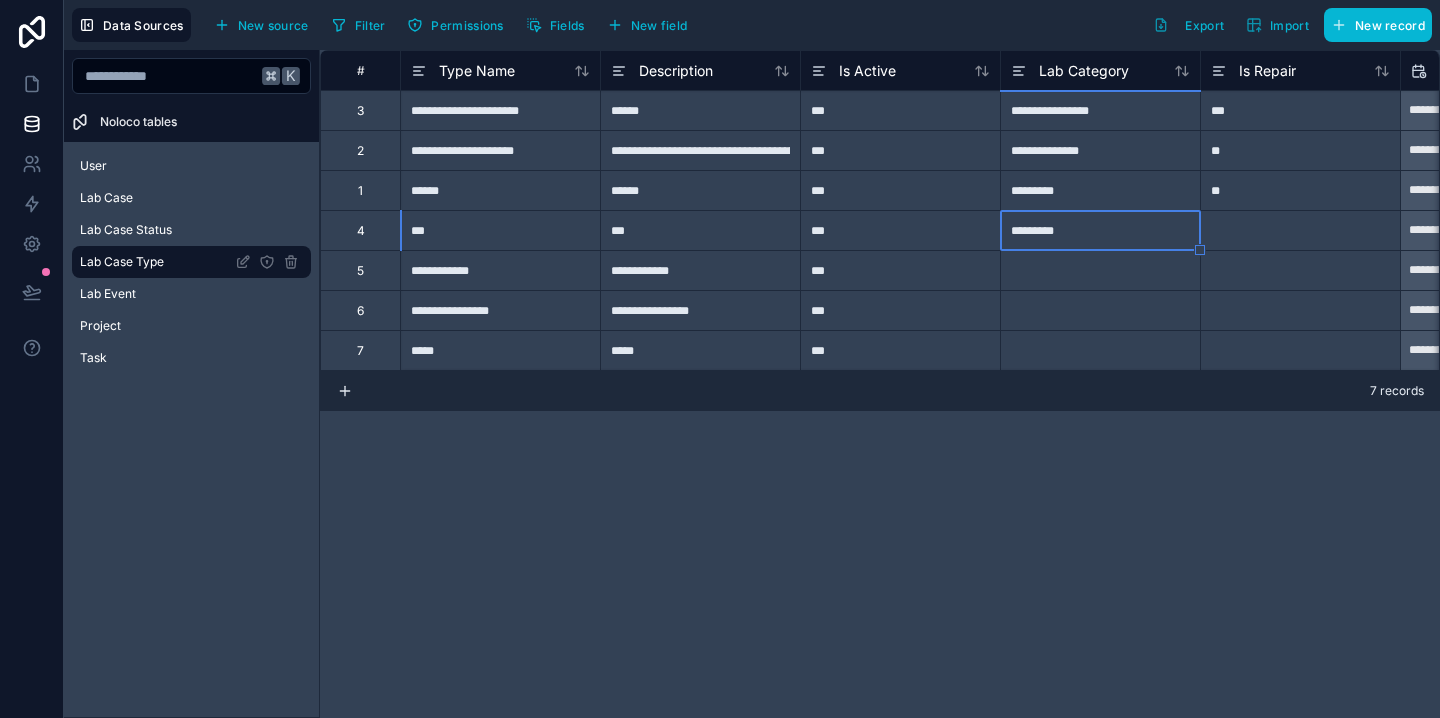 click at bounding box center [1100, 270] 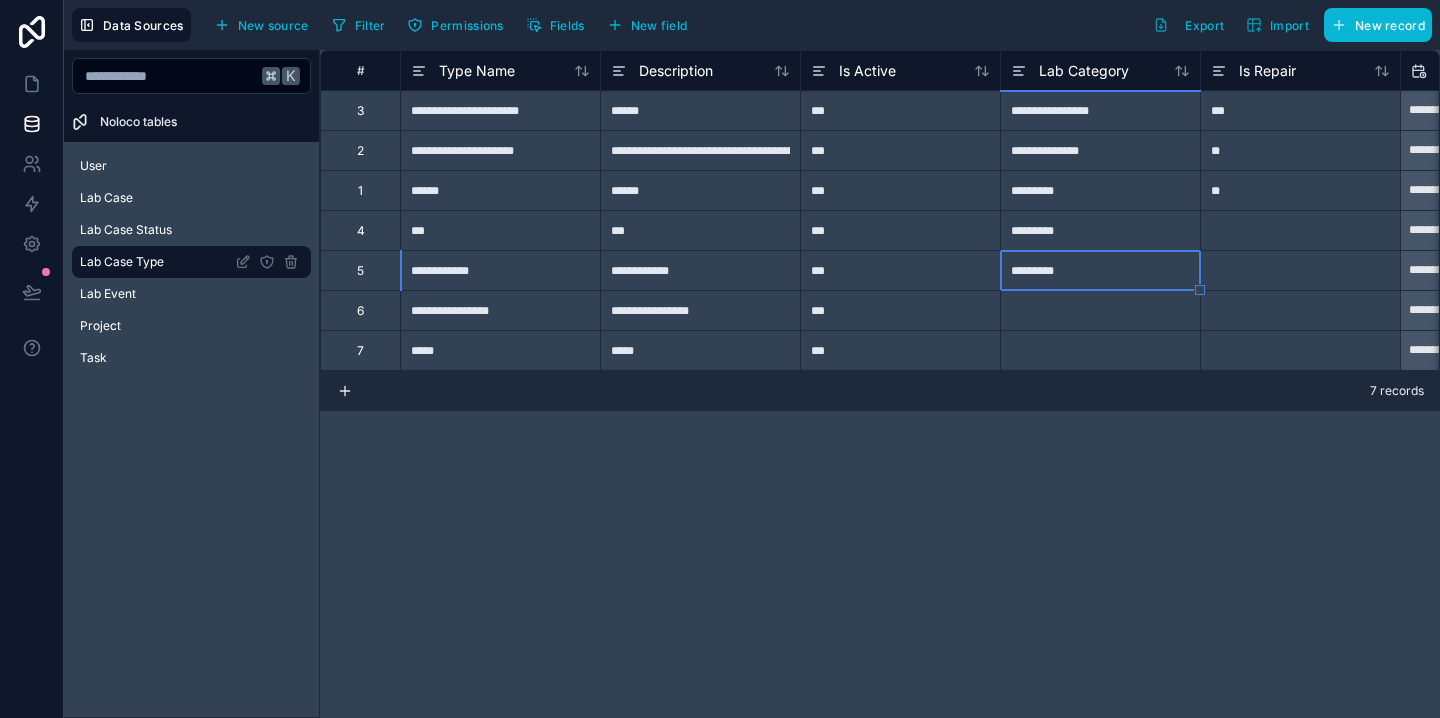 click at bounding box center [1100, 310] 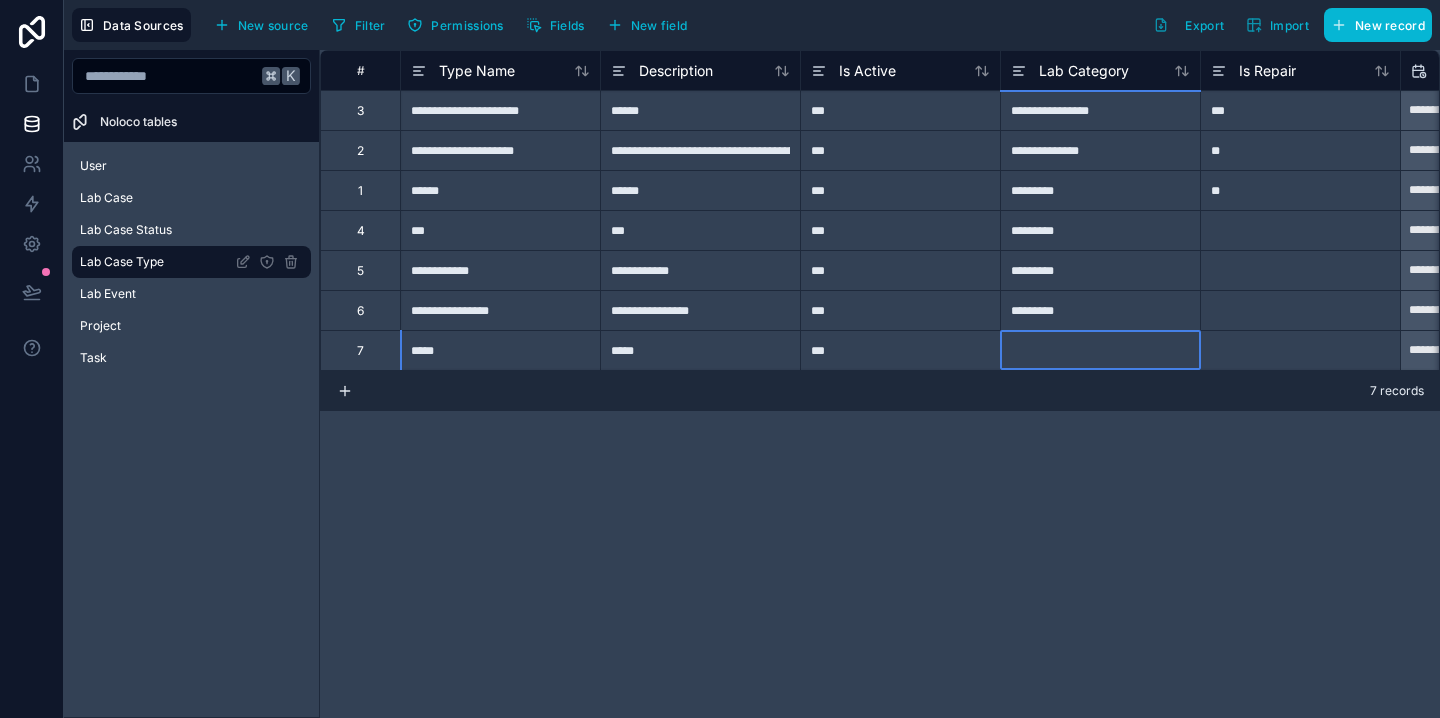 click at bounding box center [1100, 350] 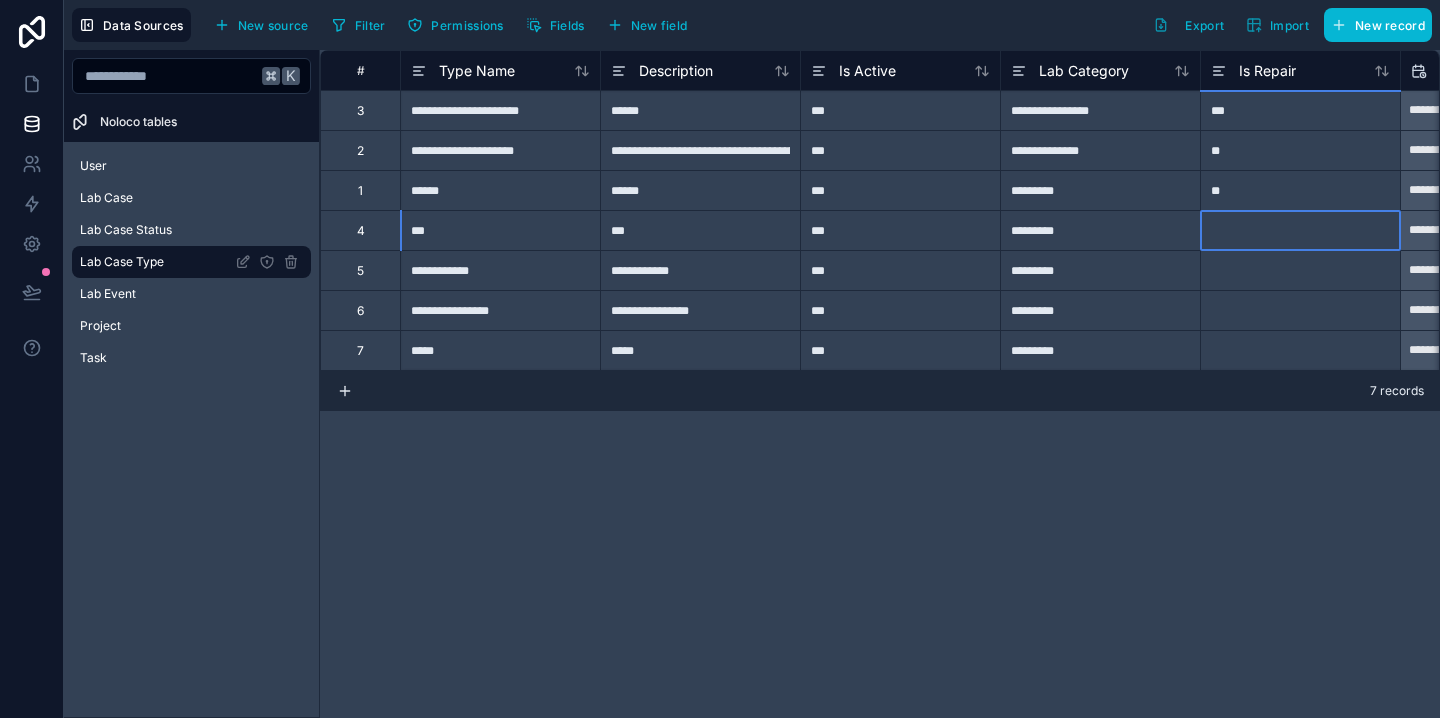 click at bounding box center [1300, 230] 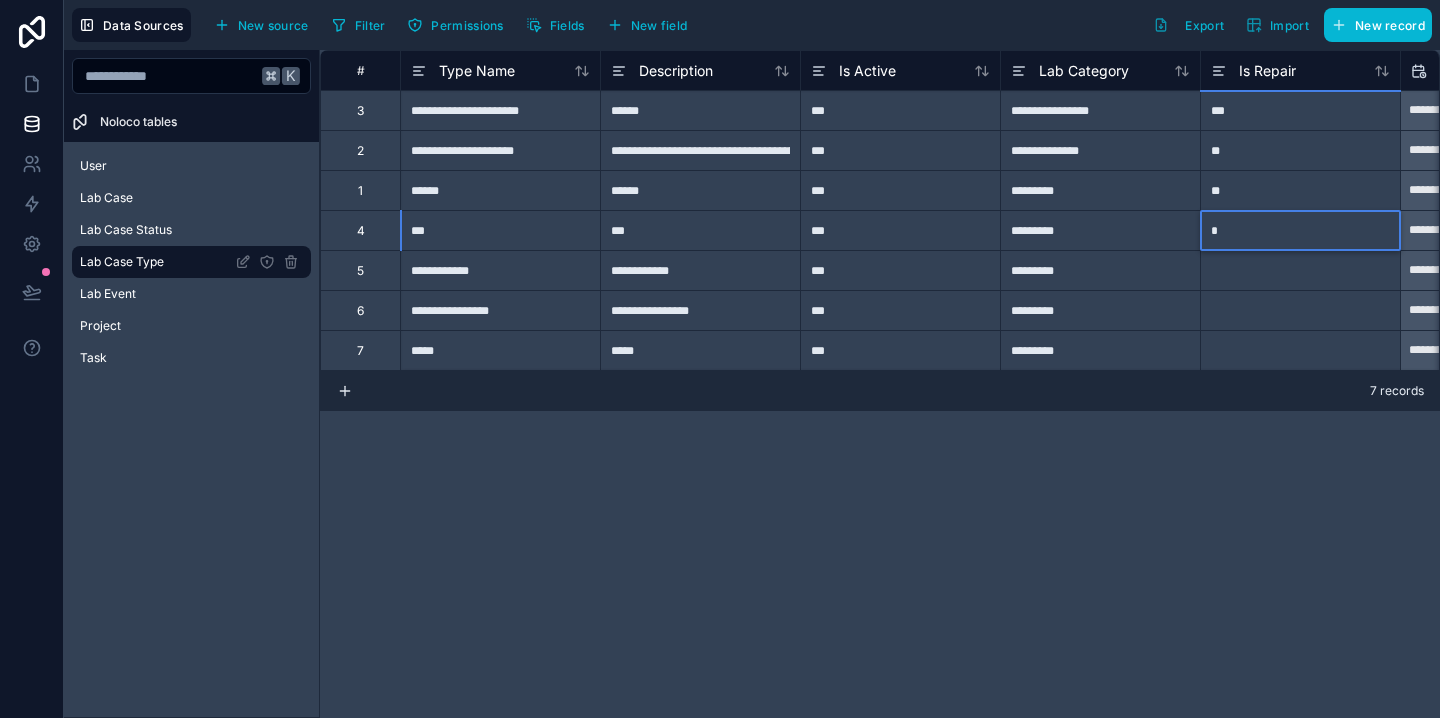 type on "**" 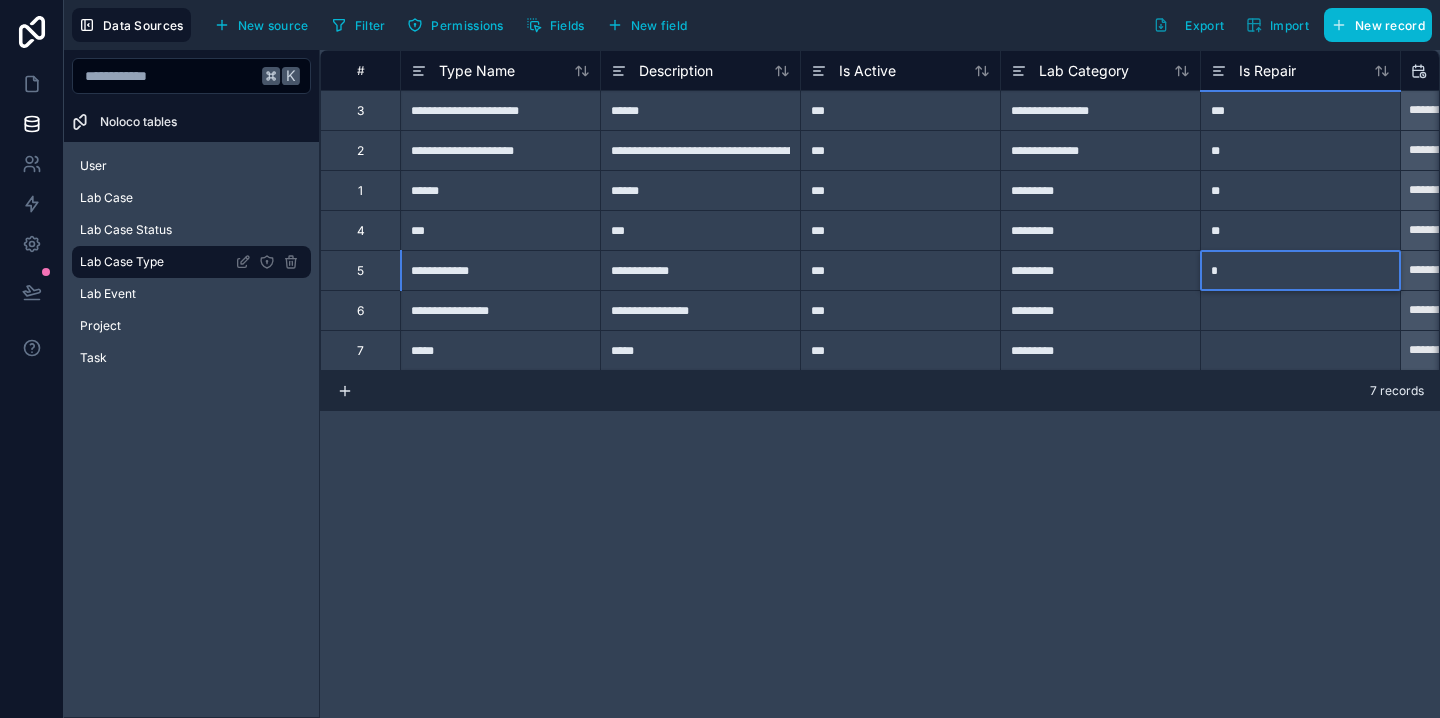 type on "**" 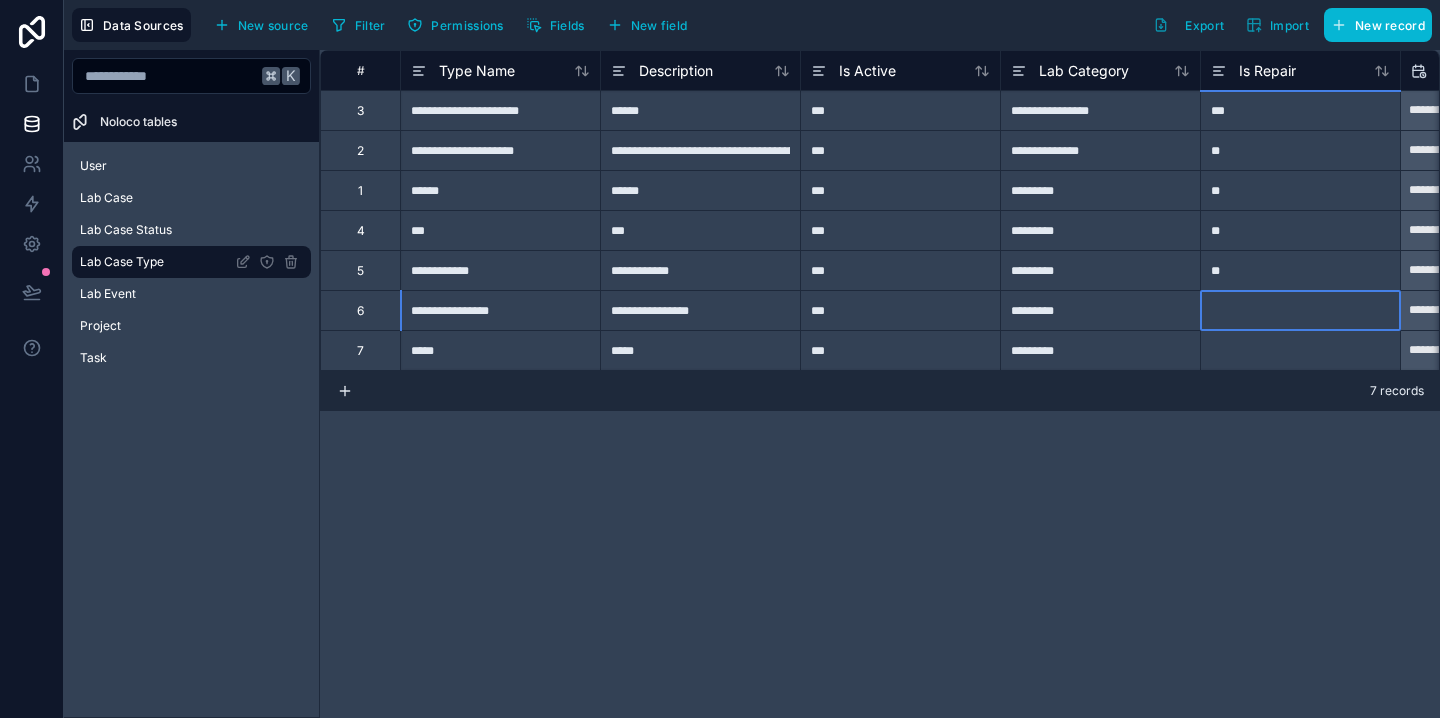 click at bounding box center (1300, 310) 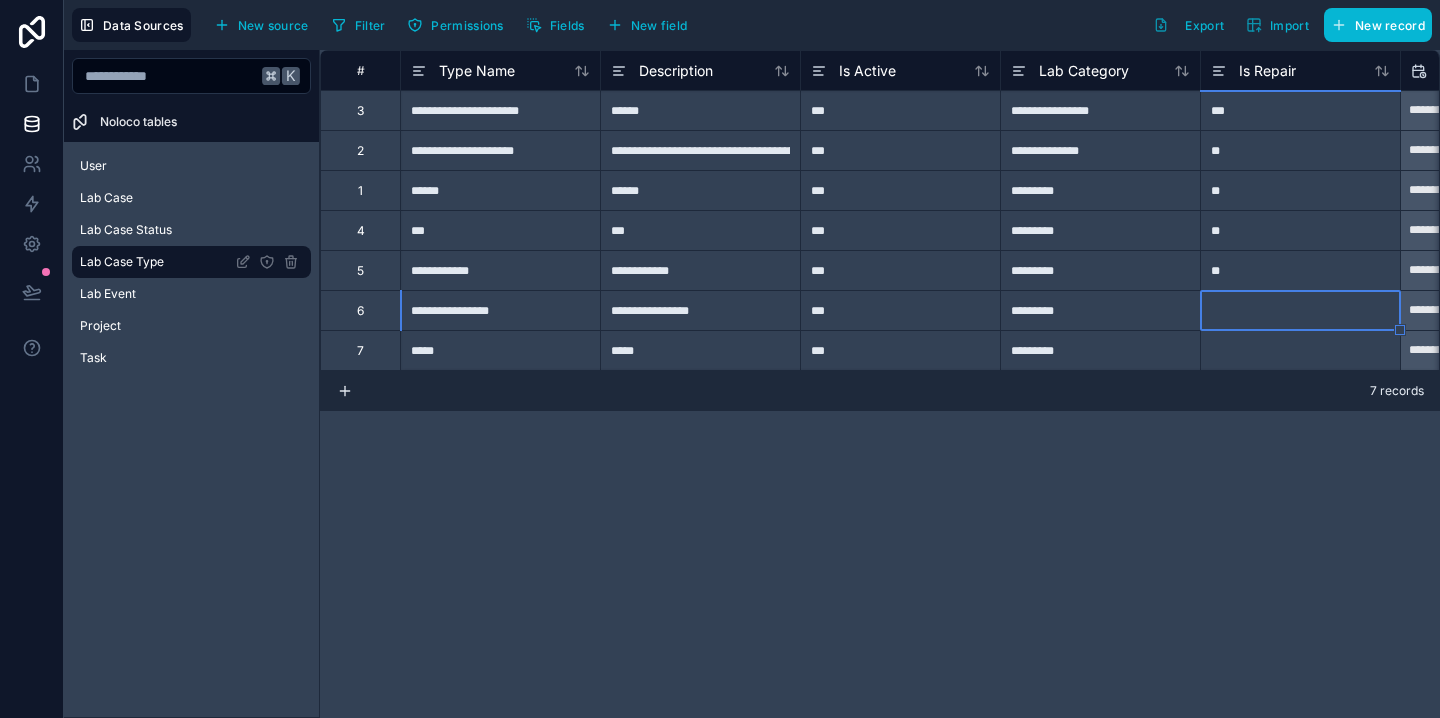 click at bounding box center [1300, 310] 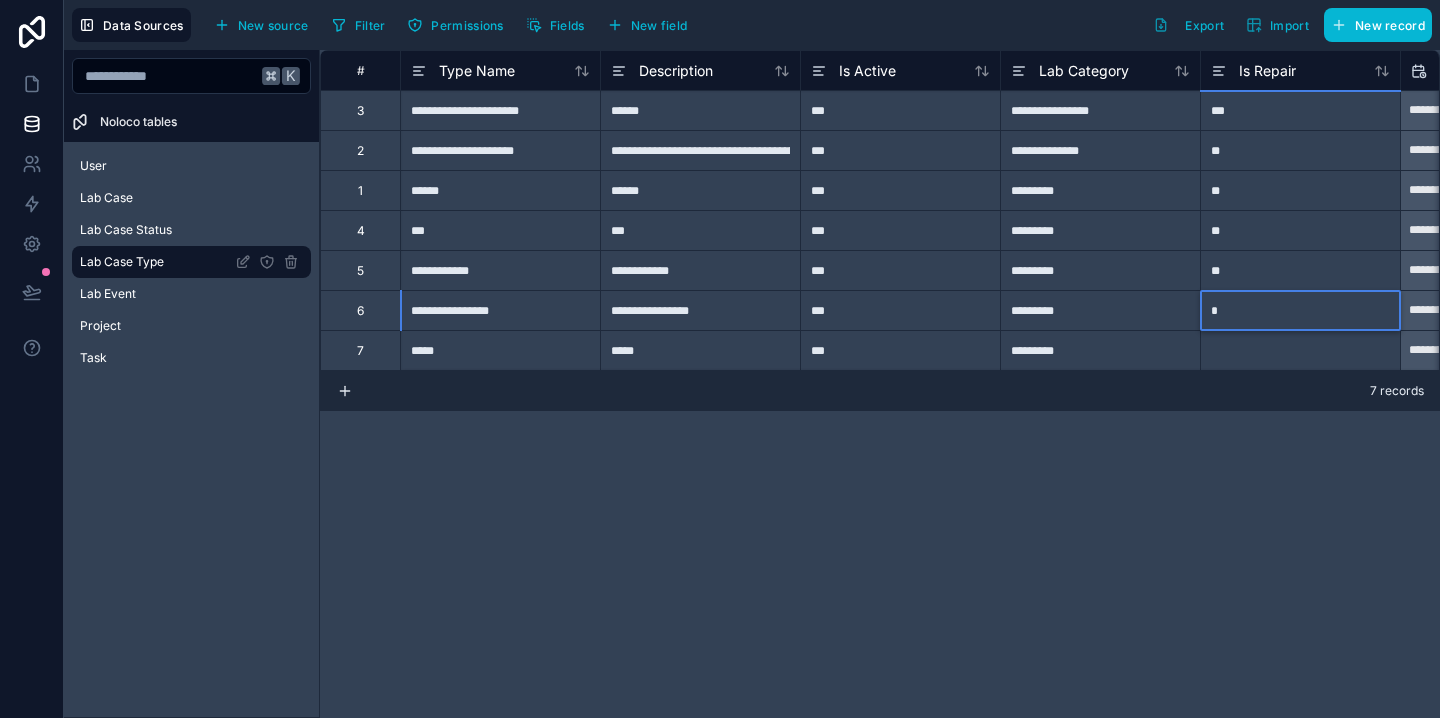 type on "**" 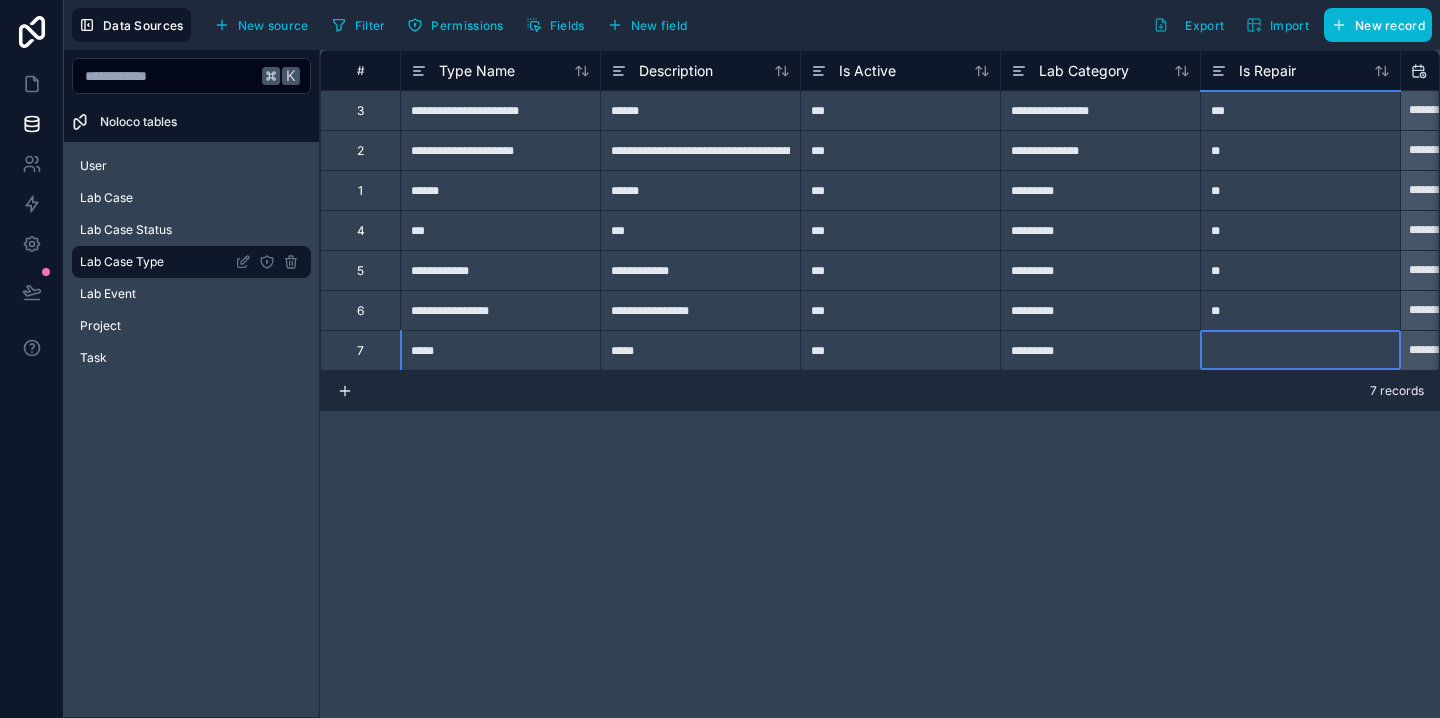 click at bounding box center [1300, 350] 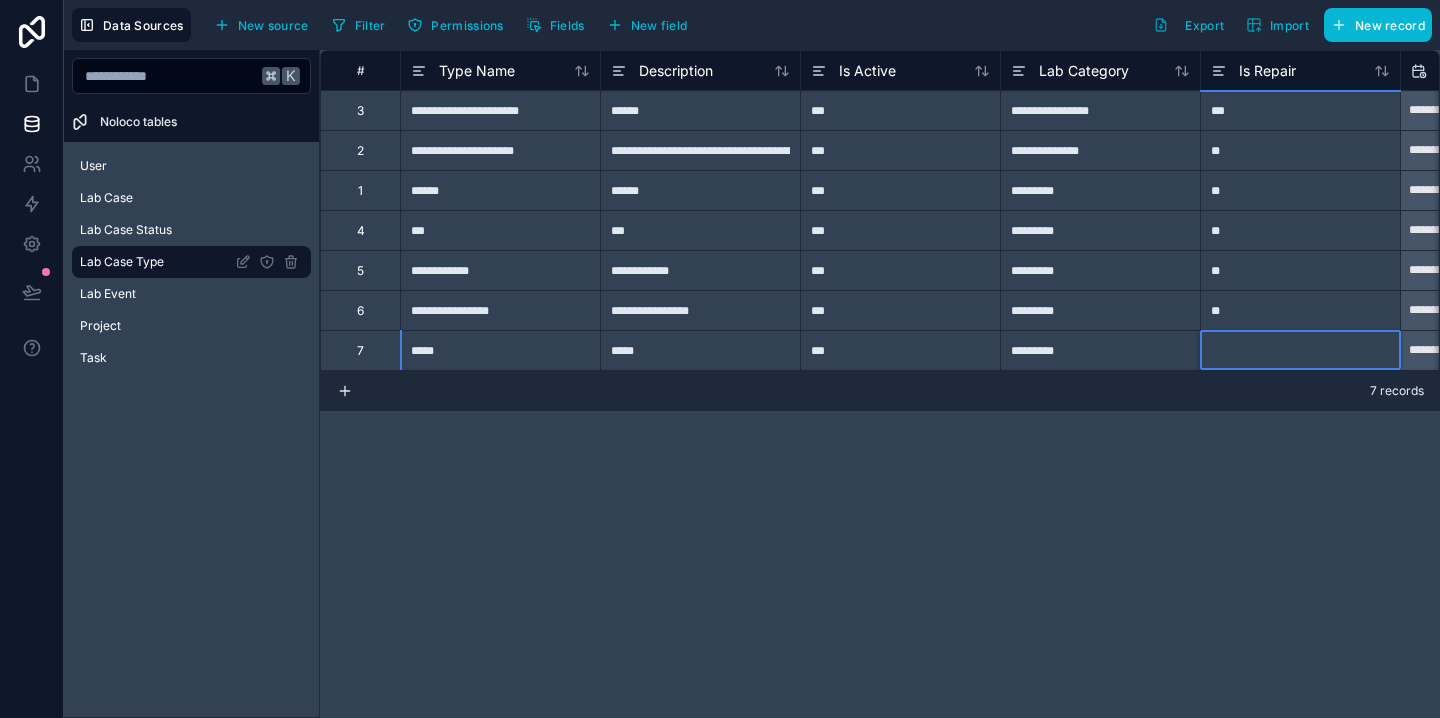 click at bounding box center (1300, 350) 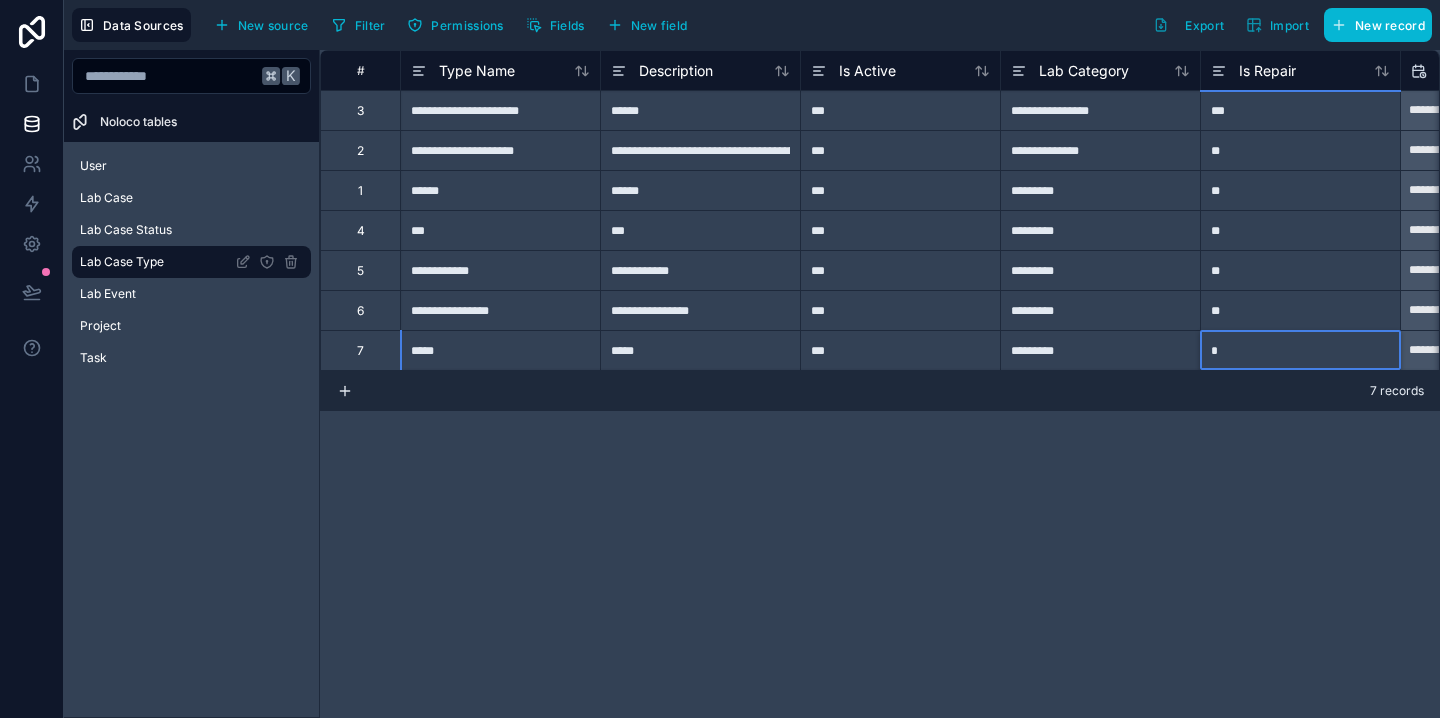 type on "**" 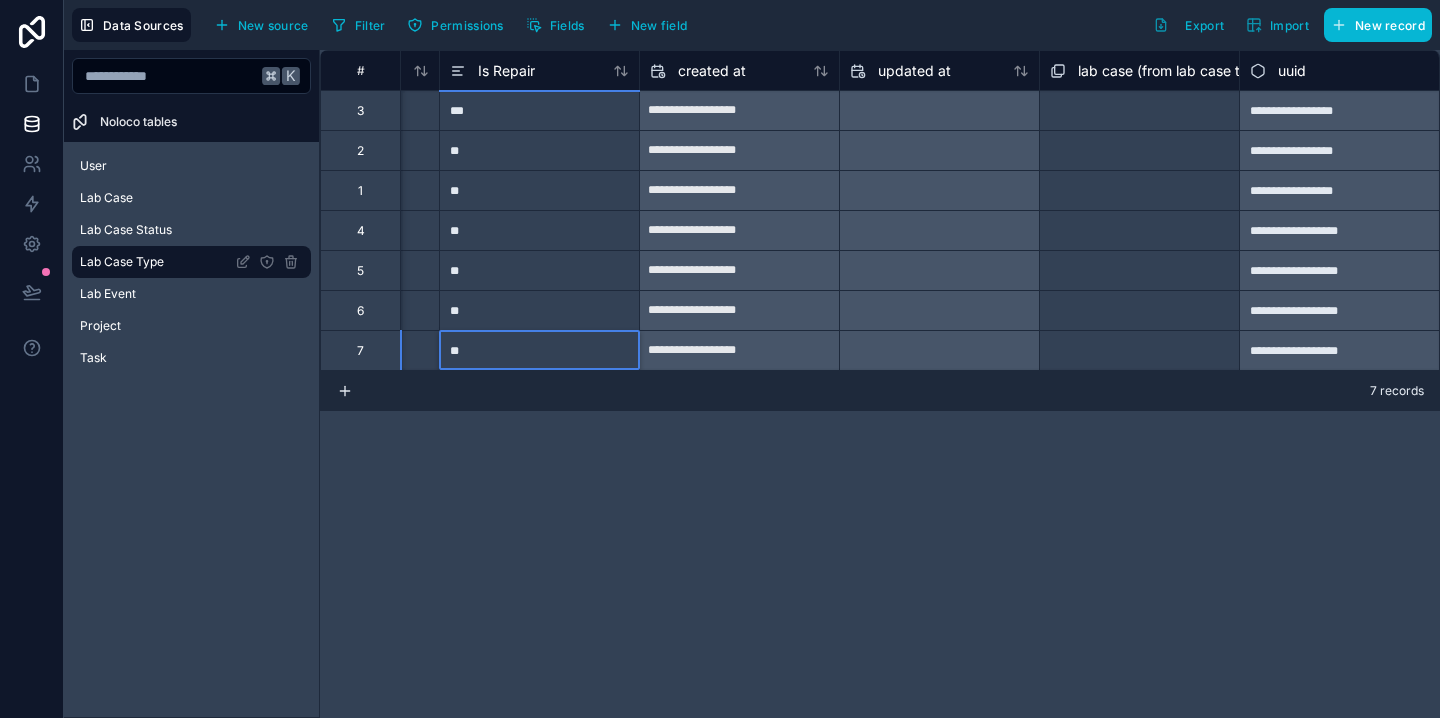 scroll, scrollTop: 0, scrollLeft: 0, axis: both 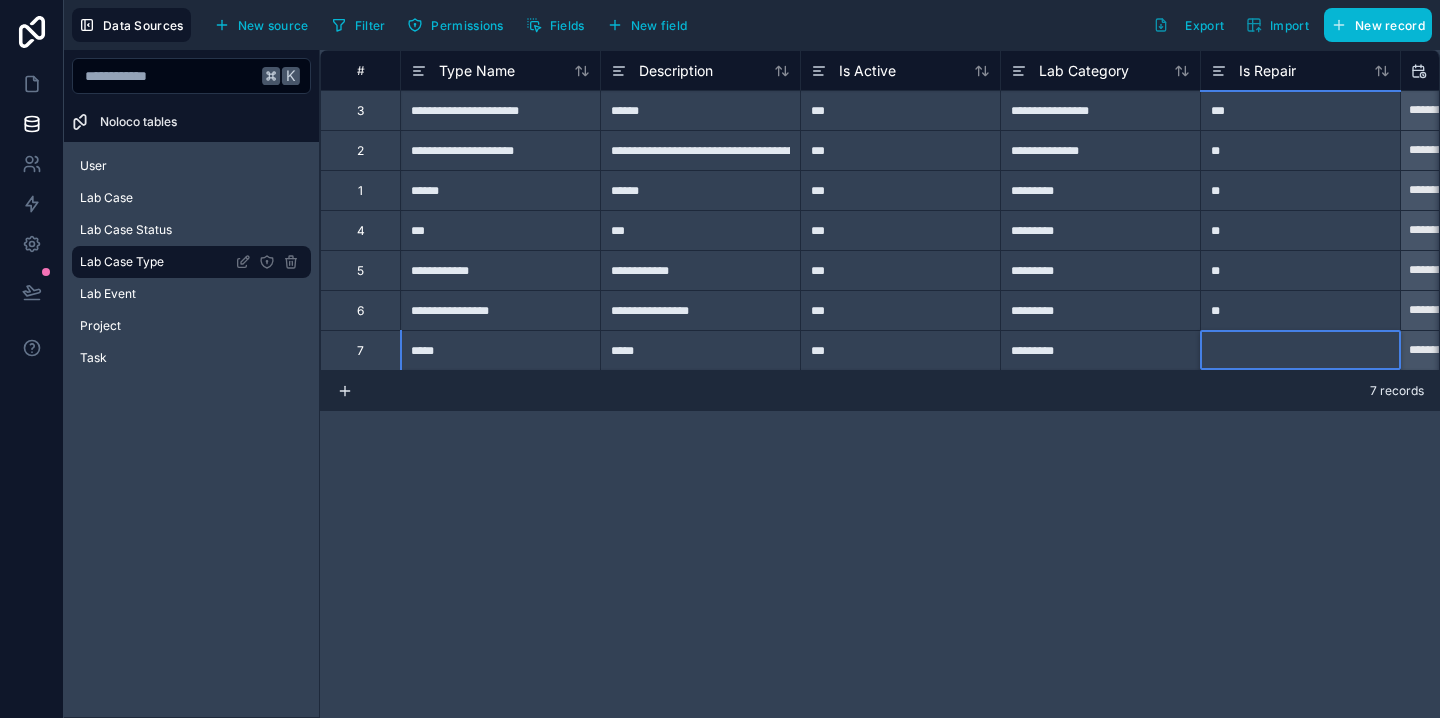 click on "**********" at bounding box center (880, 384) 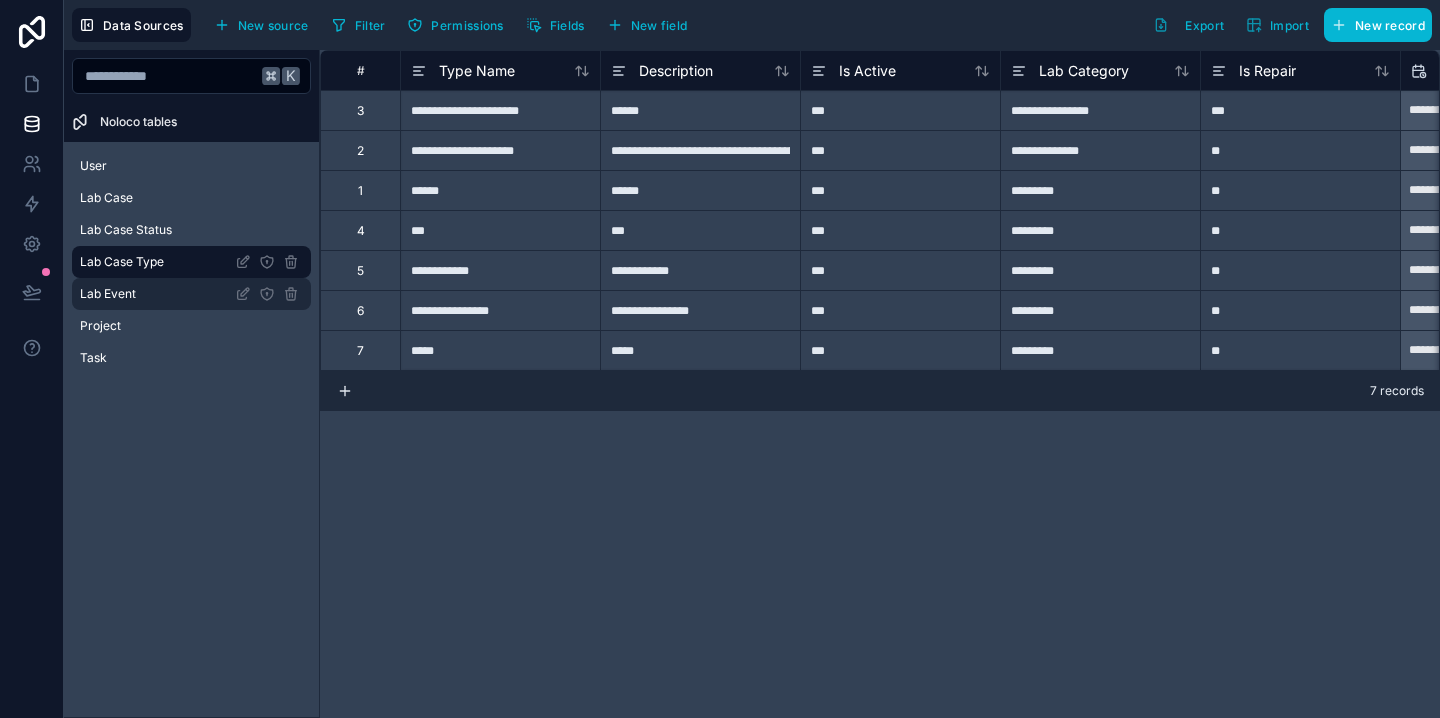 click on "Lab Event" at bounding box center [191, 294] 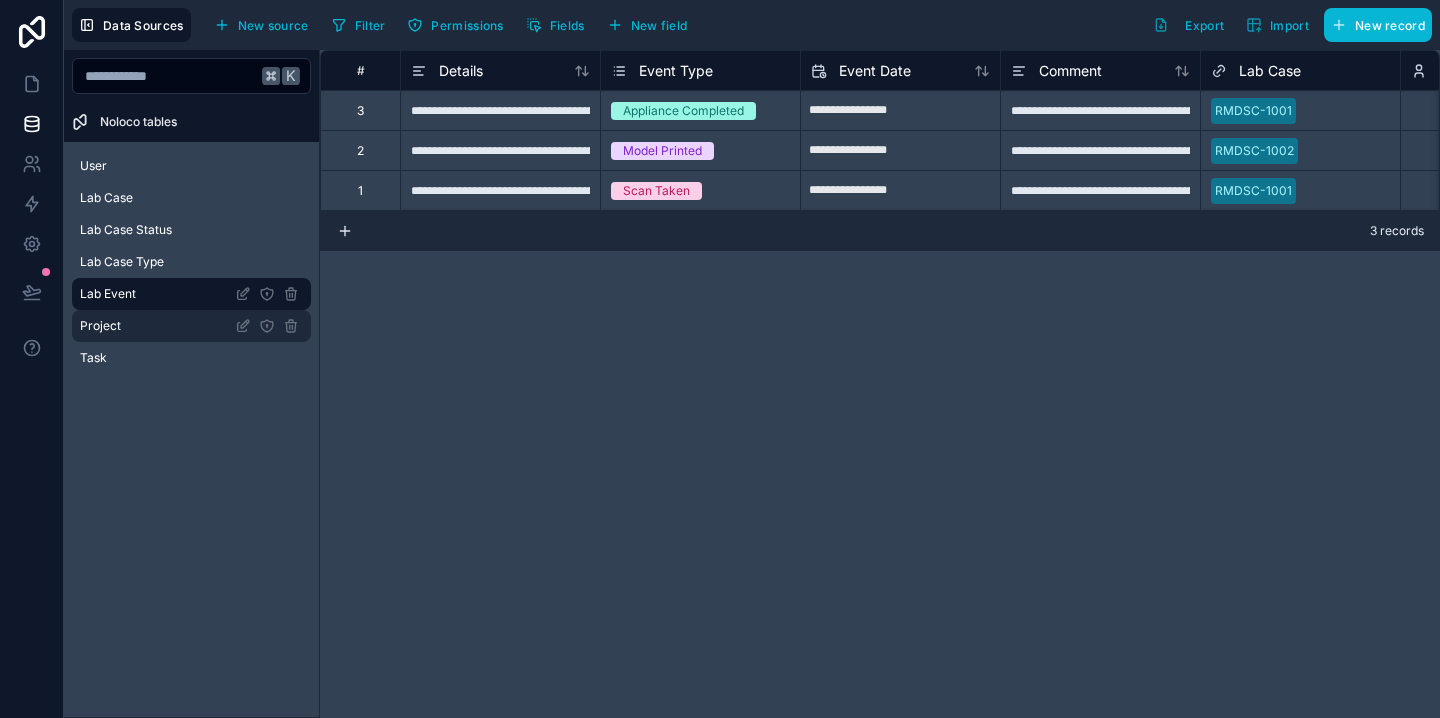 click on "Project" at bounding box center (191, 326) 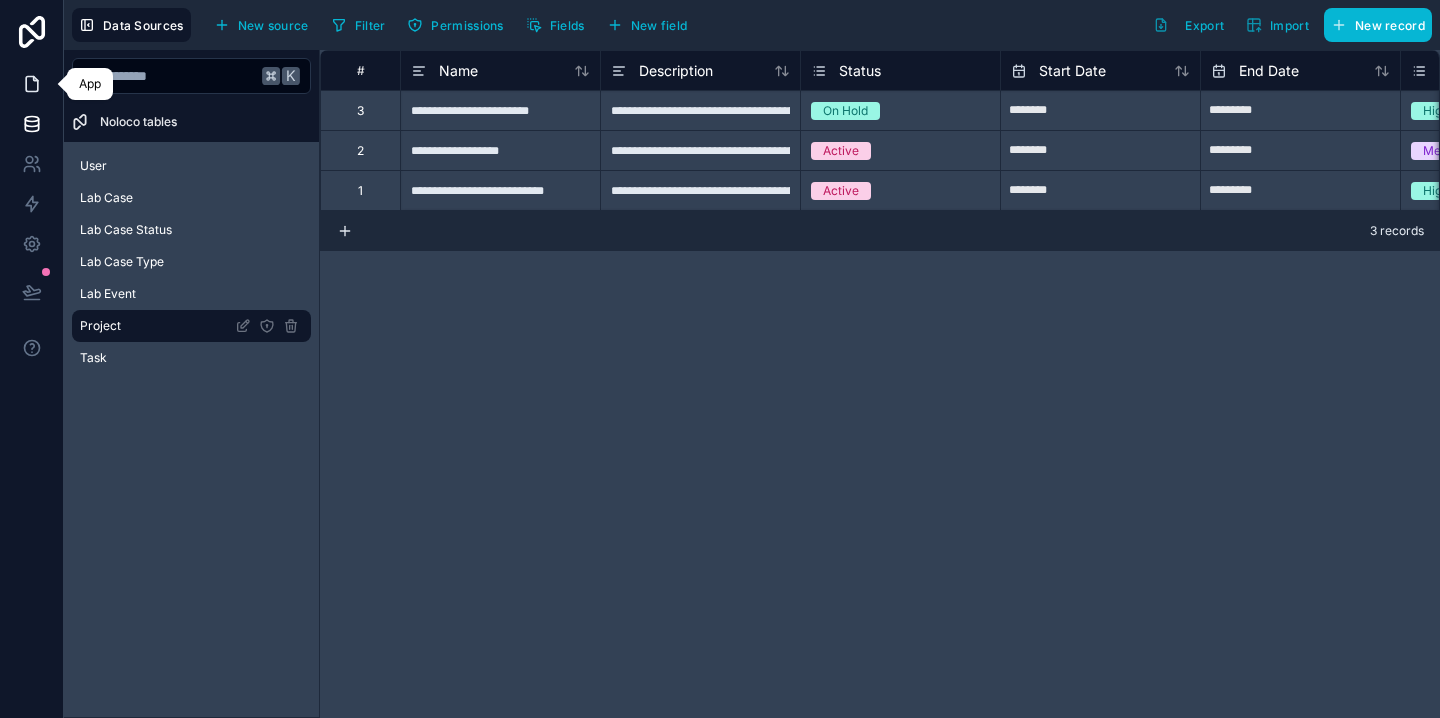 click at bounding box center [31, 84] 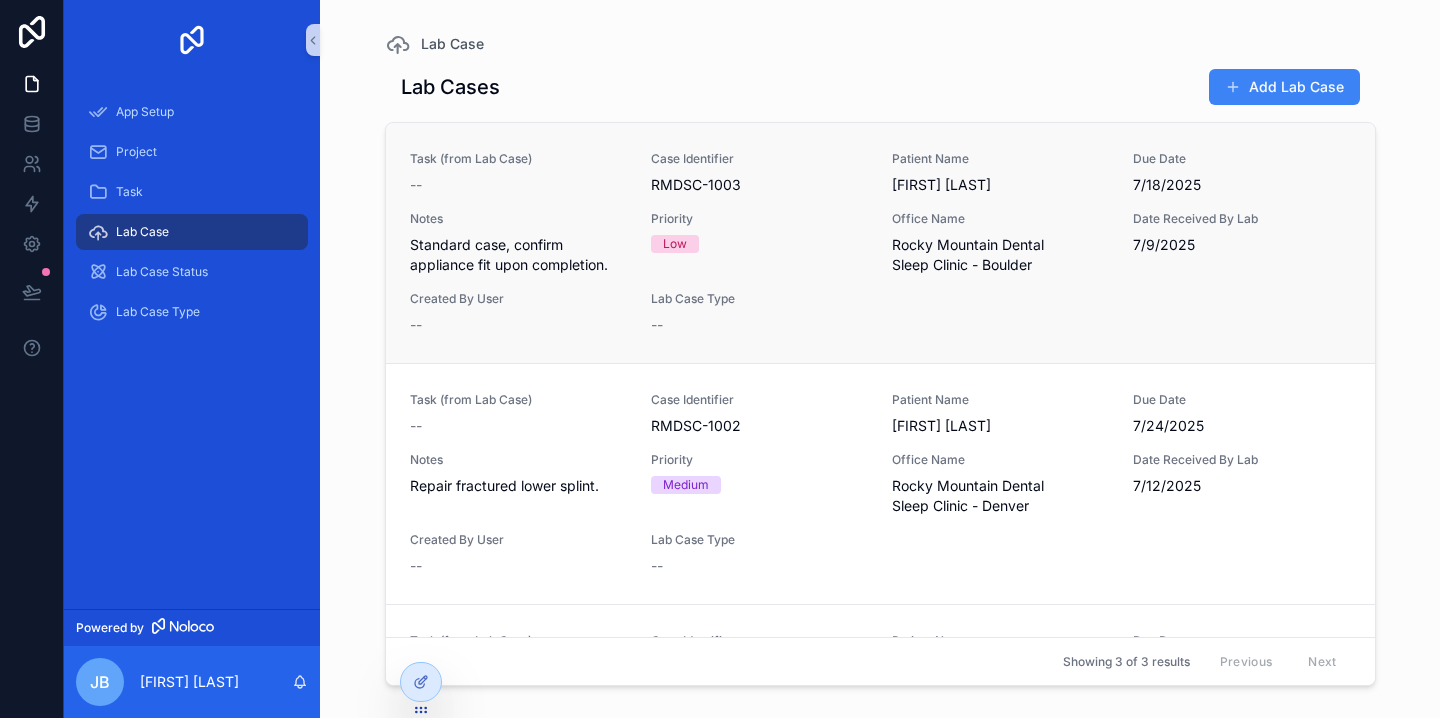 click on "Notes" at bounding box center (518, 219) 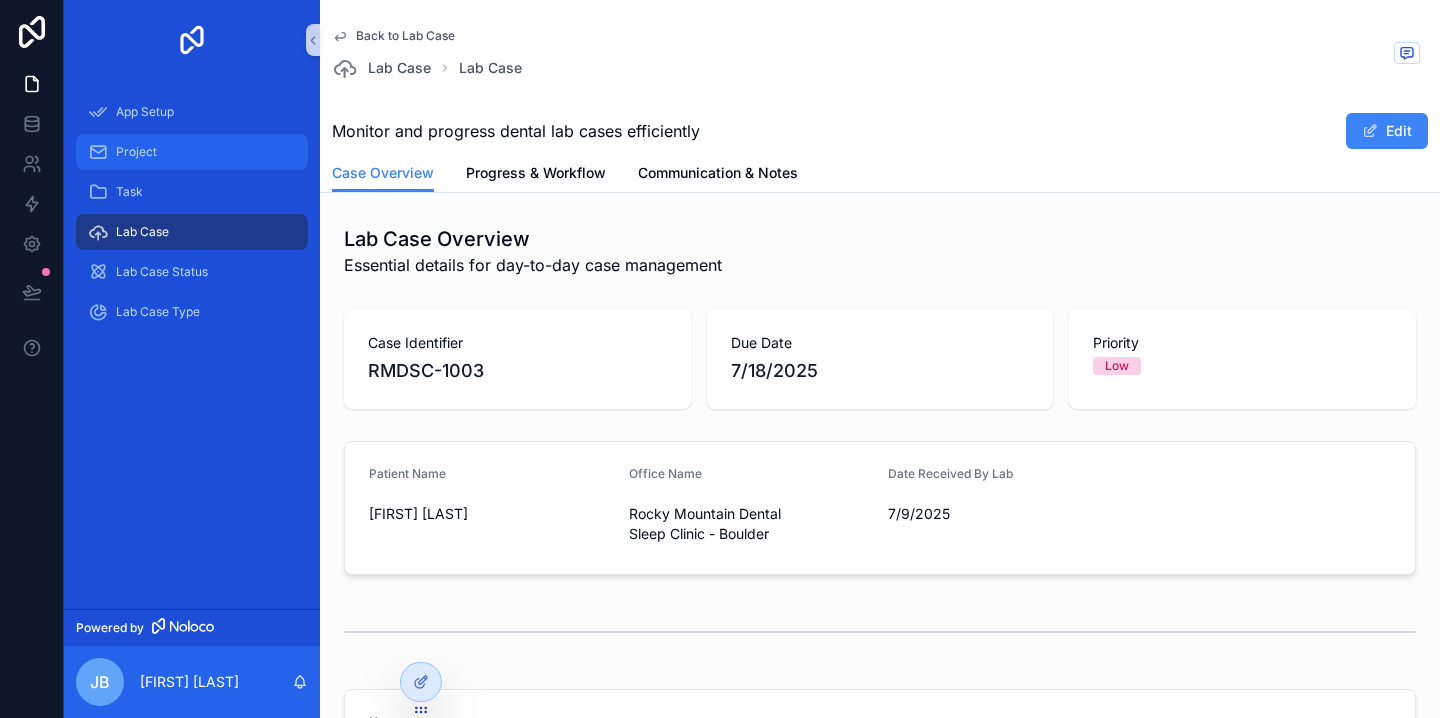 click on "Project" at bounding box center (136, 152) 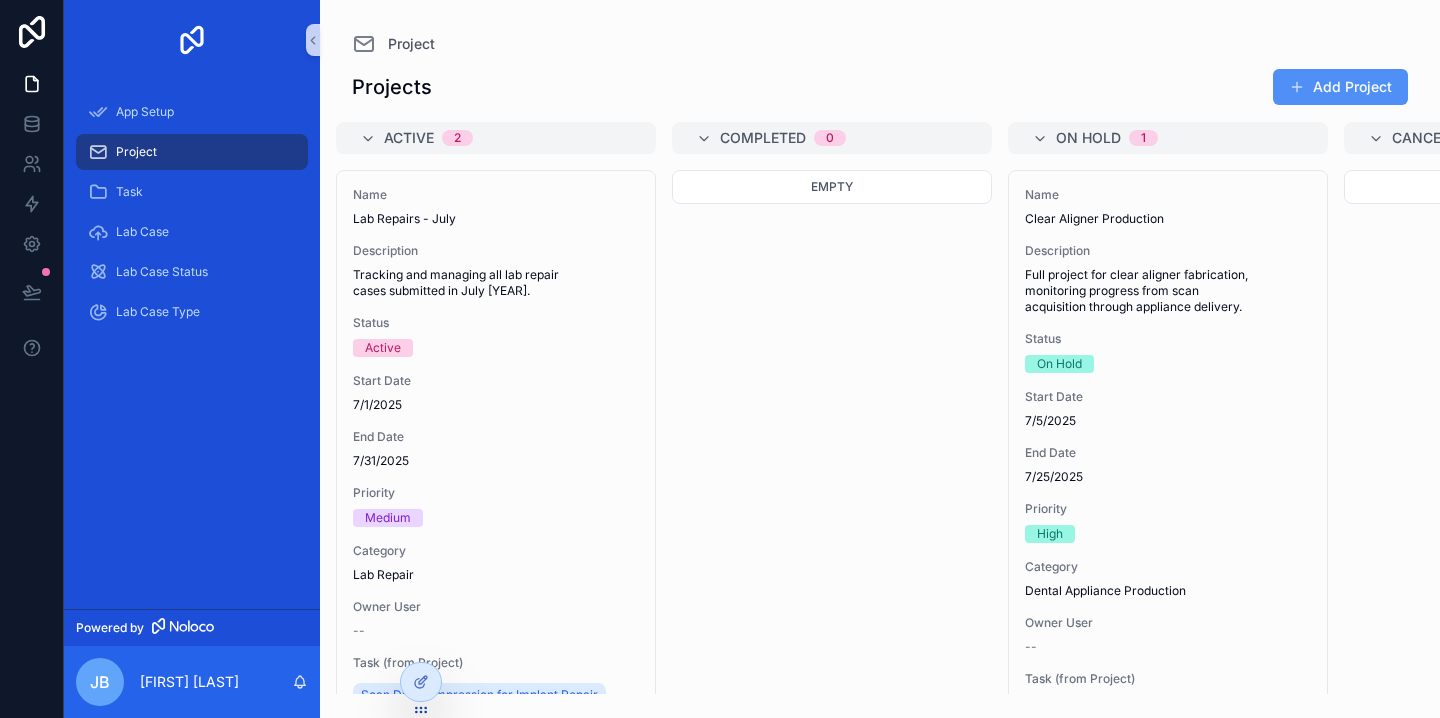 click on "Add Project" at bounding box center [1340, 87] 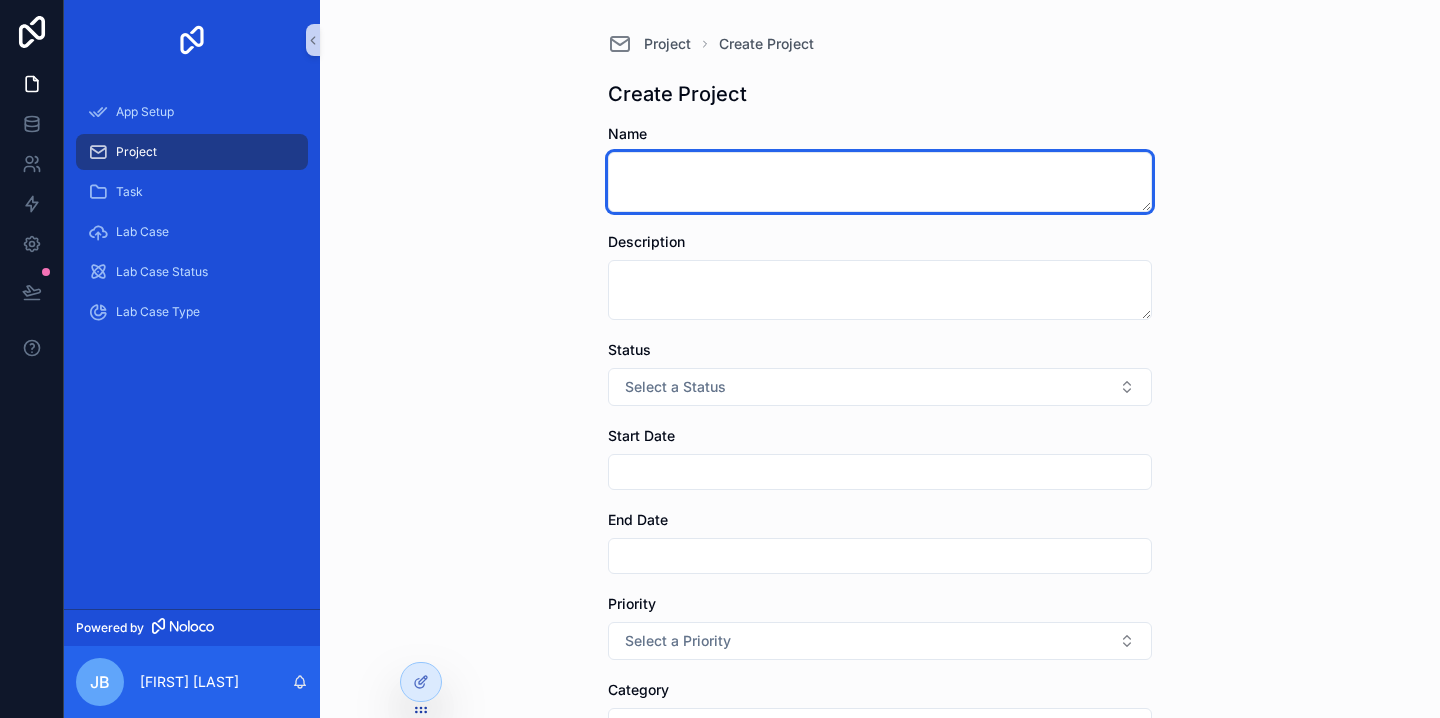 click at bounding box center (880, 182) 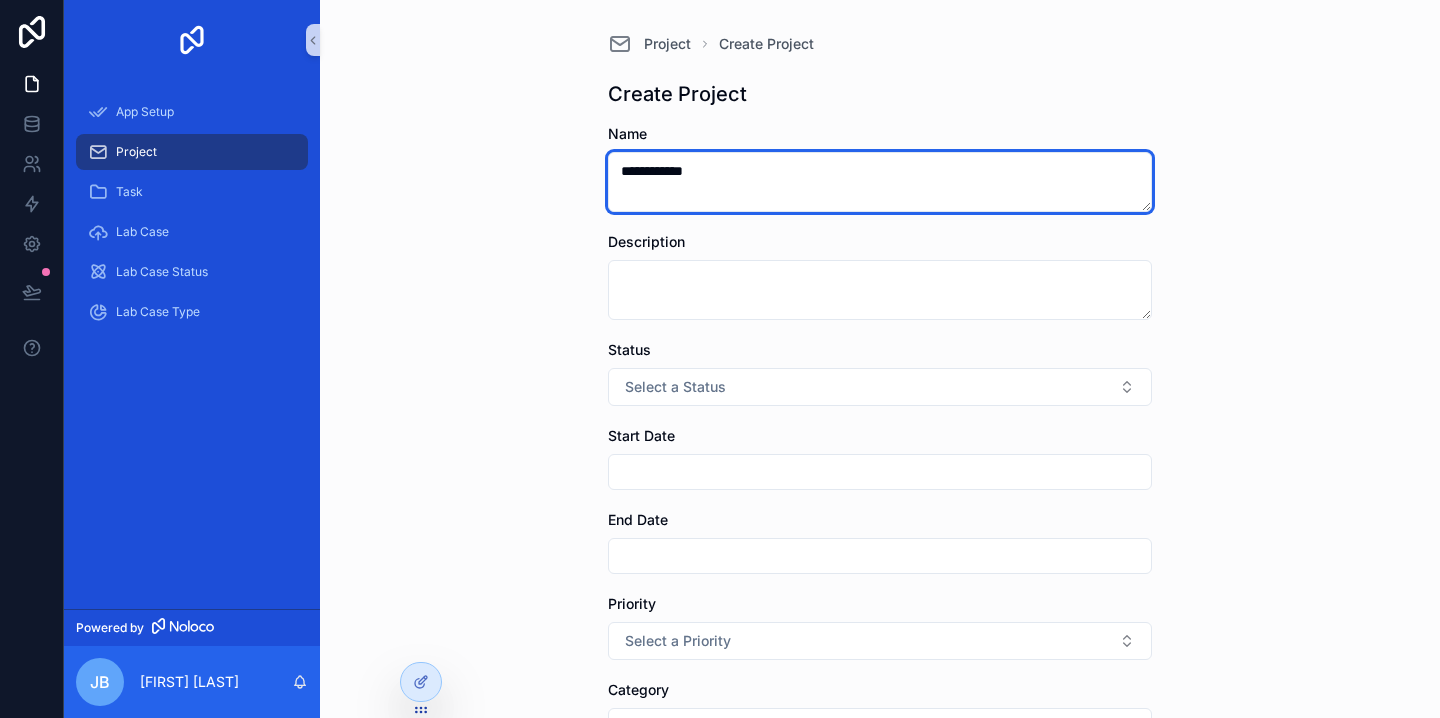type on "**********" 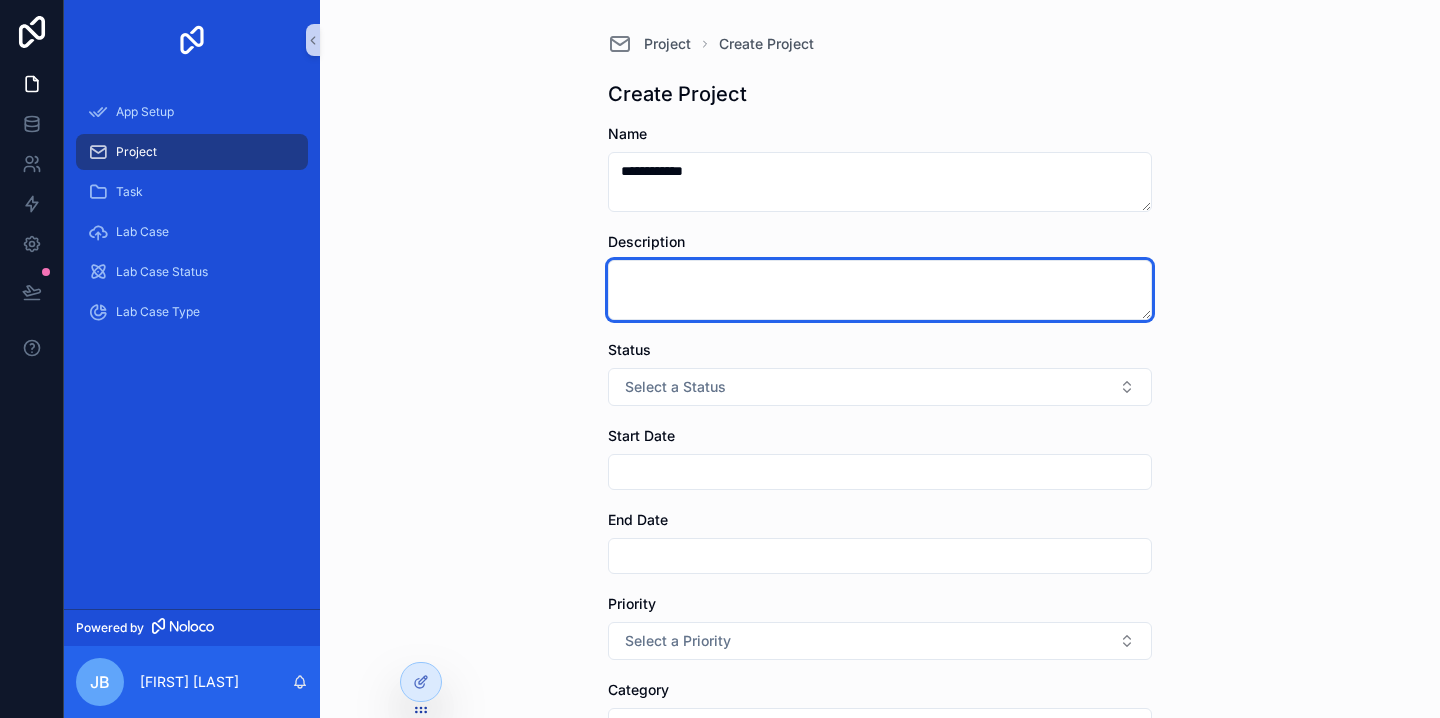click at bounding box center [880, 290] 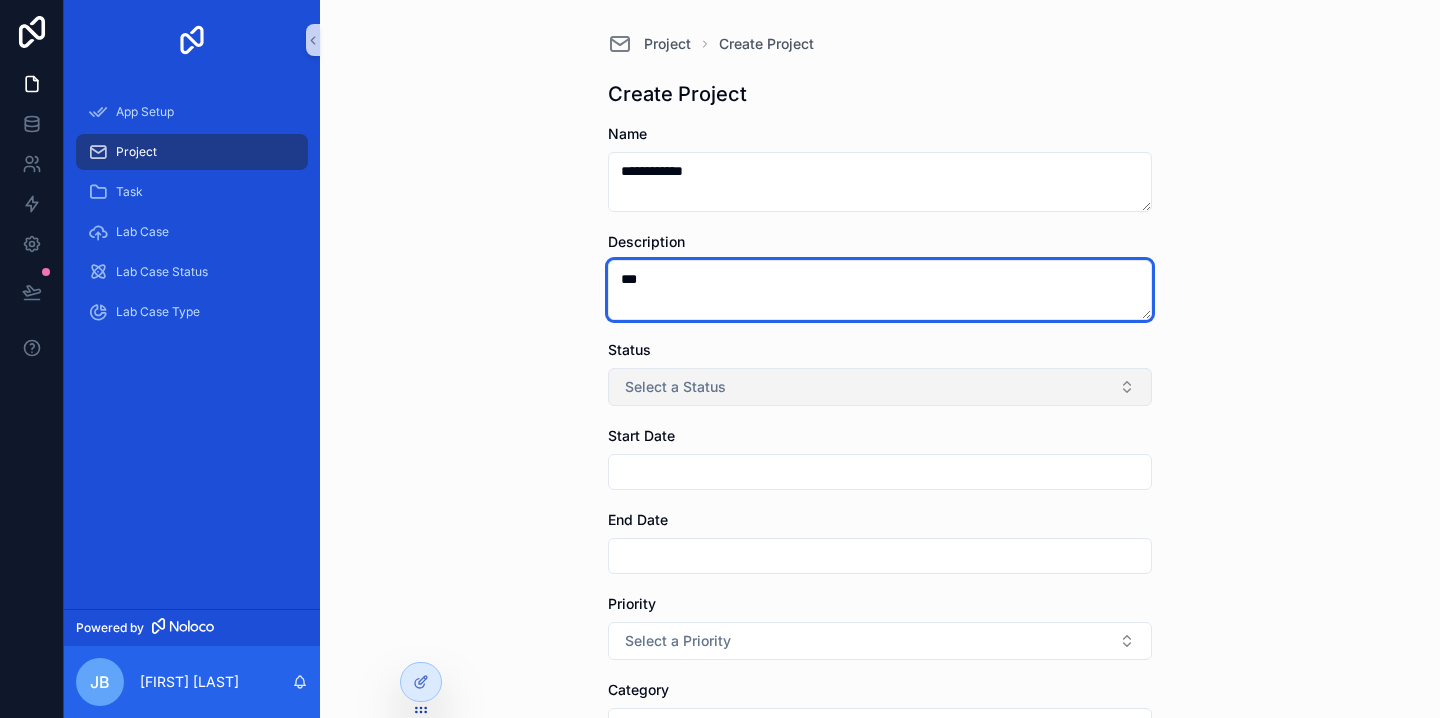 type on "***" 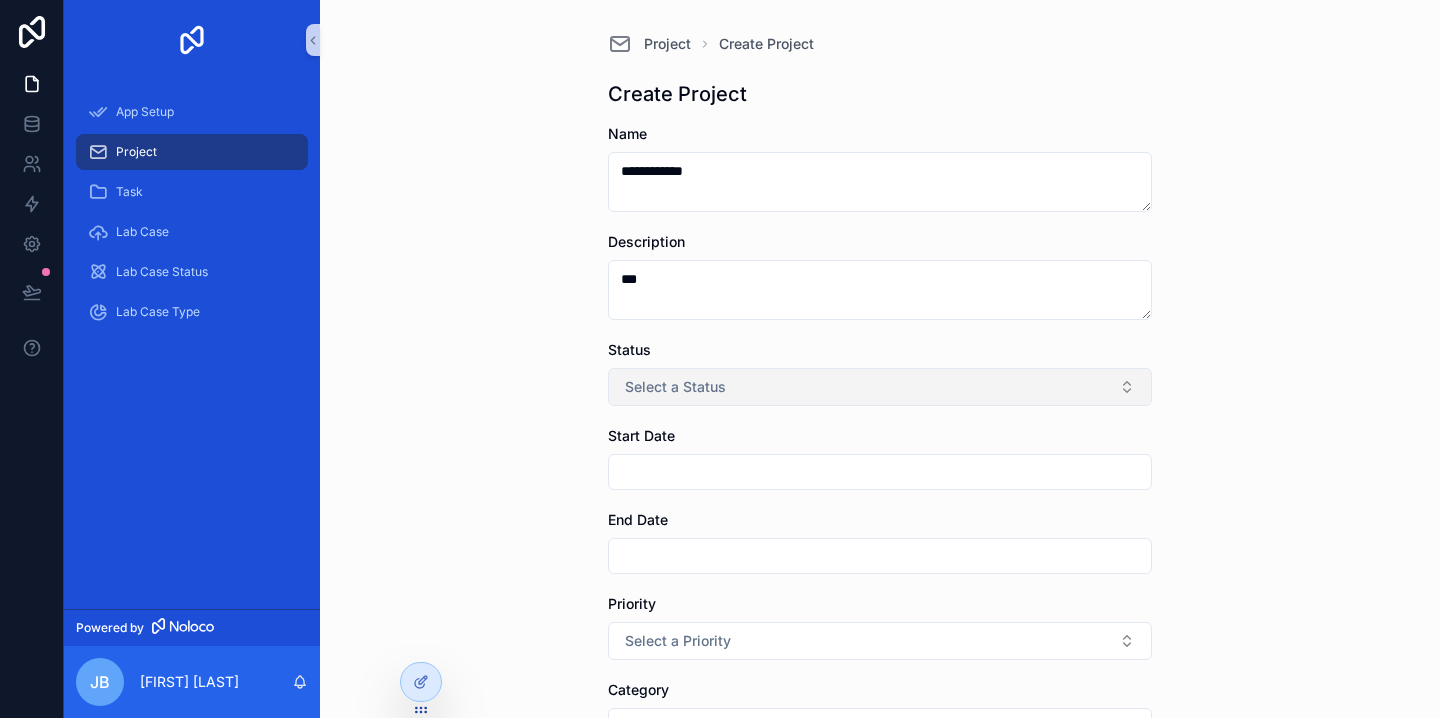 click on "Select a Status" at bounding box center (880, 387) 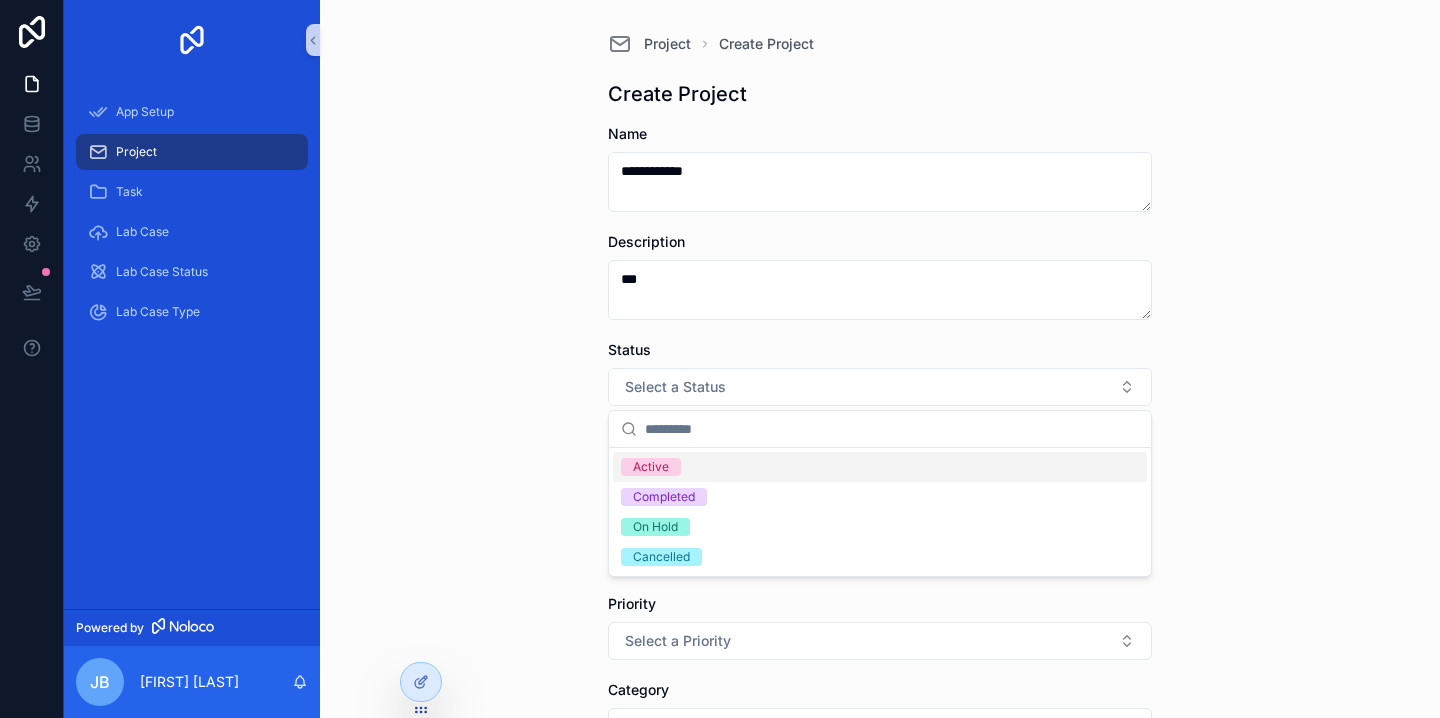 click on "Active" at bounding box center (651, 467) 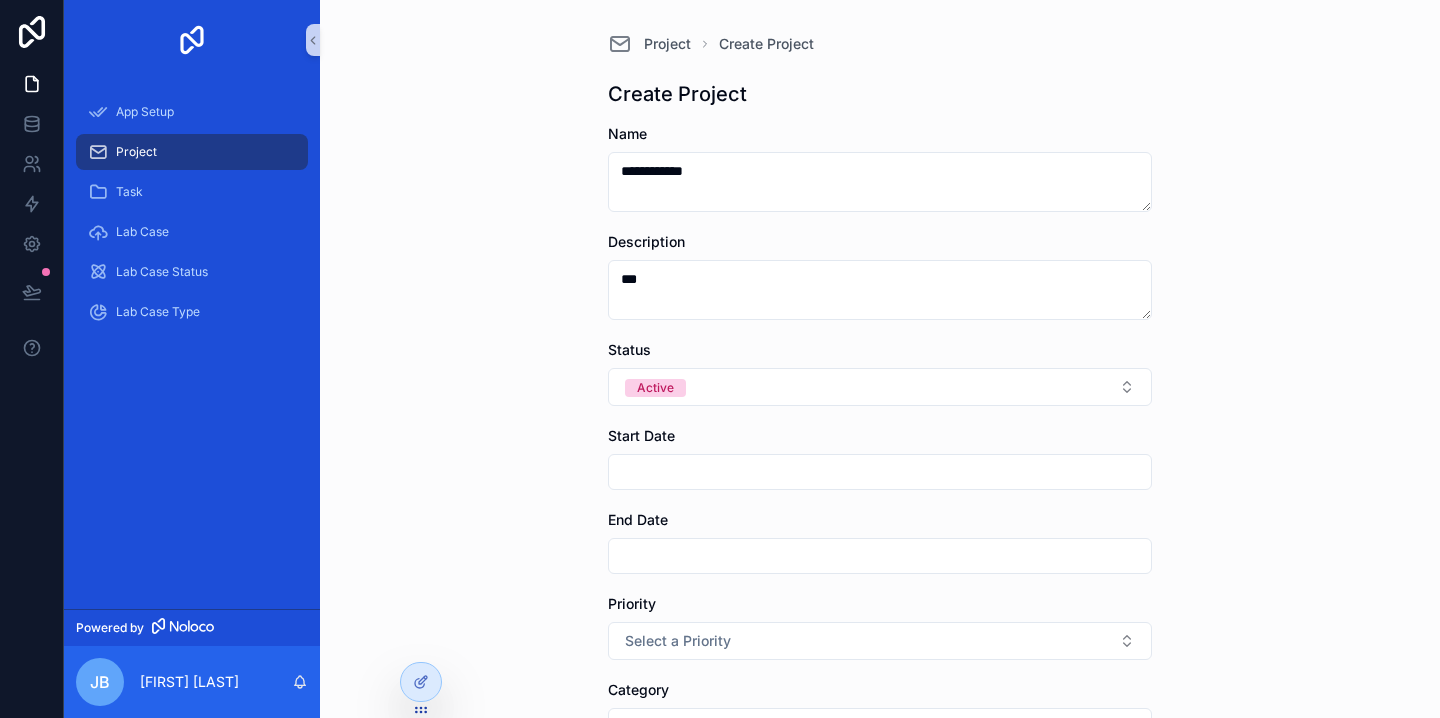 click at bounding box center (880, 472) 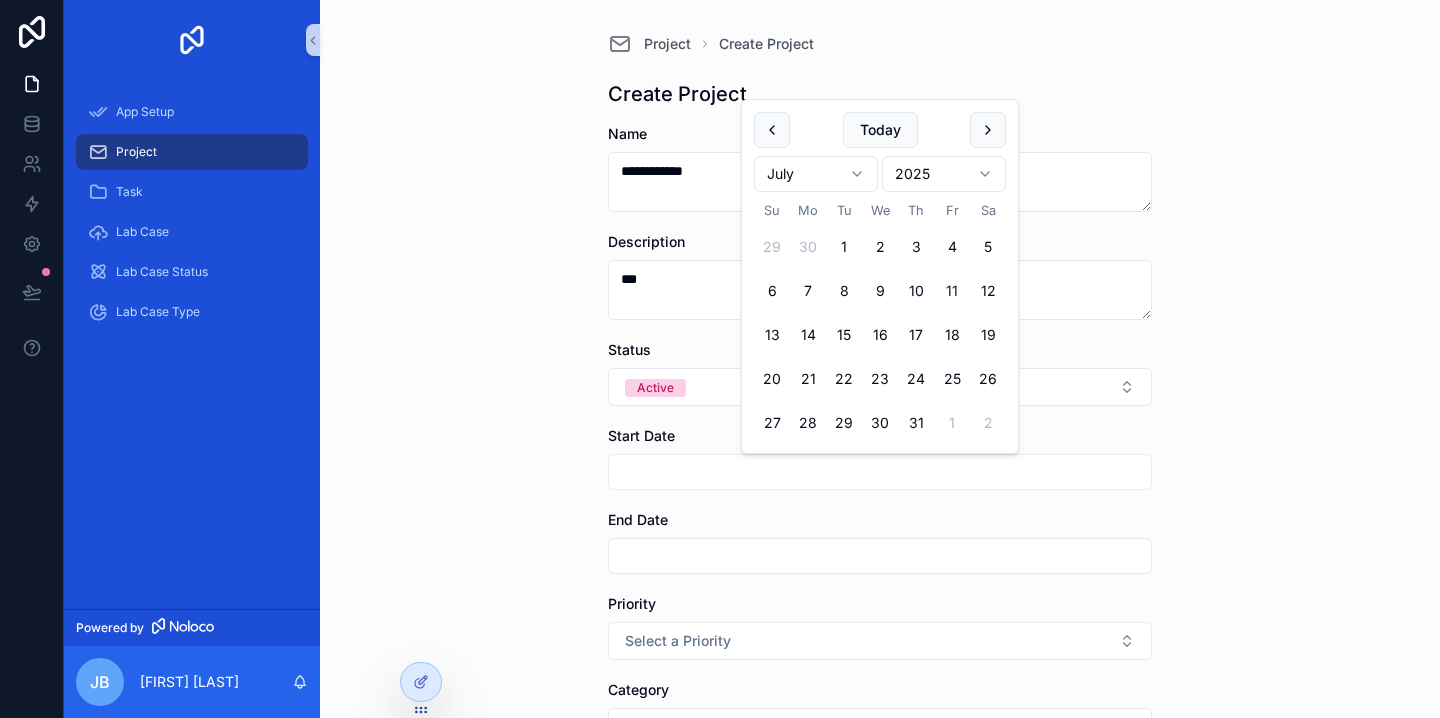 click on "11" at bounding box center (952, 291) 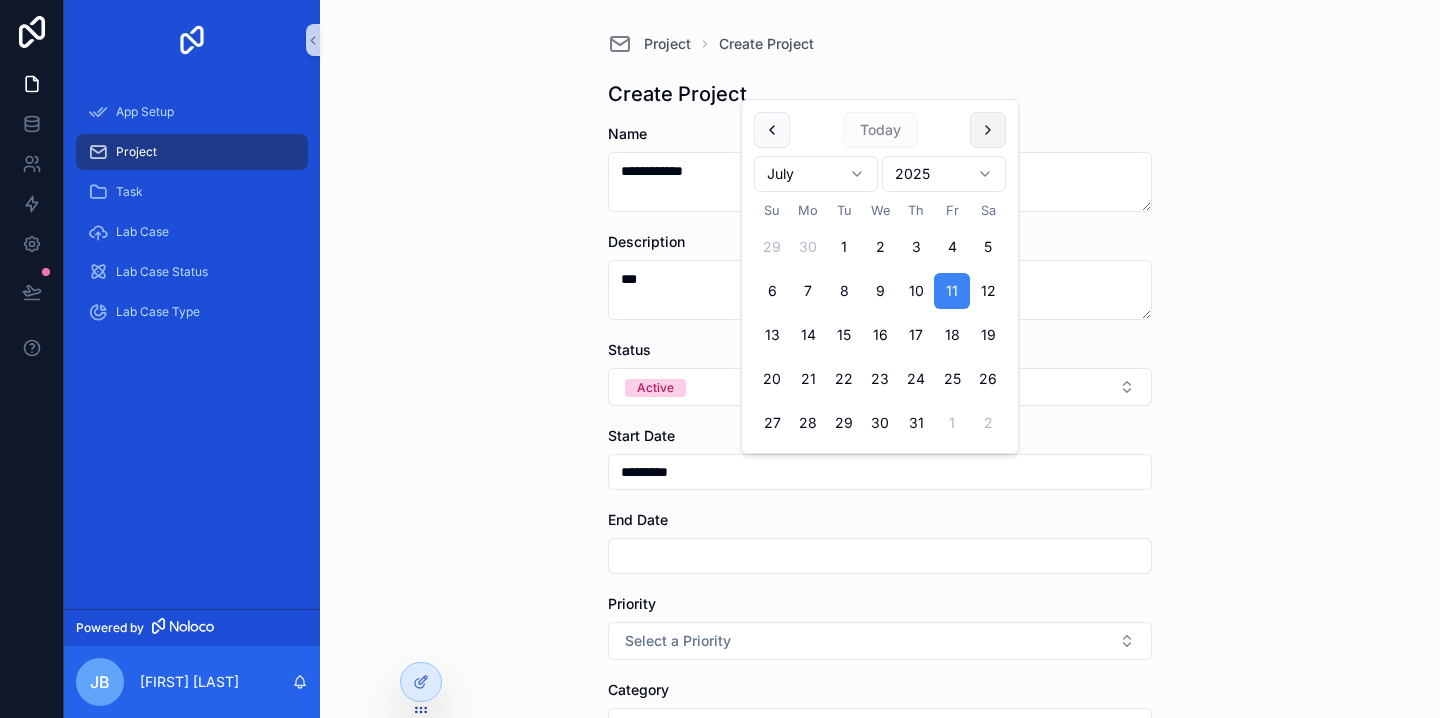 click at bounding box center (988, 130) 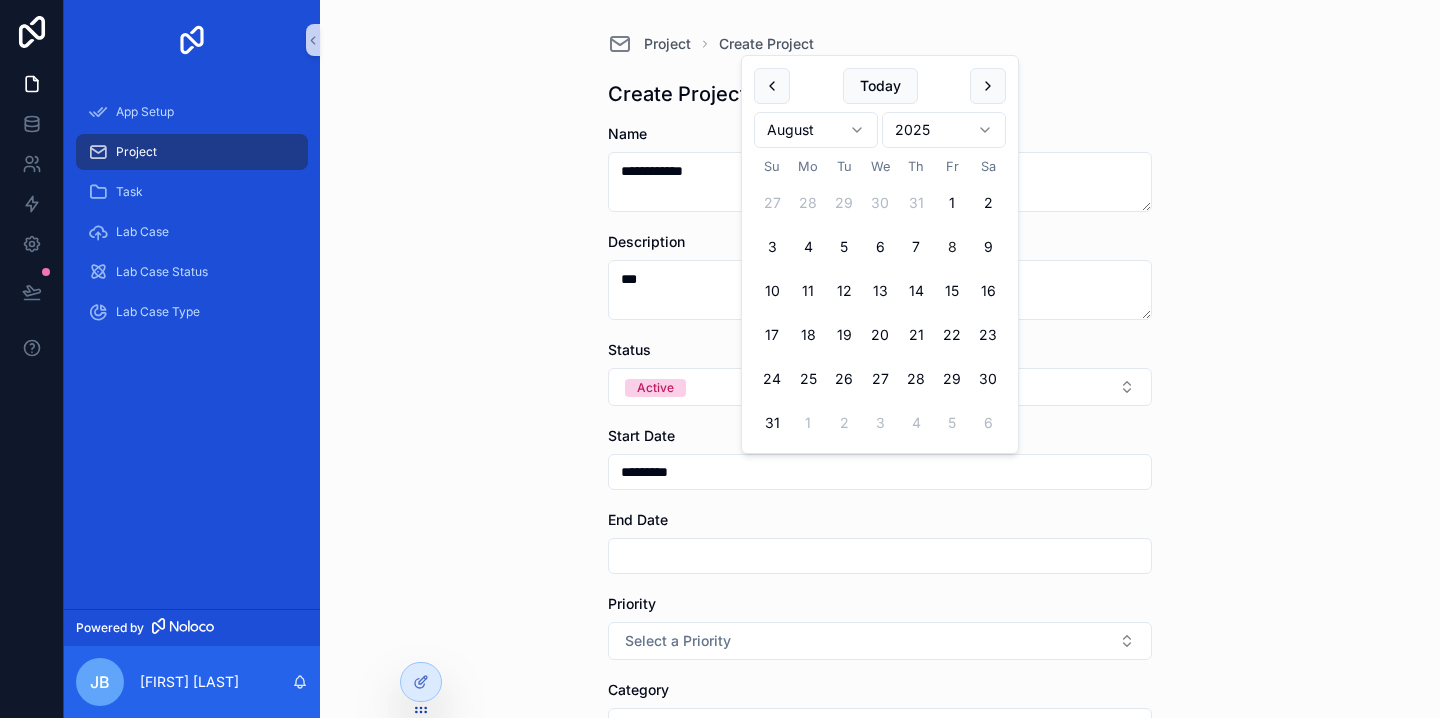 click on "8" at bounding box center [952, 247] 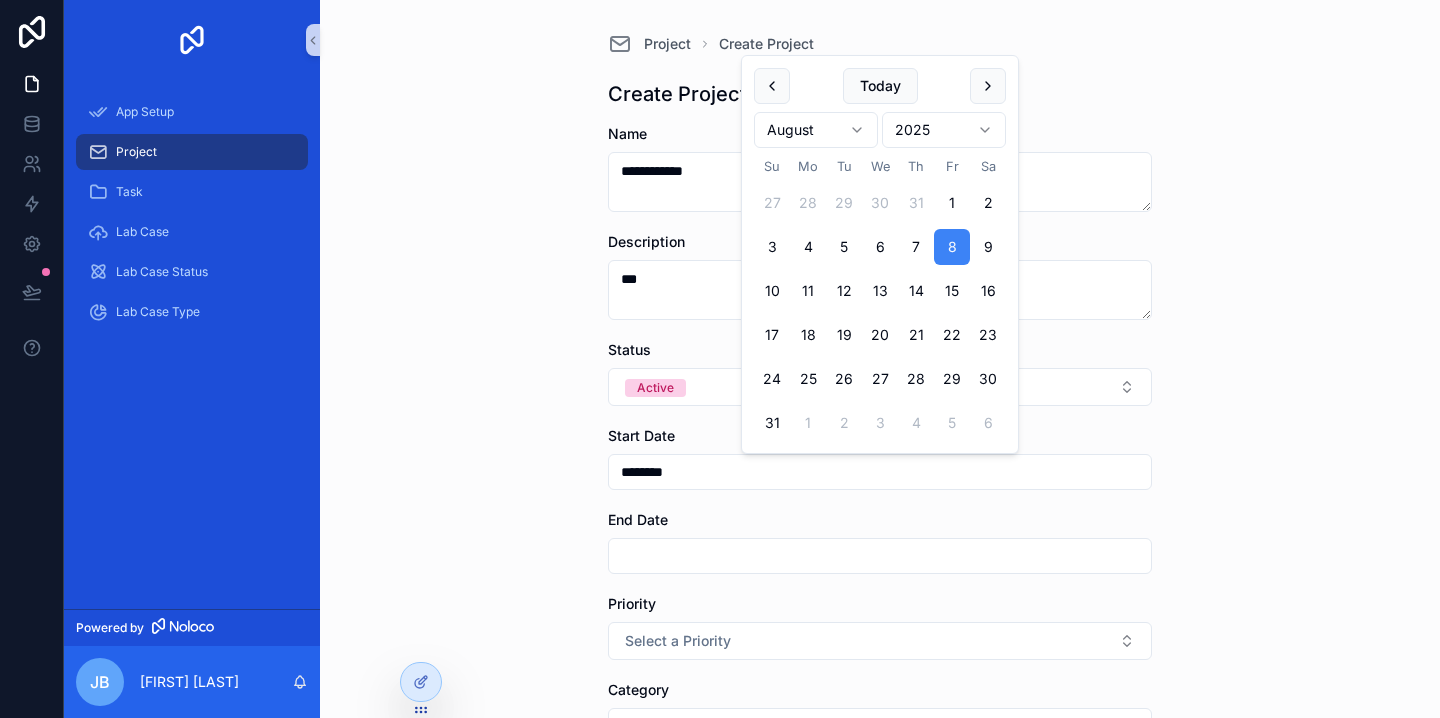 click on "**********" at bounding box center (880, 359) 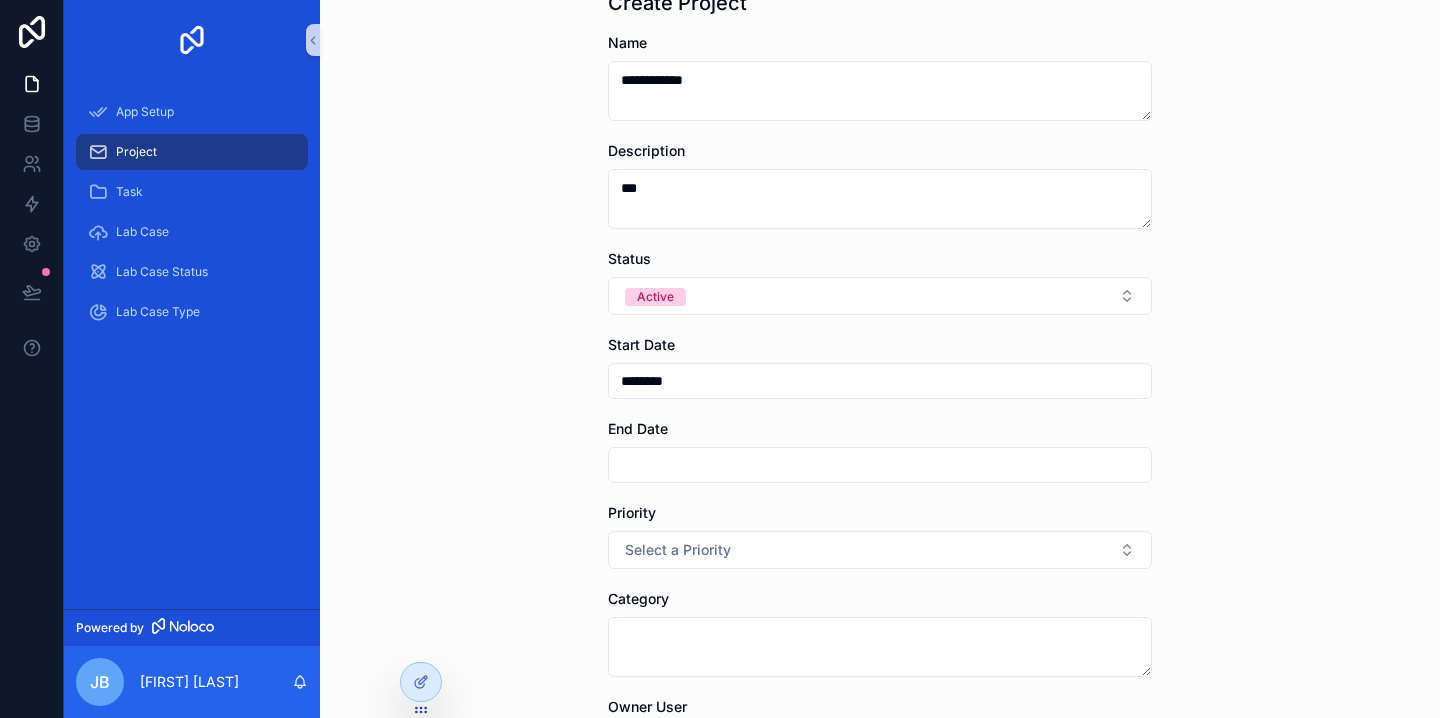 scroll, scrollTop: 99, scrollLeft: 0, axis: vertical 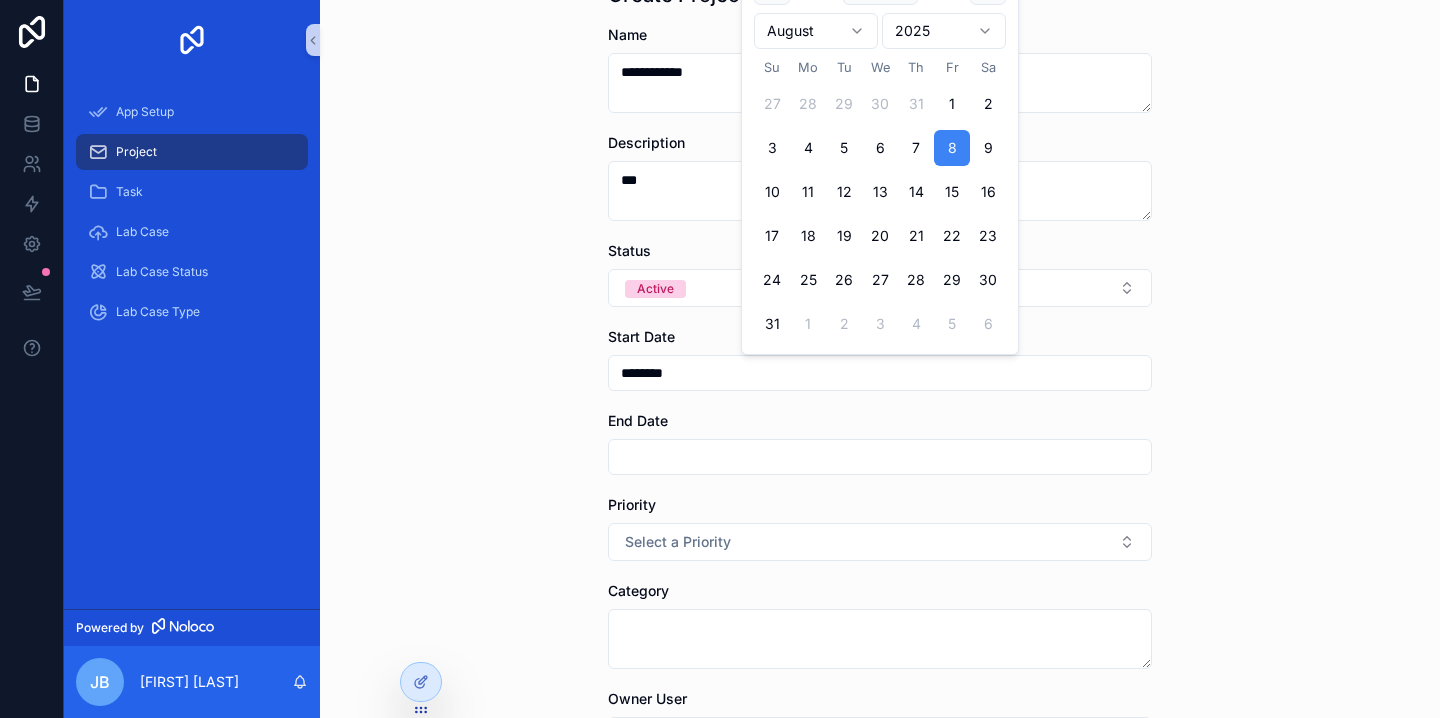 click on "********" at bounding box center (880, 373) 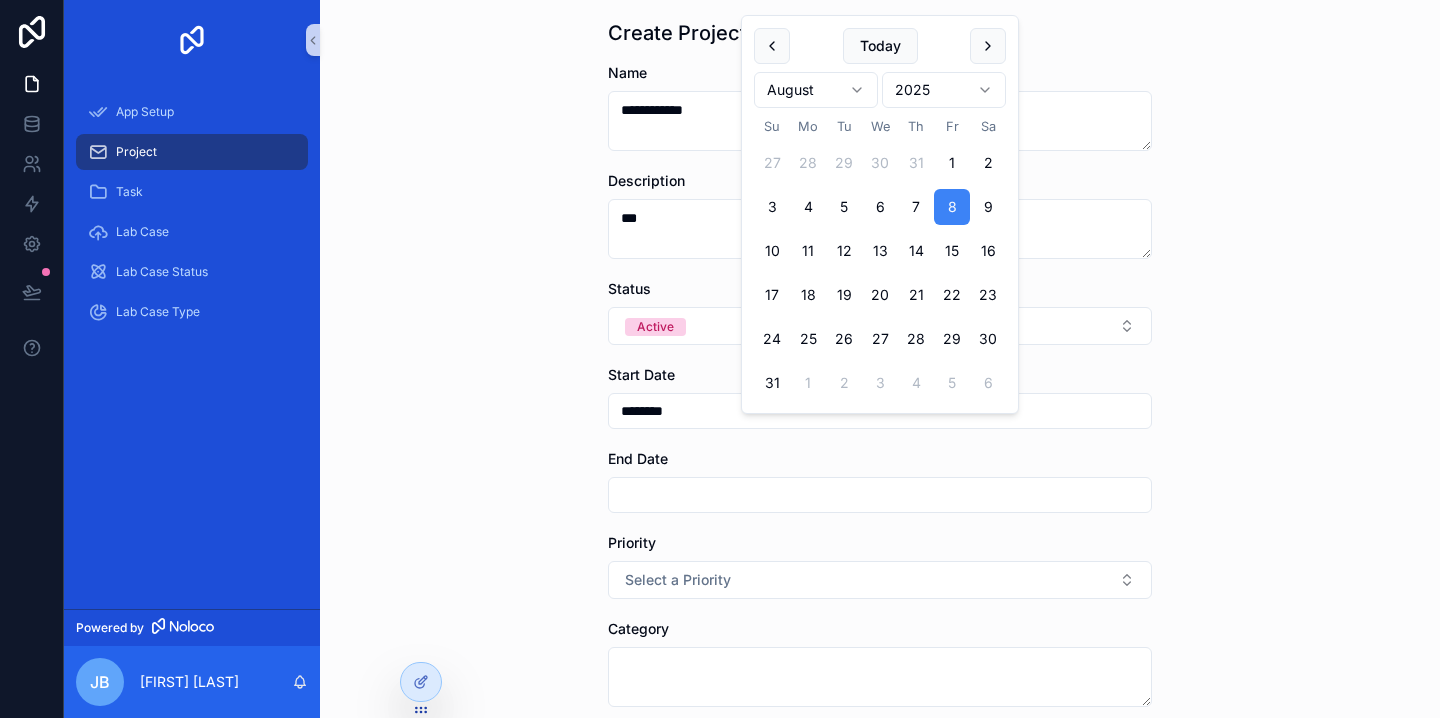 scroll, scrollTop: 40, scrollLeft: 0, axis: vertical 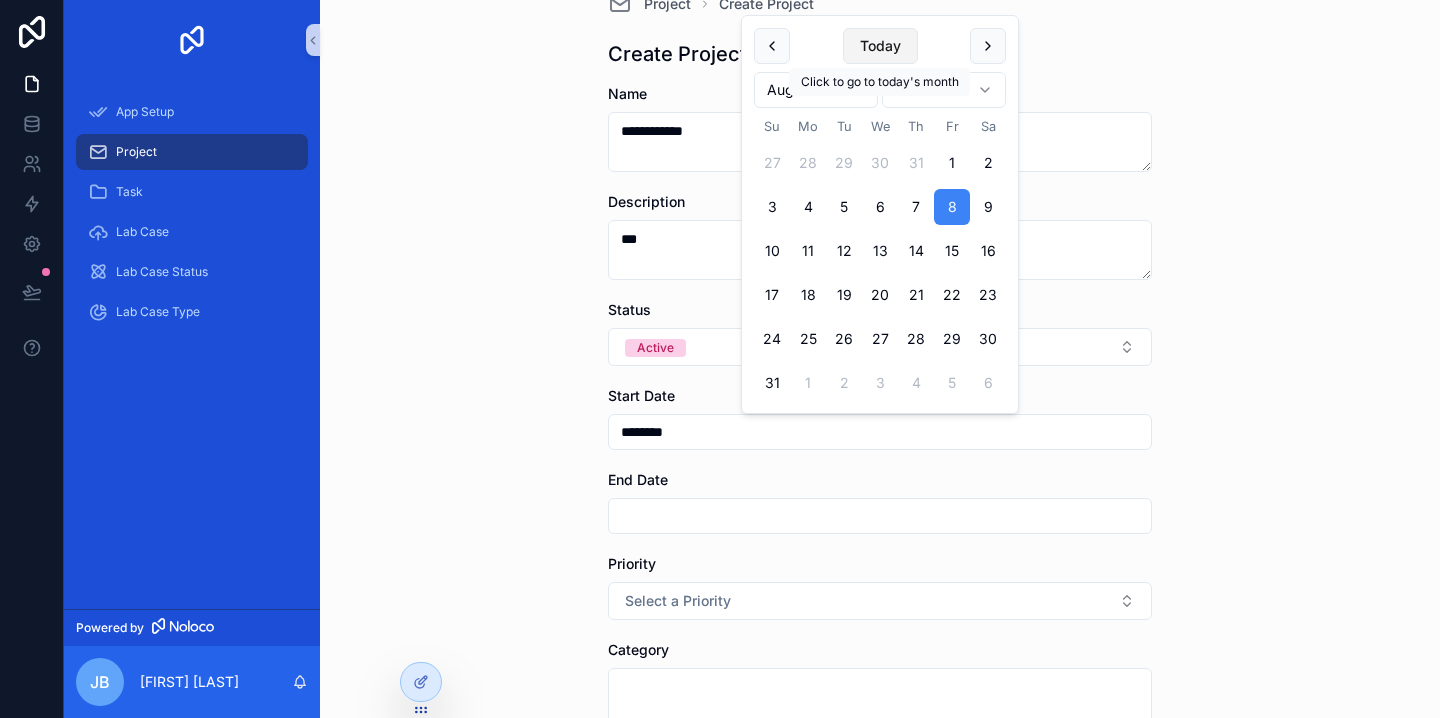 click on "Today" at bounding box center [880, 46] 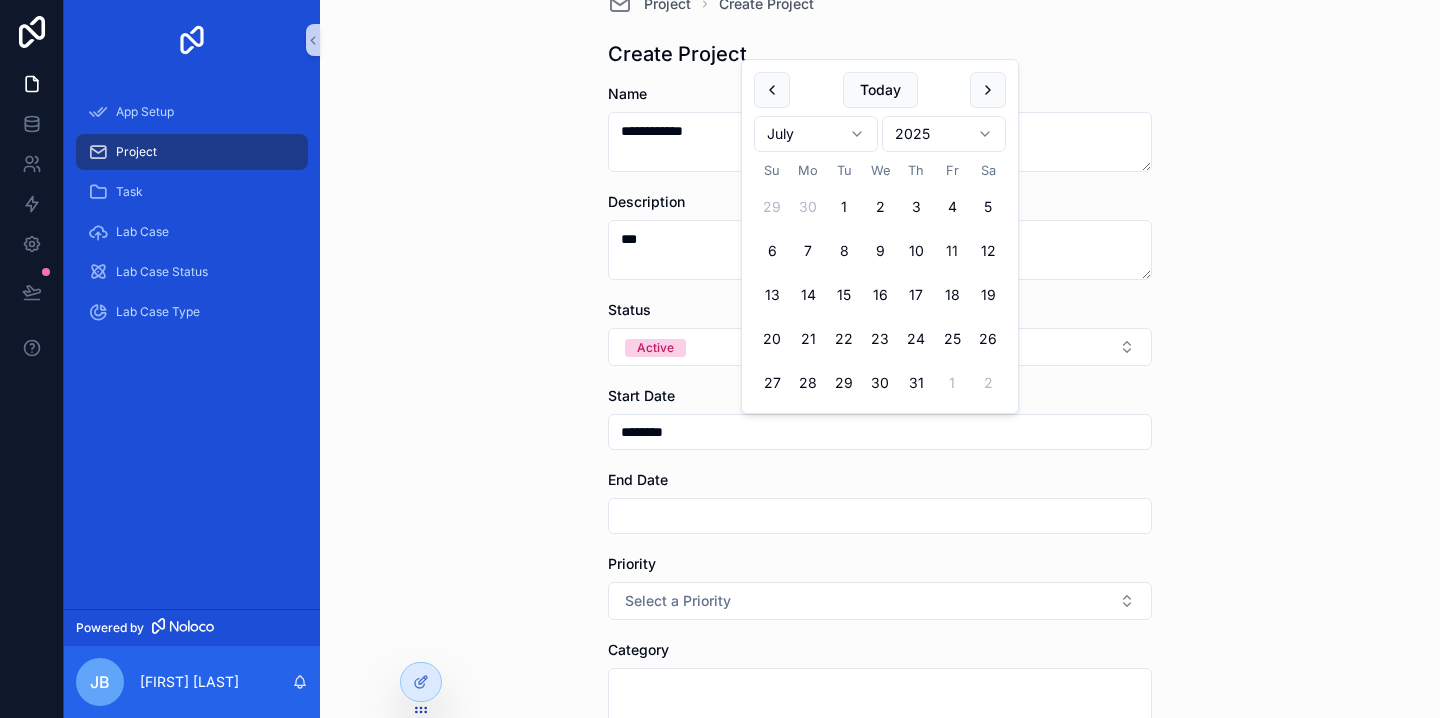 click on "11" at bounding box center (952, 251) 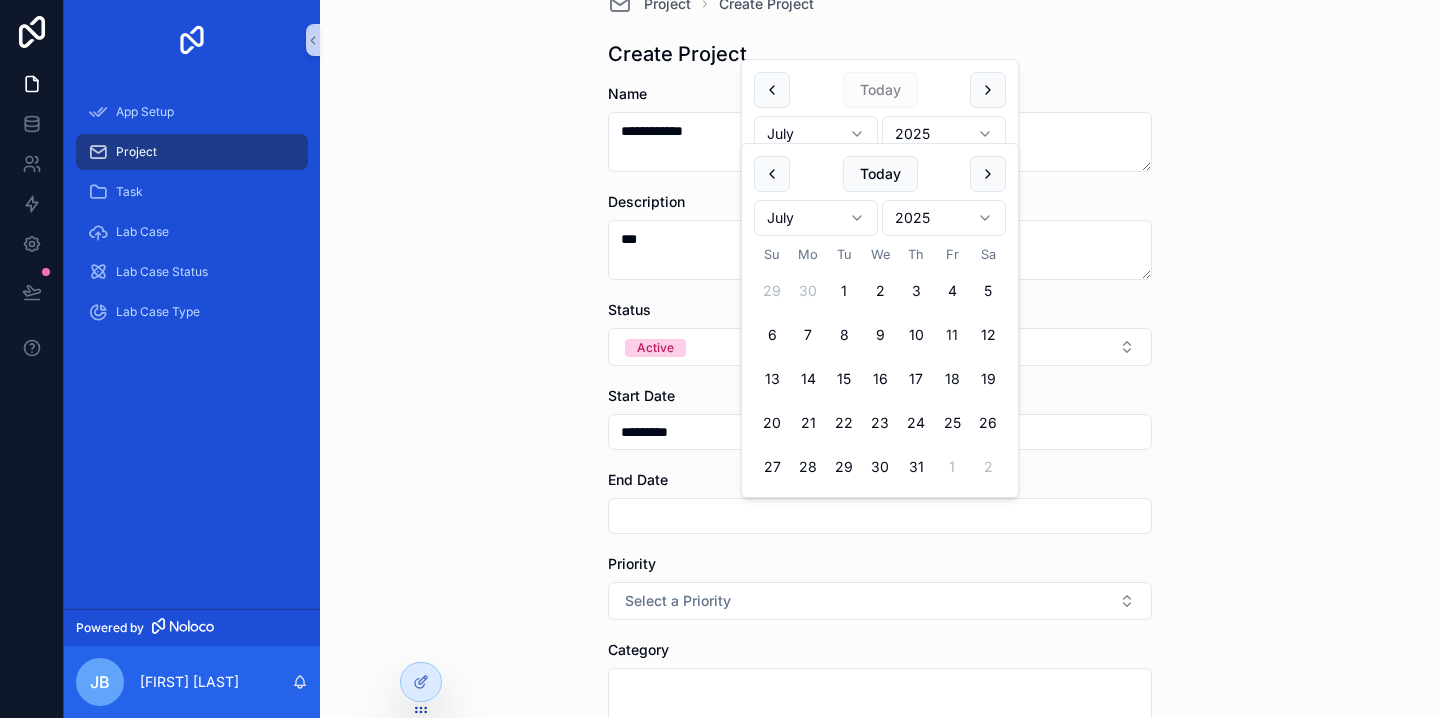click at bounding box center [880, 516] 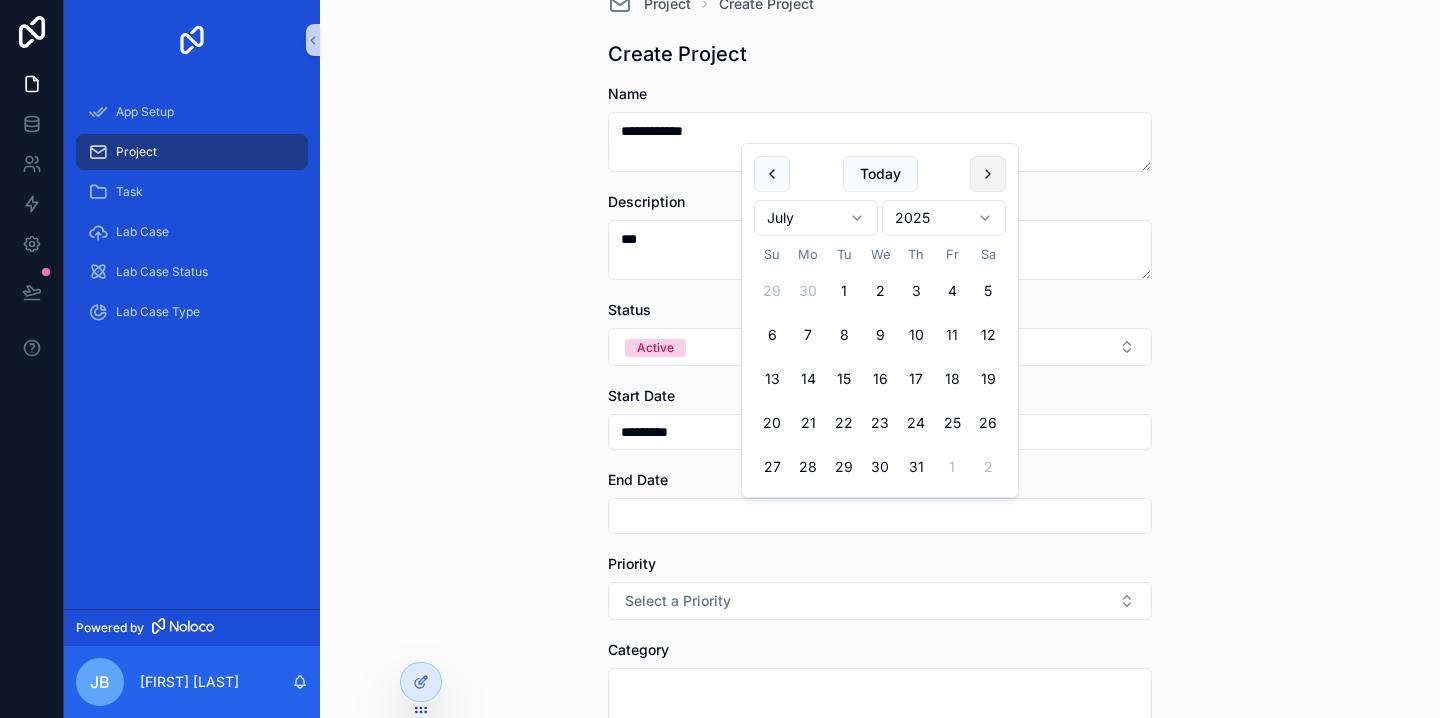 click at bounding box center [988, 174] 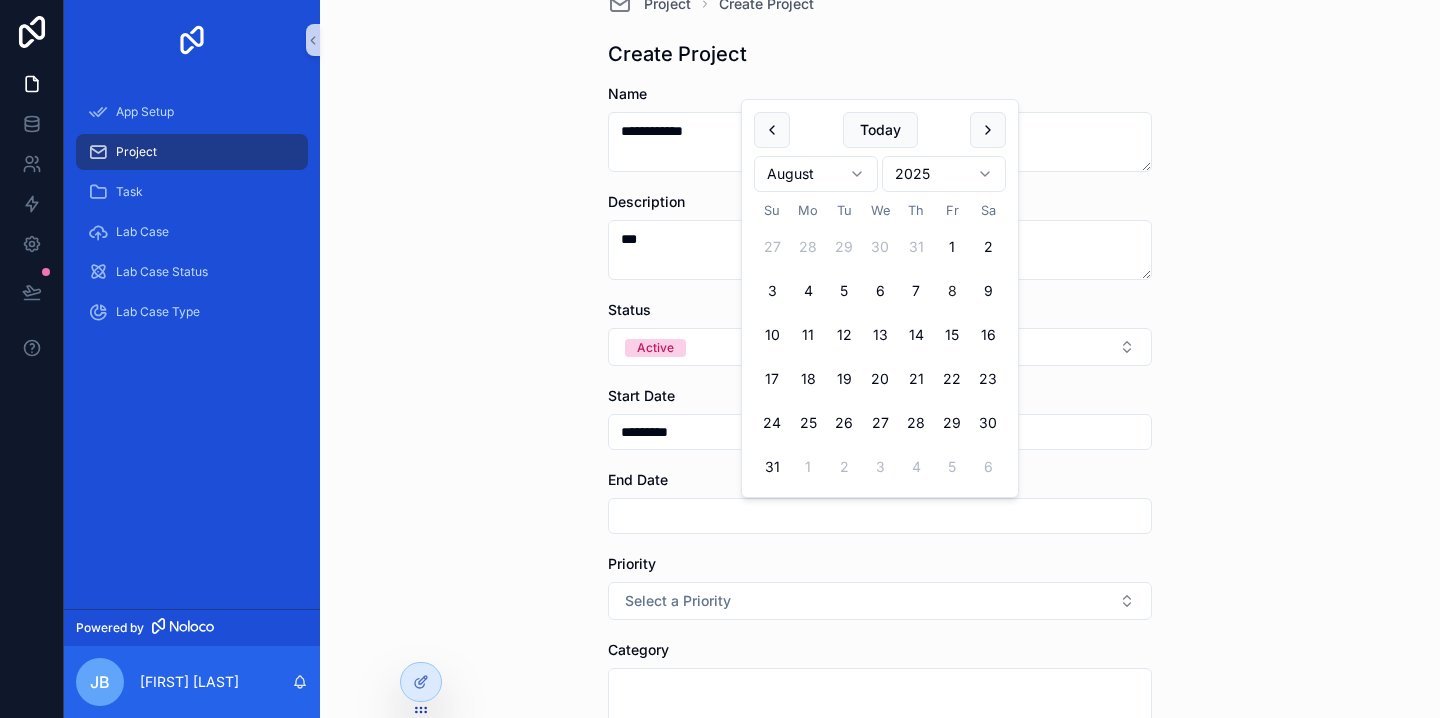 click on "8" at bounding box center [952, 291] 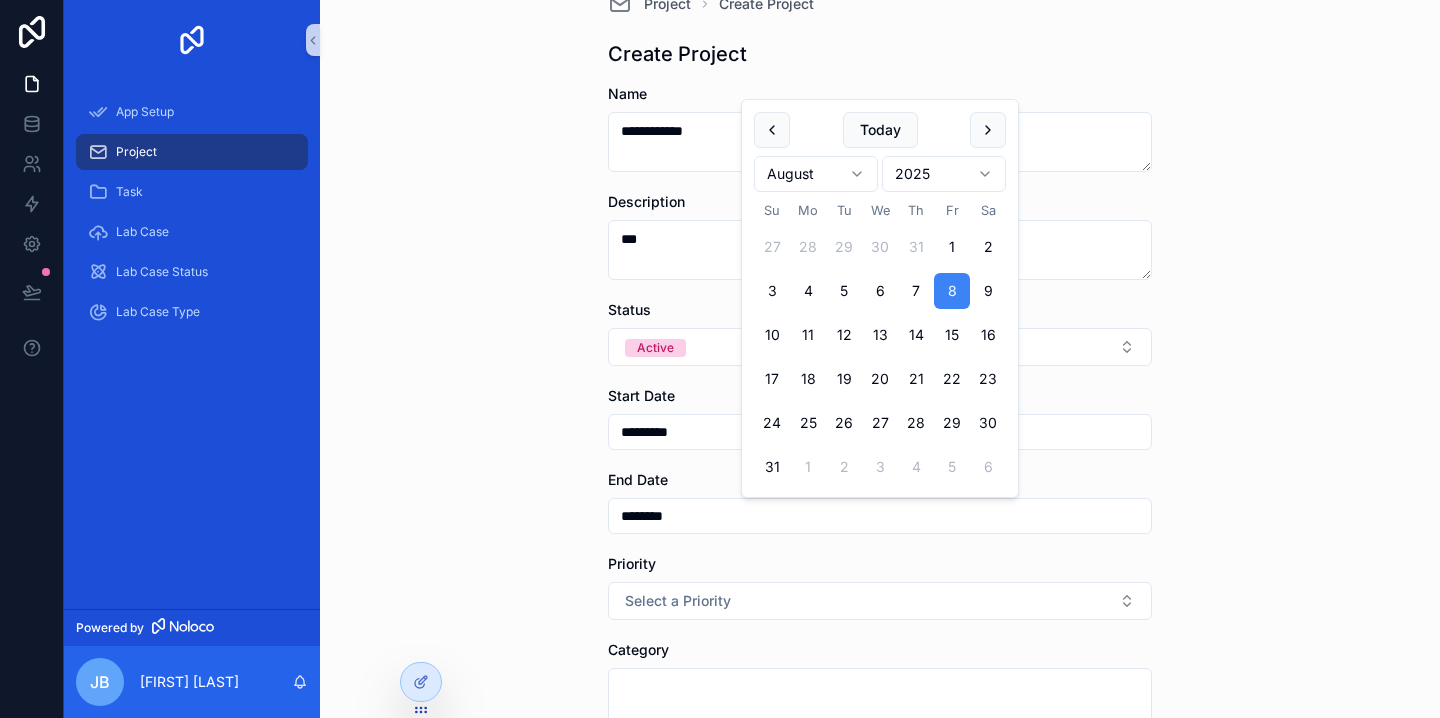 click on "**********" at bounding box center (880, 319) 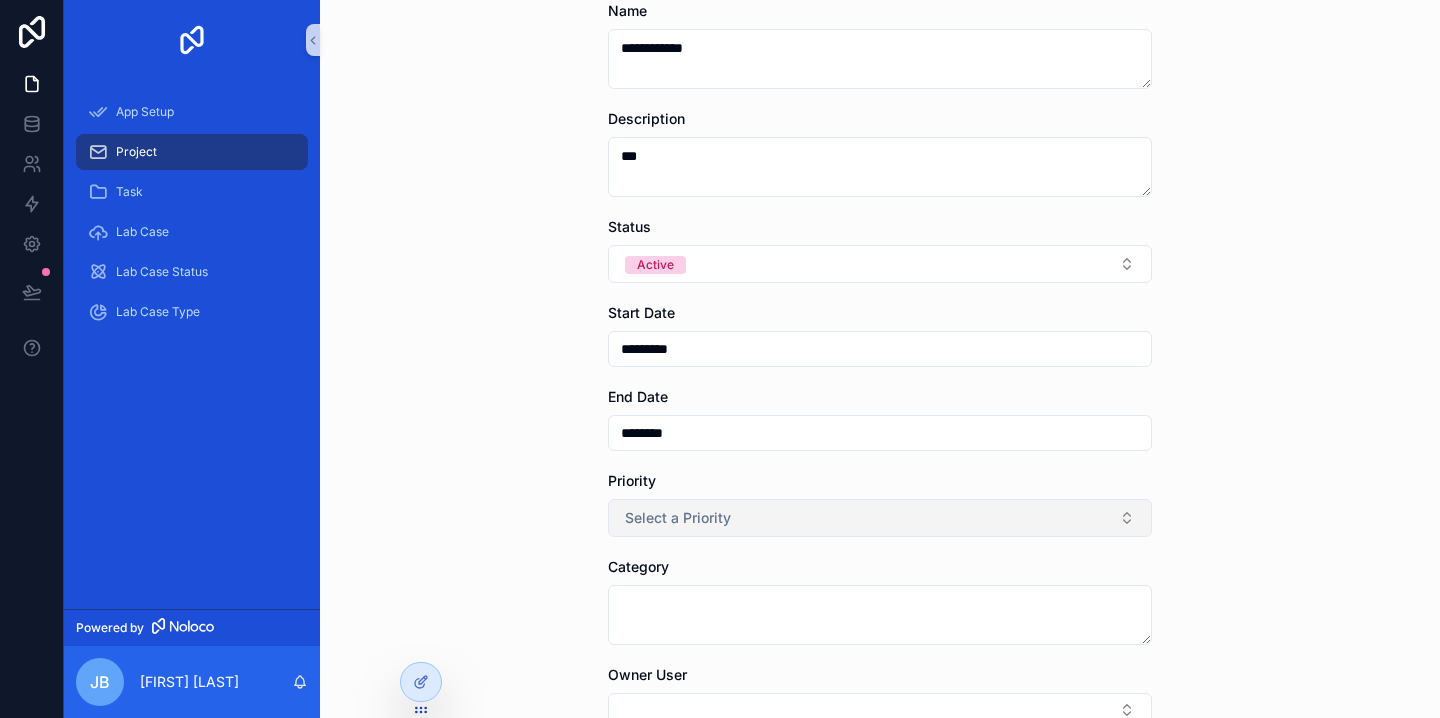 scroll, scrollTop: 131, scrollLeft: 0, axis: vertical 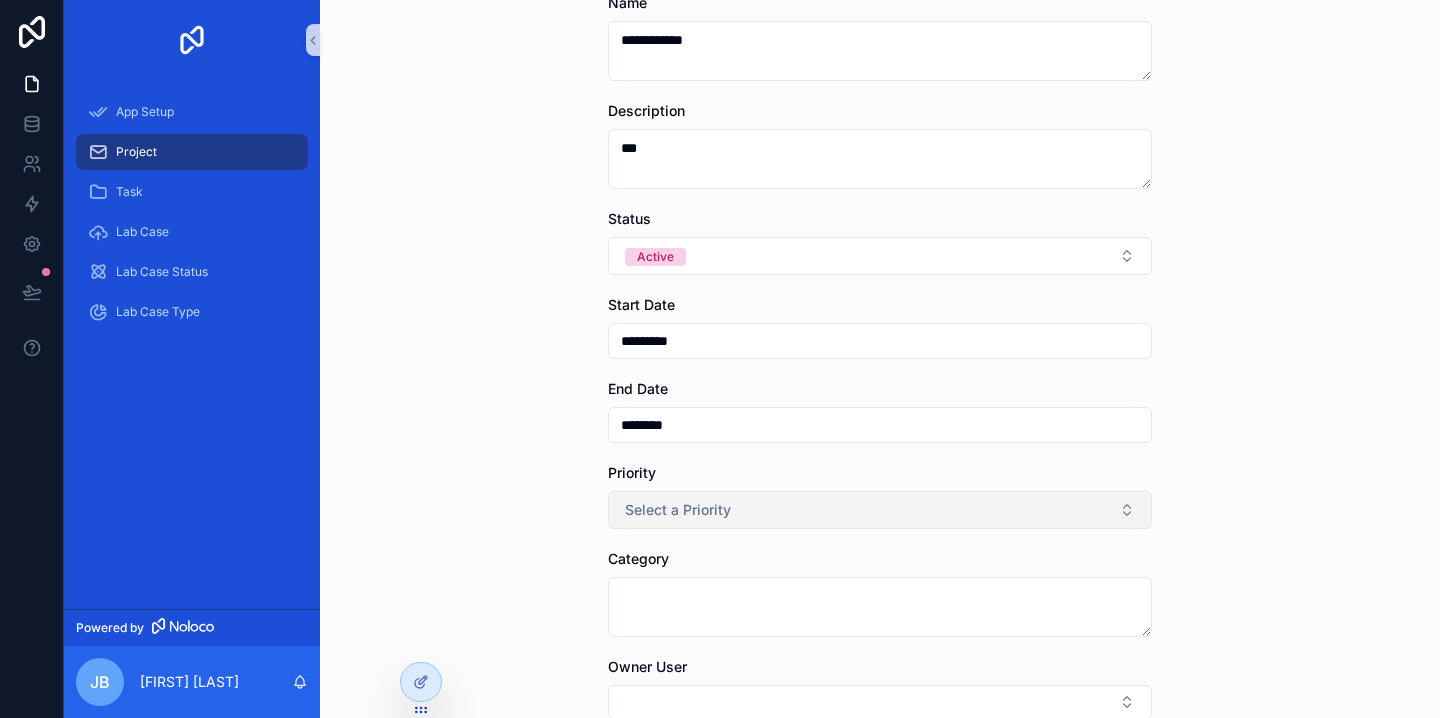 click on "Select a Priority" at bounding box center (678, 510) 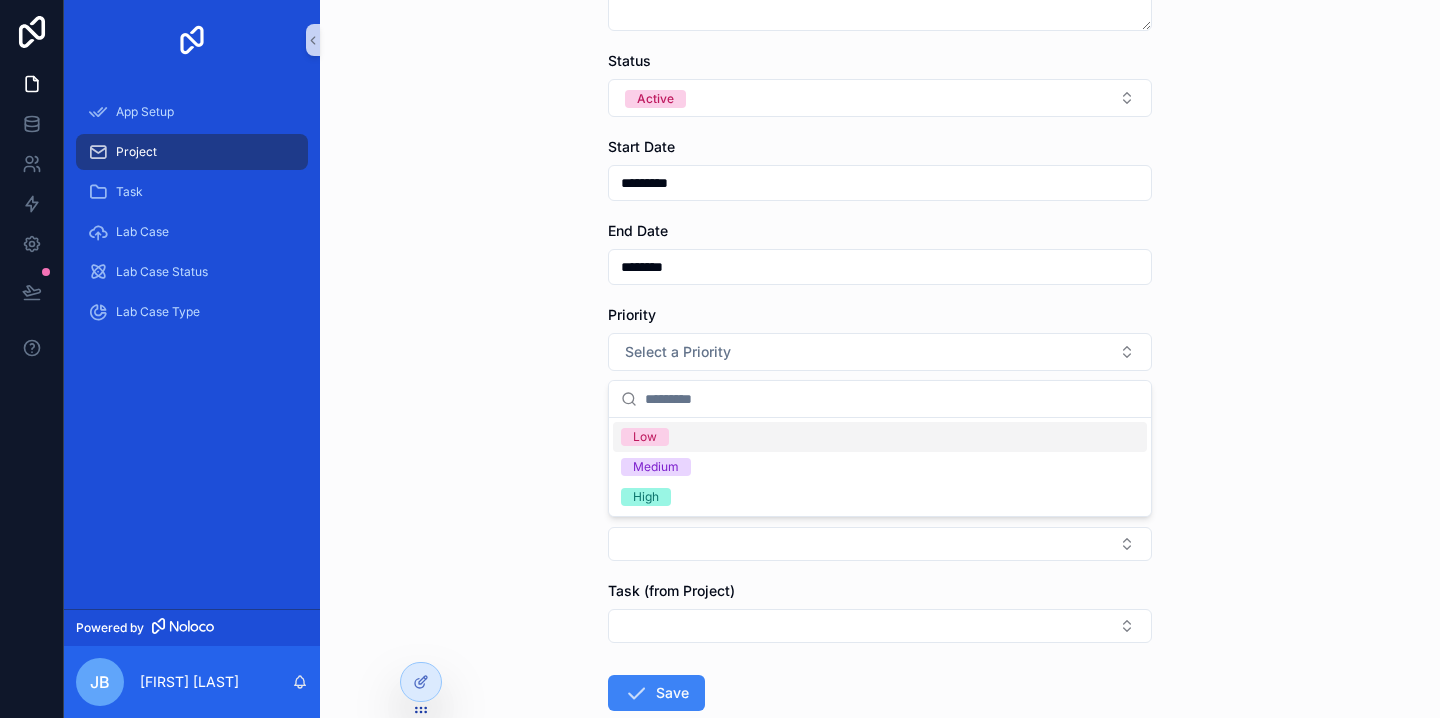 scroll, scrollTop: 290, scrollLeft: 0, axis: vertical 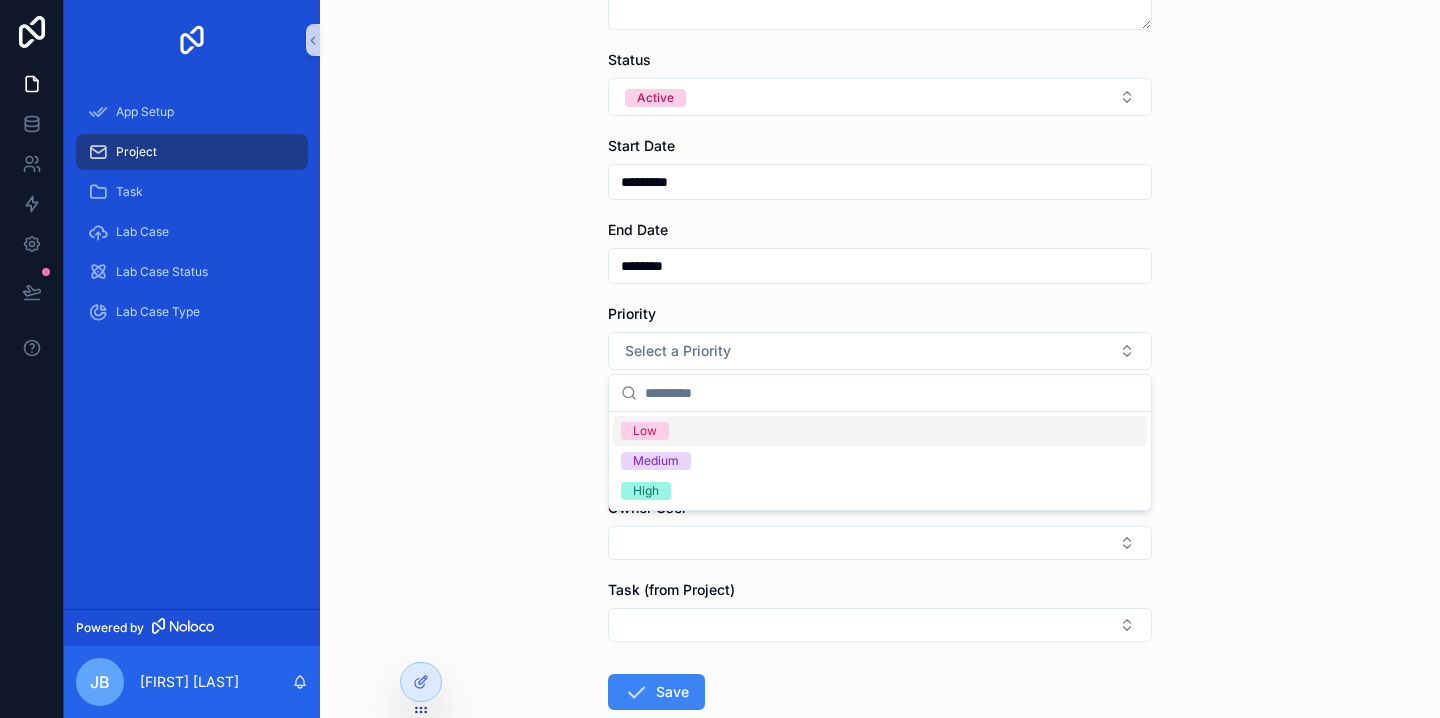 click on "Low" at bounding box center [645, 431] 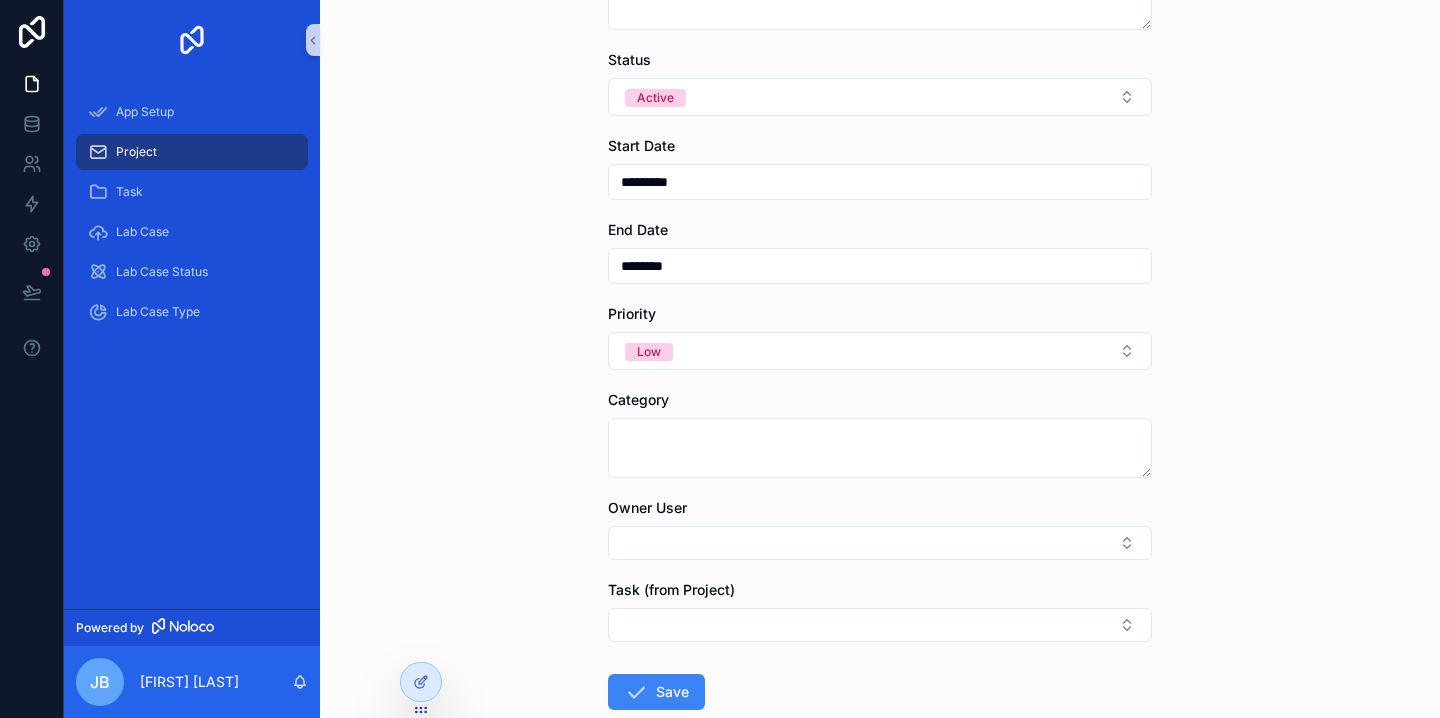 click on "**********" at bounding box center (880, 359) 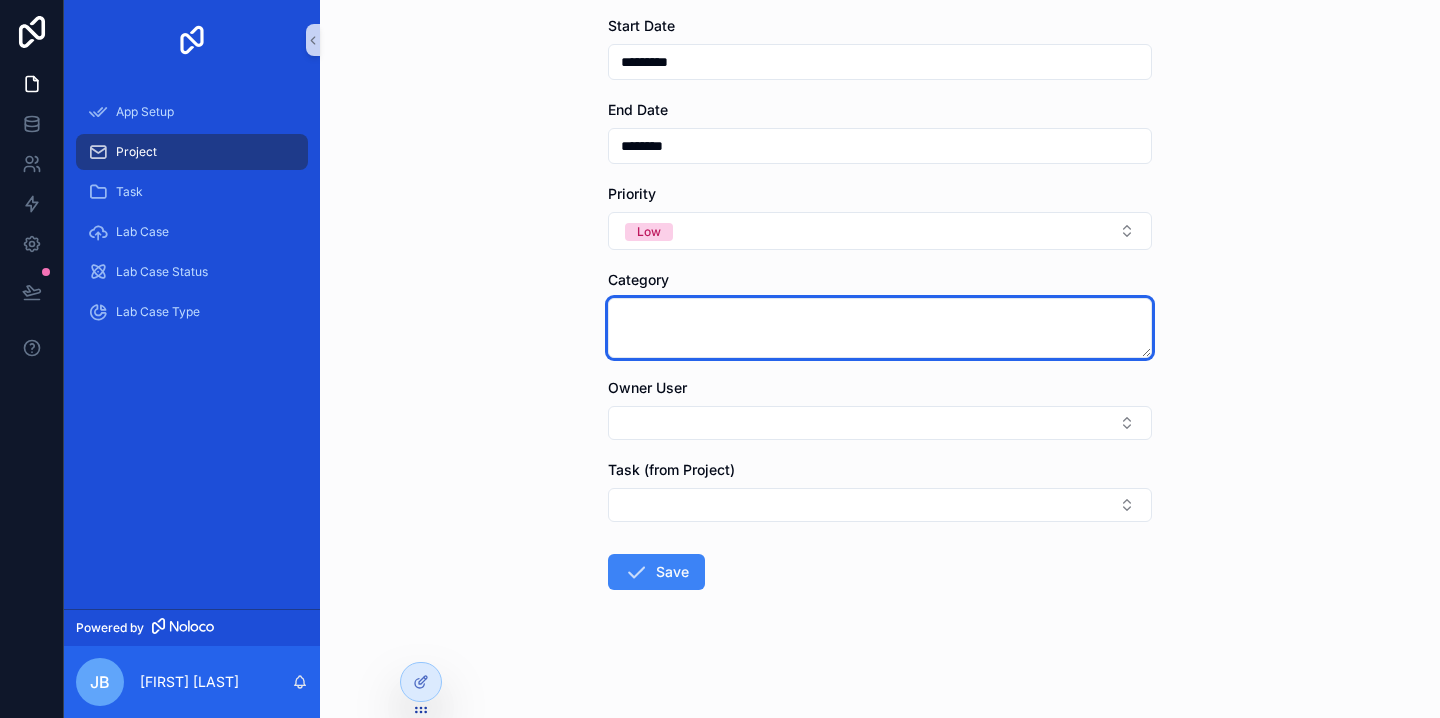 click at bounding box center [880, 328] 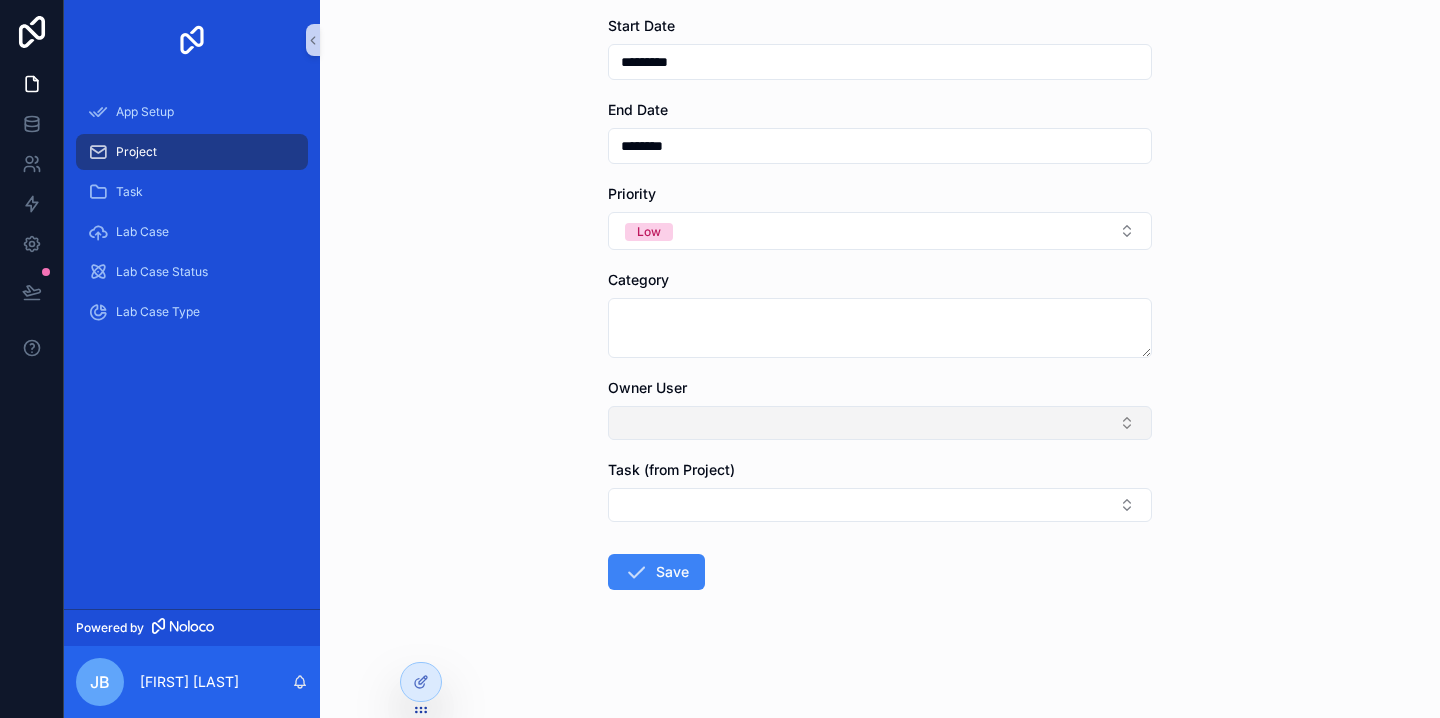click at bounding box center [880, 423] 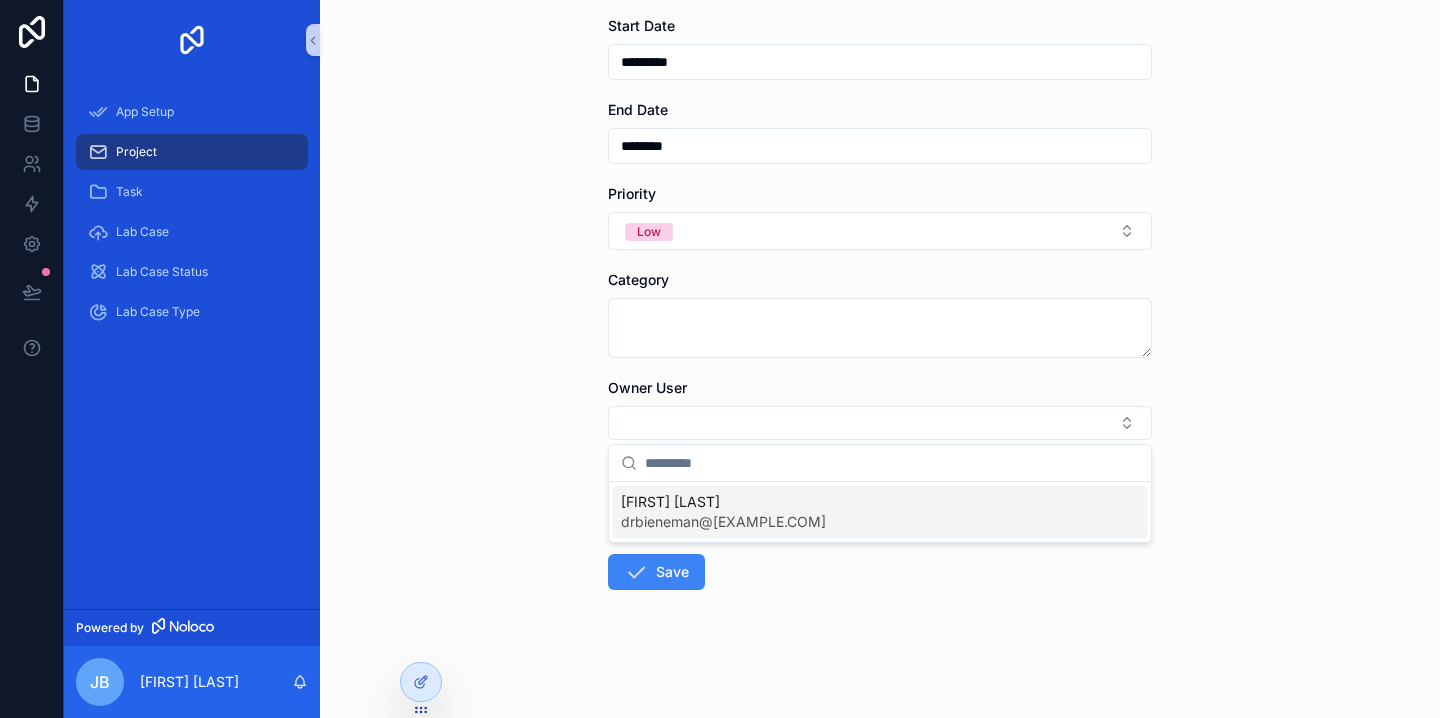 click on "**********" at bounding box center [880, 359] 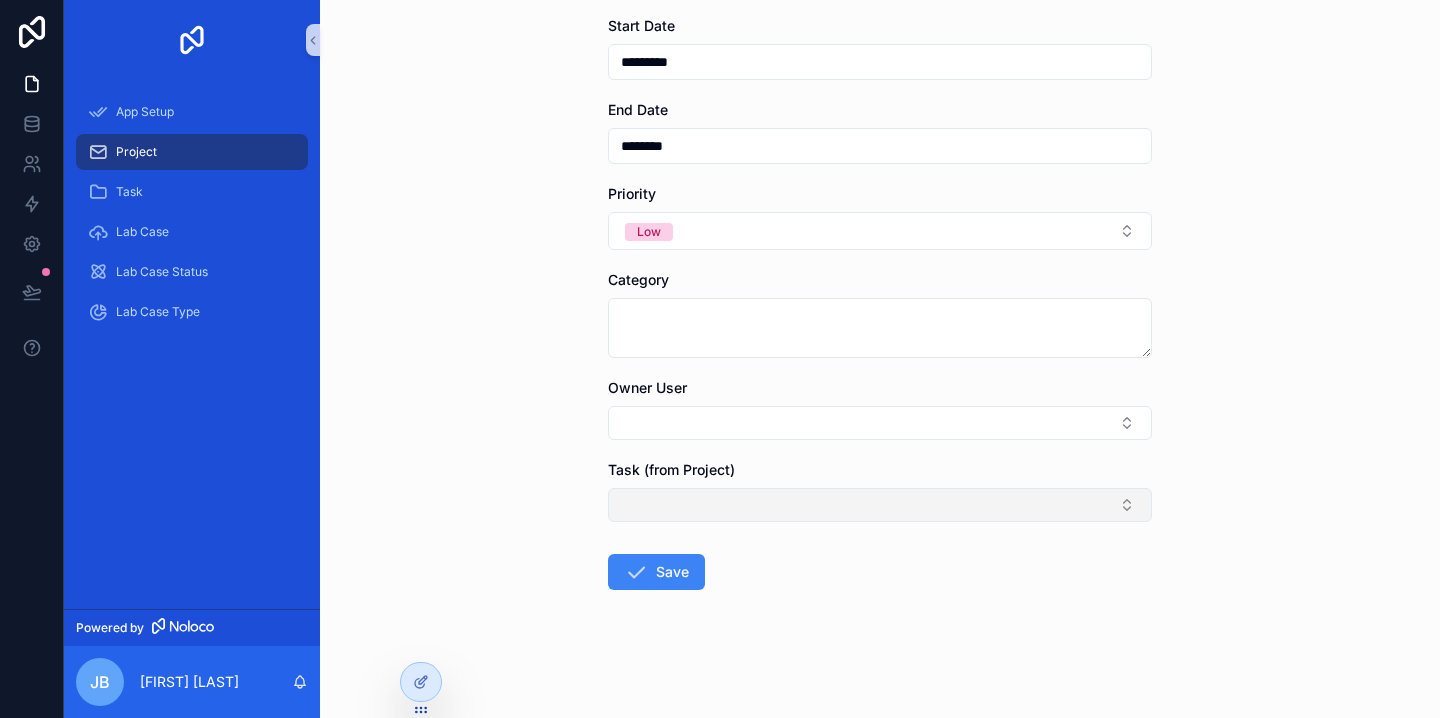 click at bounding box center [880, 505] 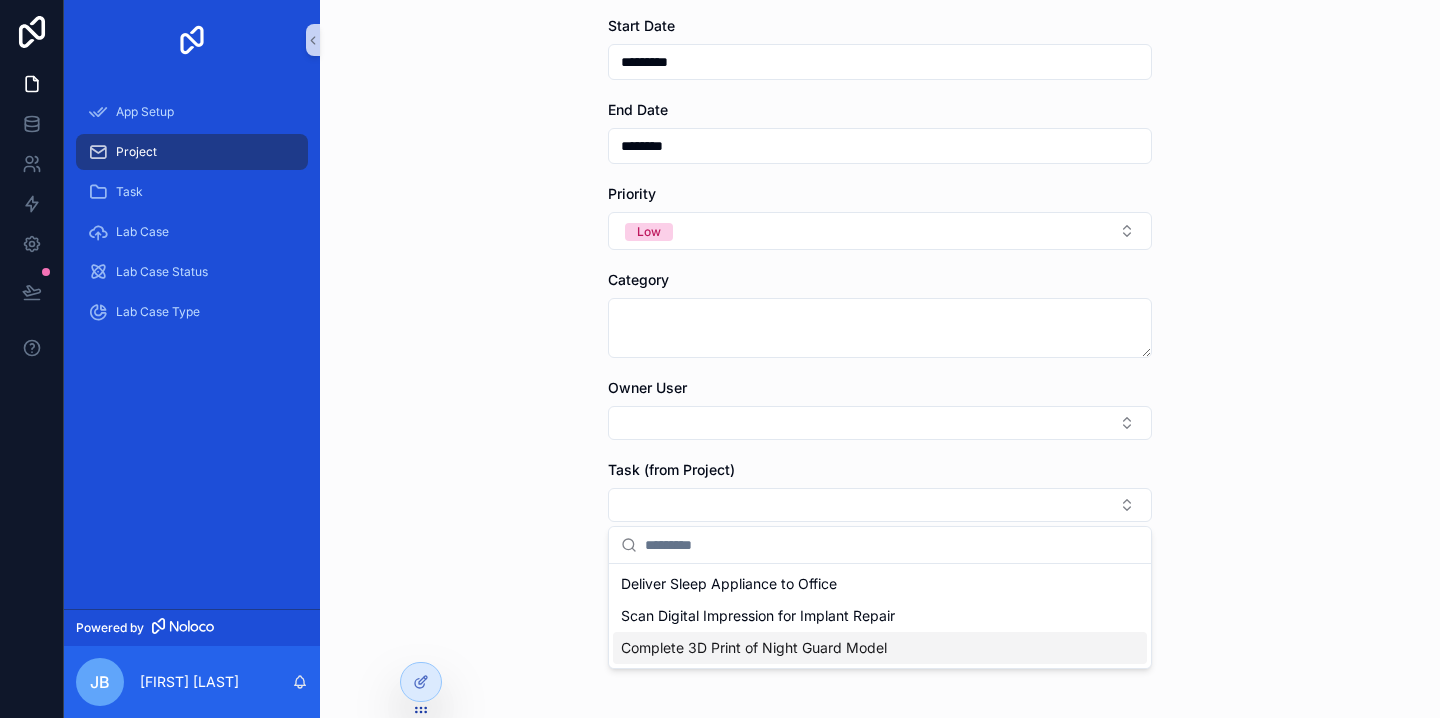 click on "**********" at bounding box center [880, 359] 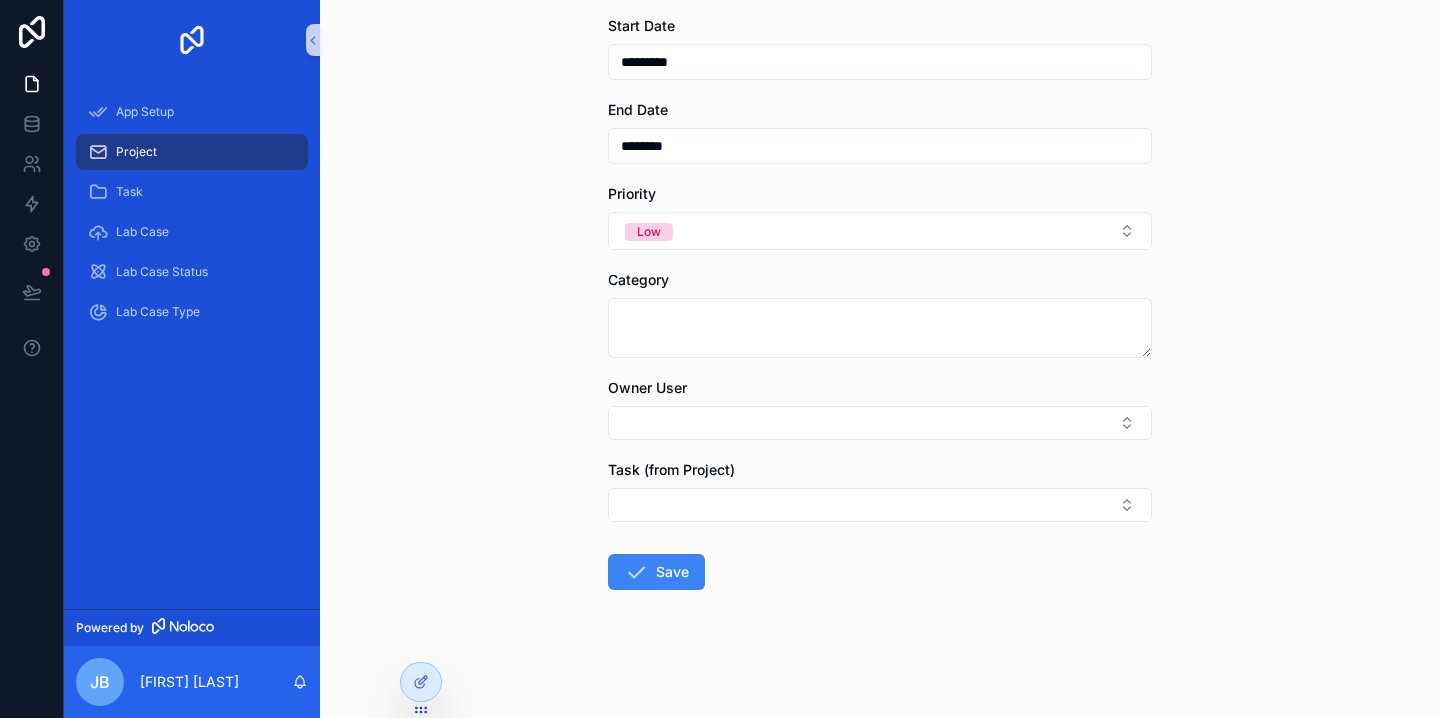 click on "**********" at bounding box center (880, 359) 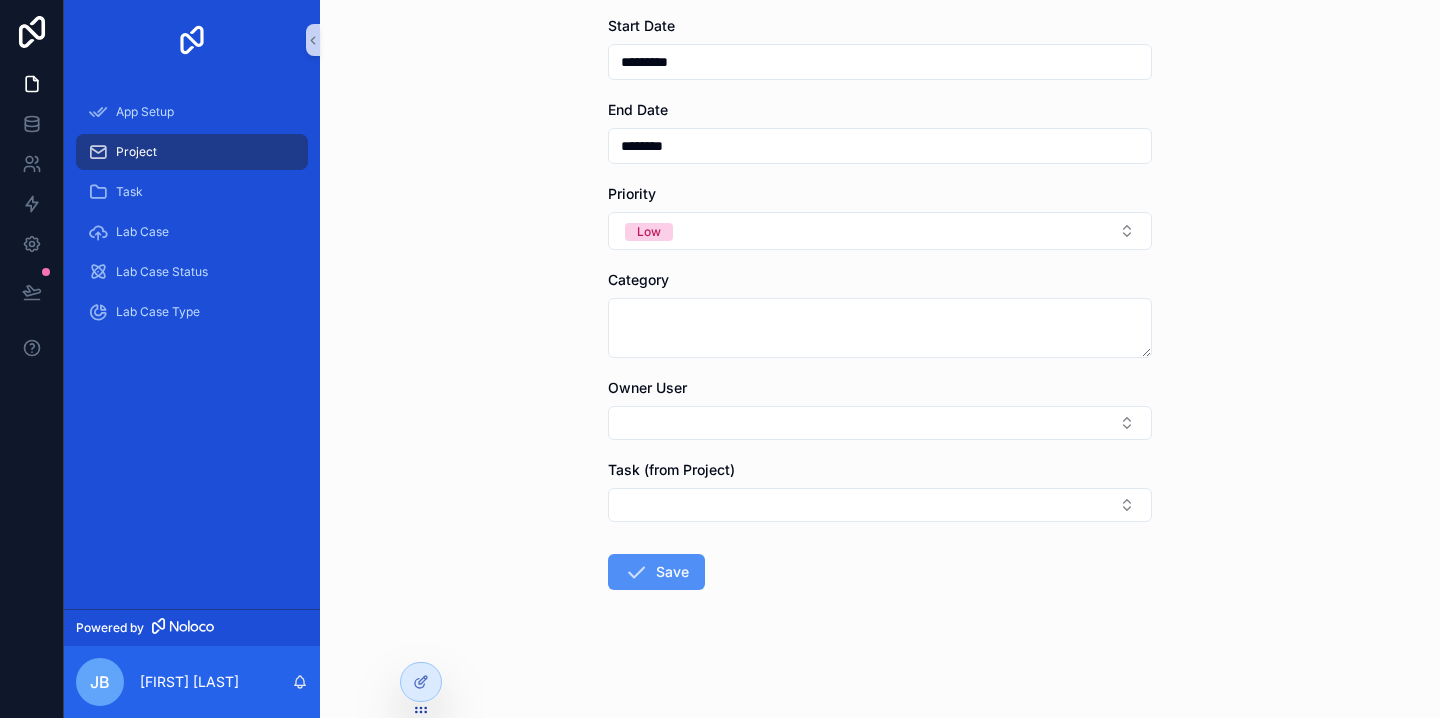 click at bounding box center [636, 572] 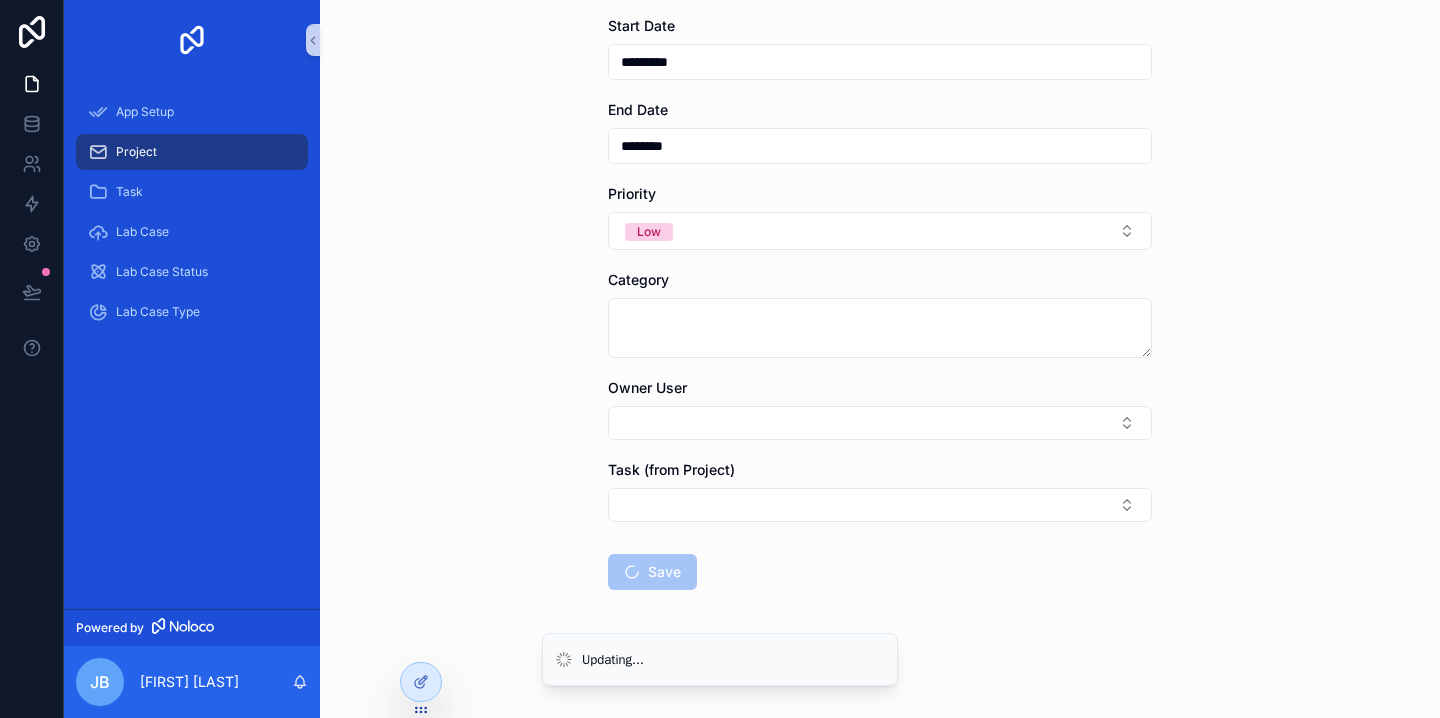 scroll, scrollTop: 0, scrollLeft: 0, axis: both 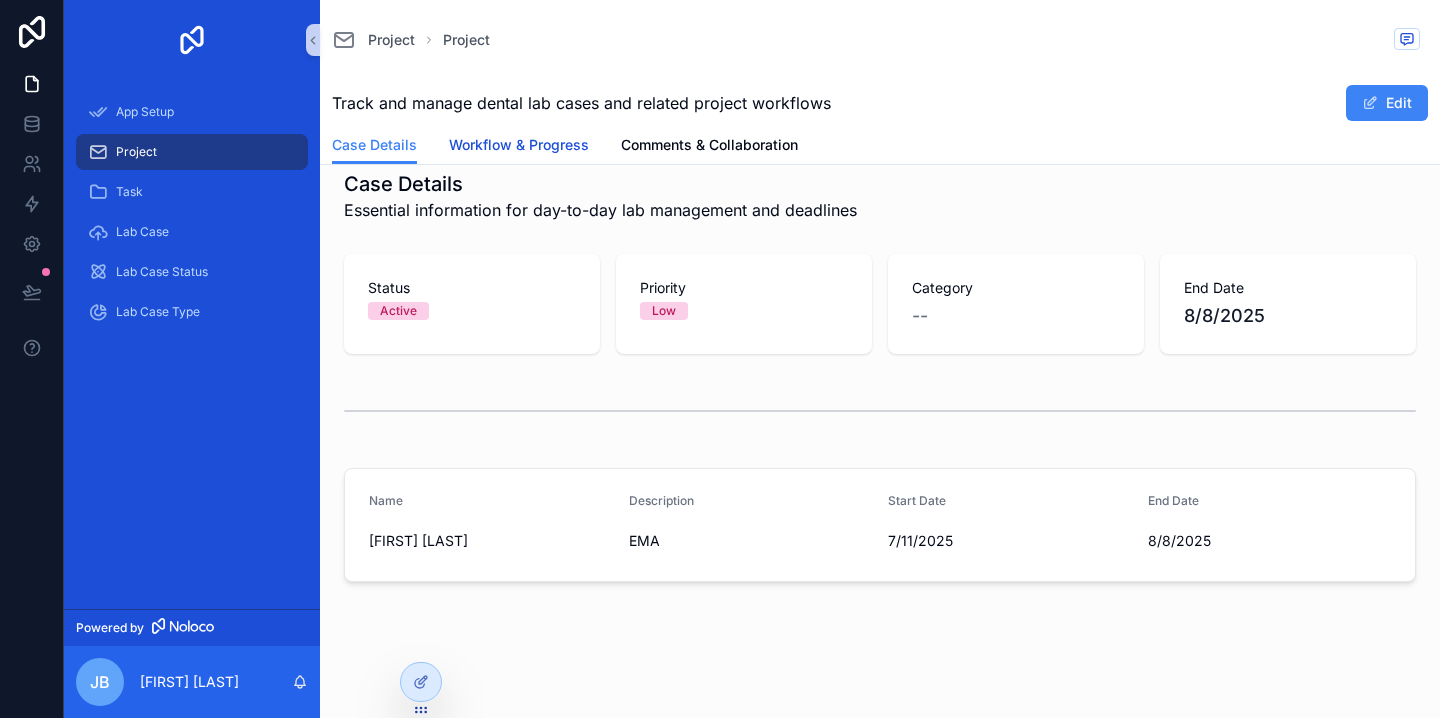 click on "Workflow & Progress" at bounding box center [519, 145] 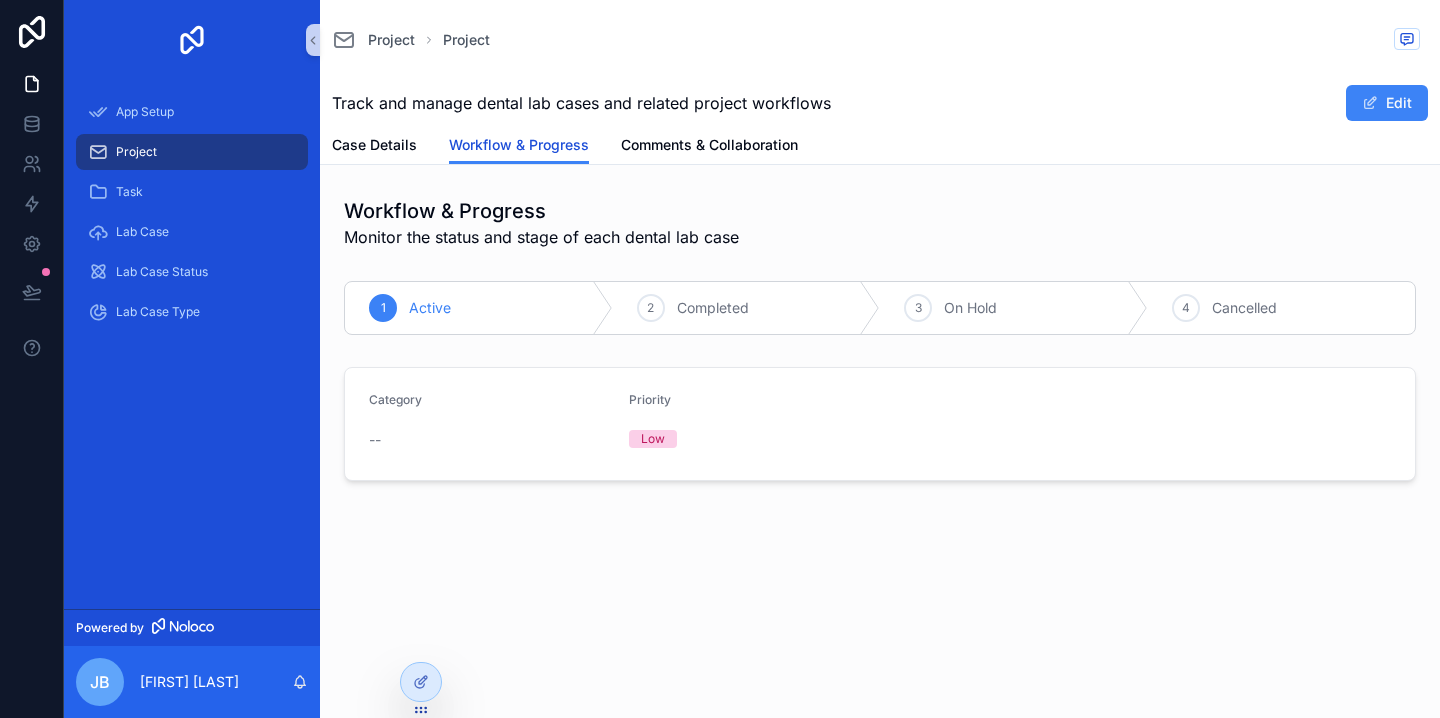 scroll, scrollTop: 0, scrollLeft: 0, axis: both 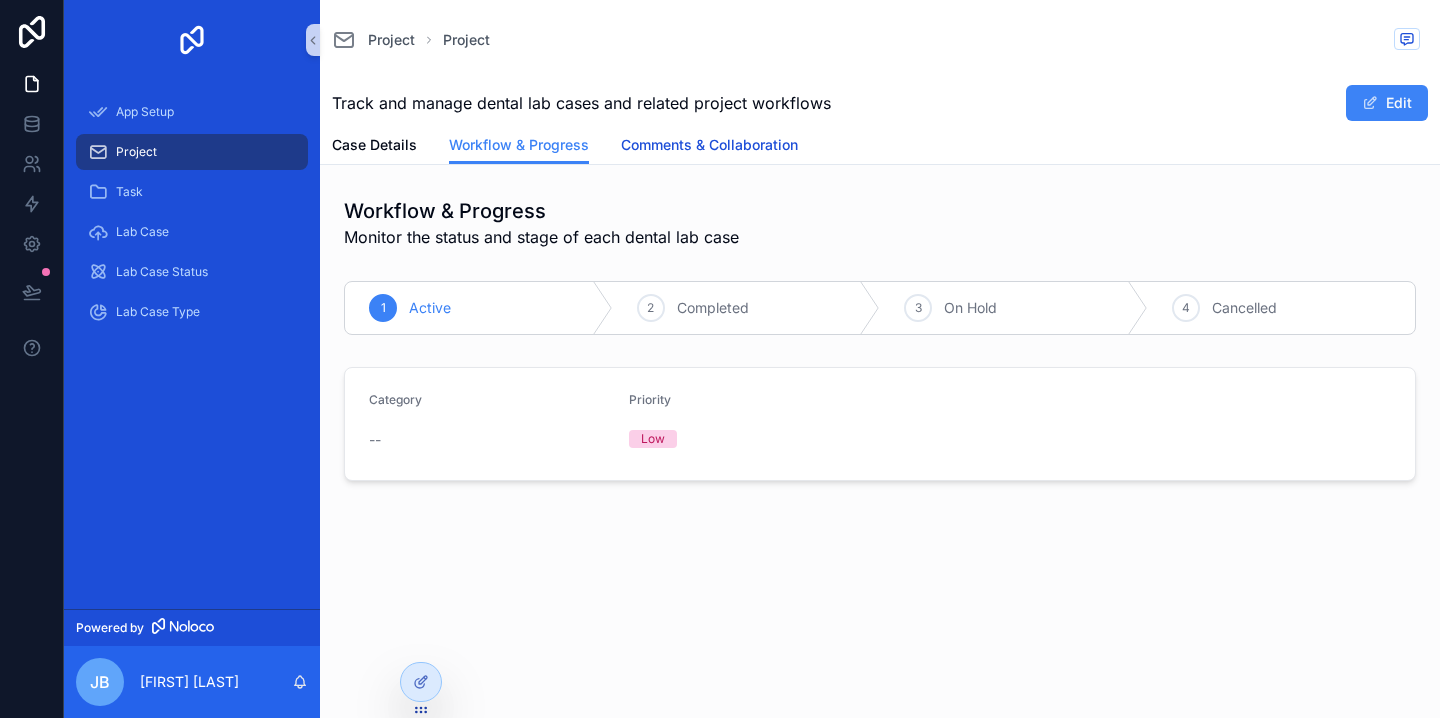 click on "Comments & Collaboration" at bounding box center (709, 145) 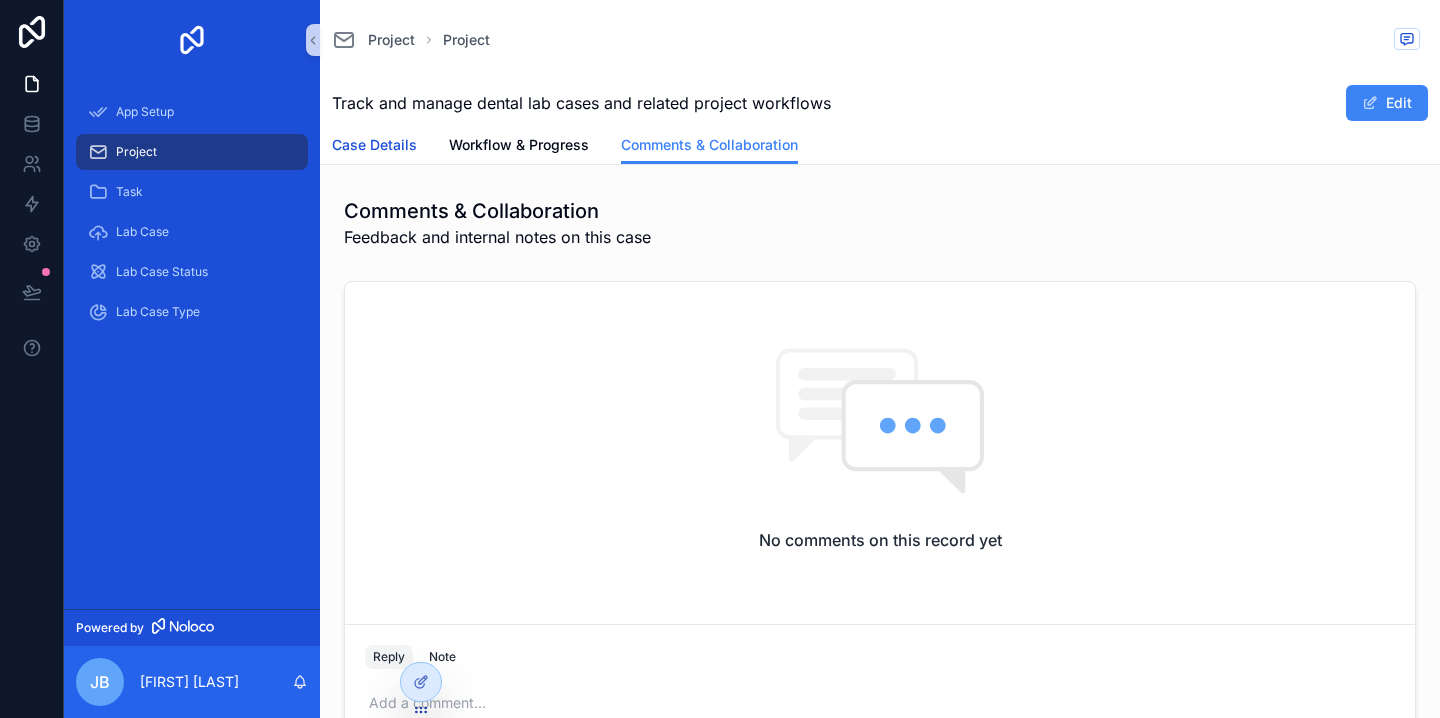 click on "Case Details" at bounding box center [374, 145] 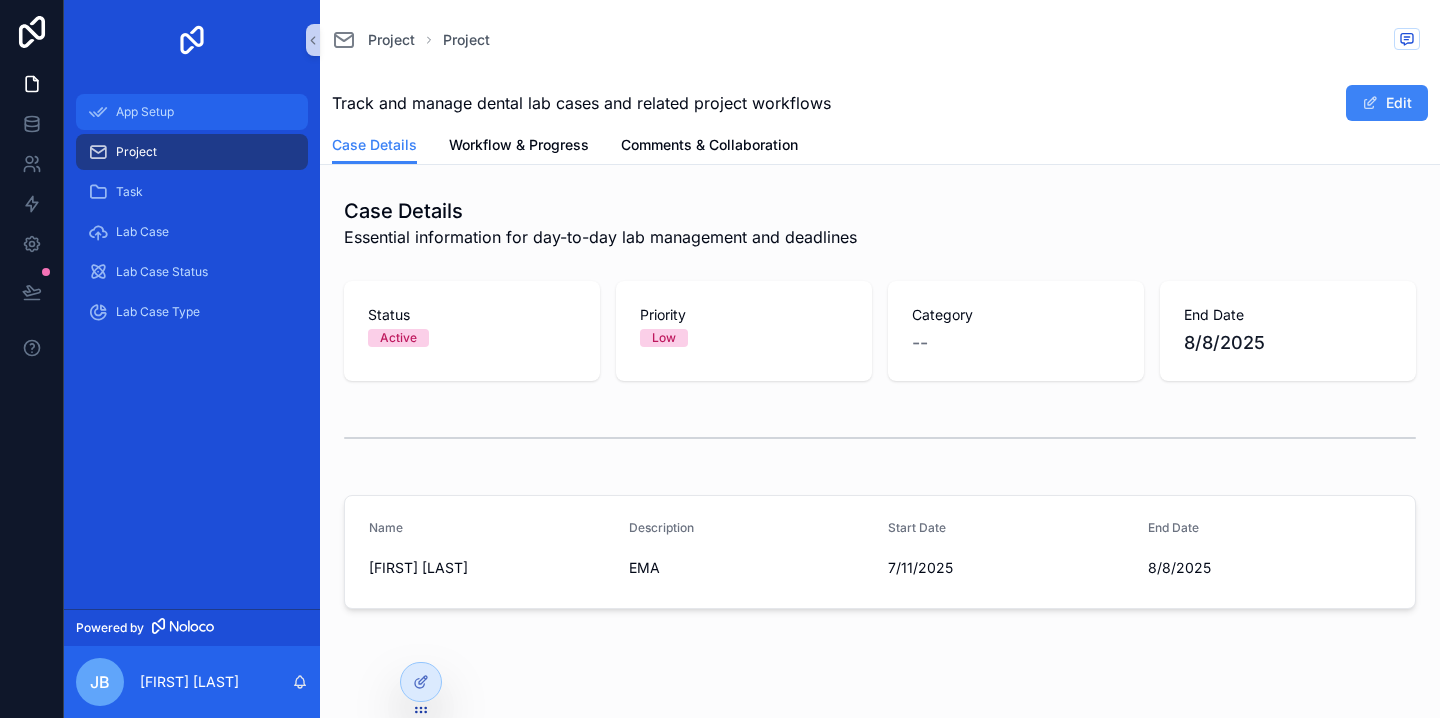 click on "App Setup" at bounding box center [145, 112] 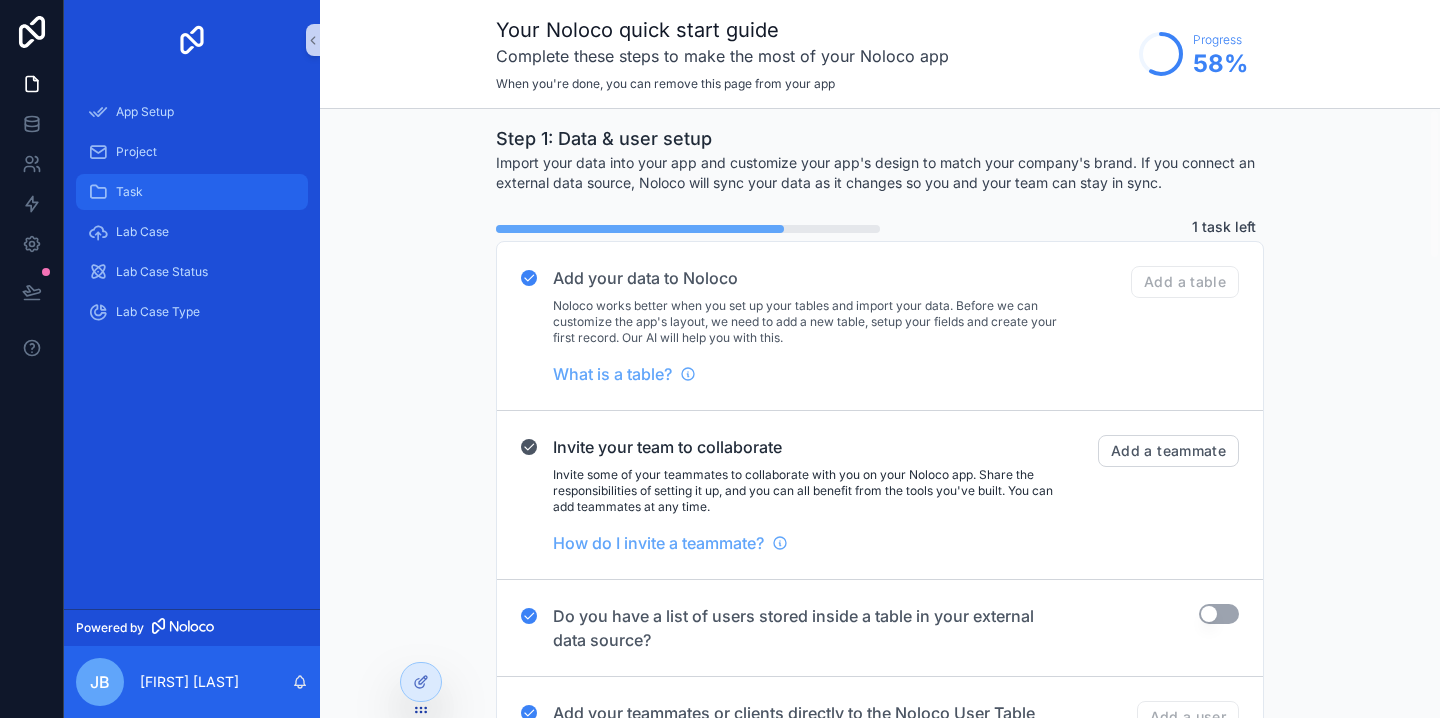 click on "Task" at bounding box center [129, 192] 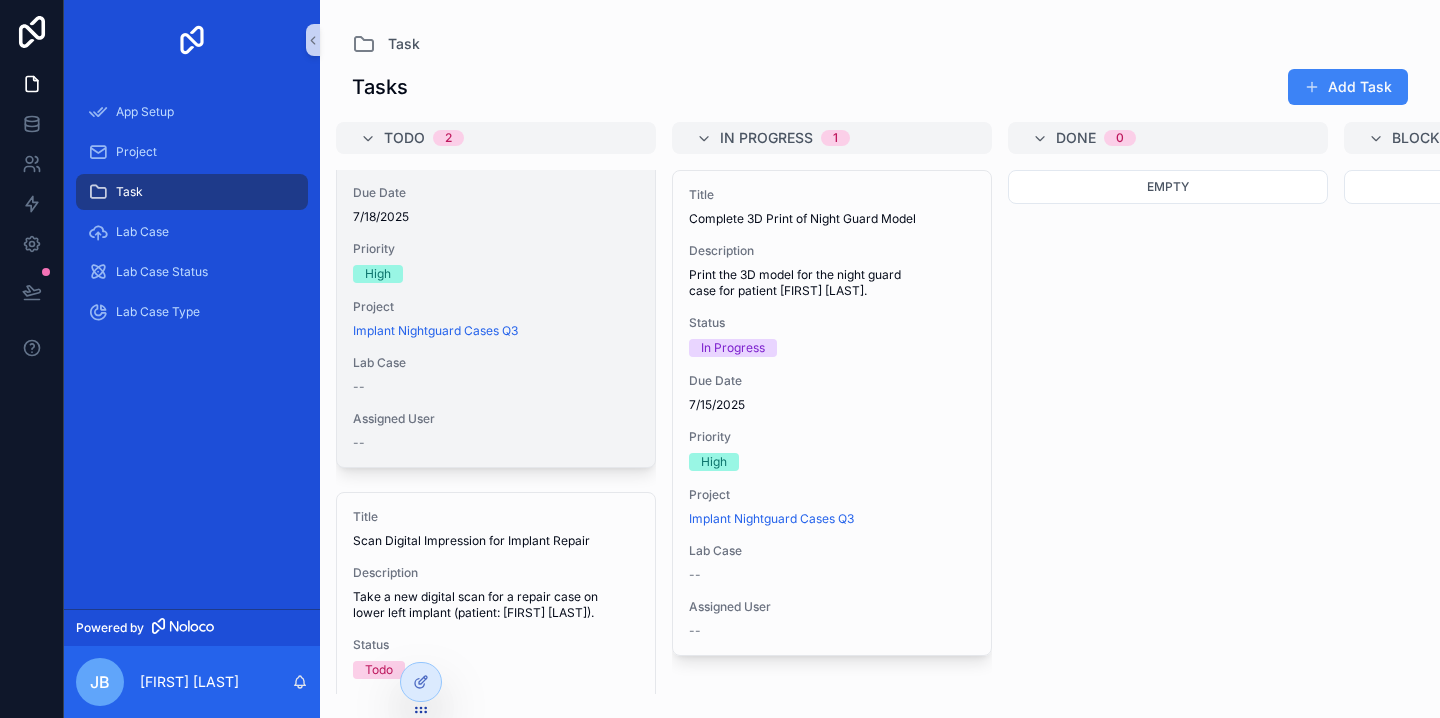 scroll, scrollTop: 0, scrollLeft: 0, axis: both 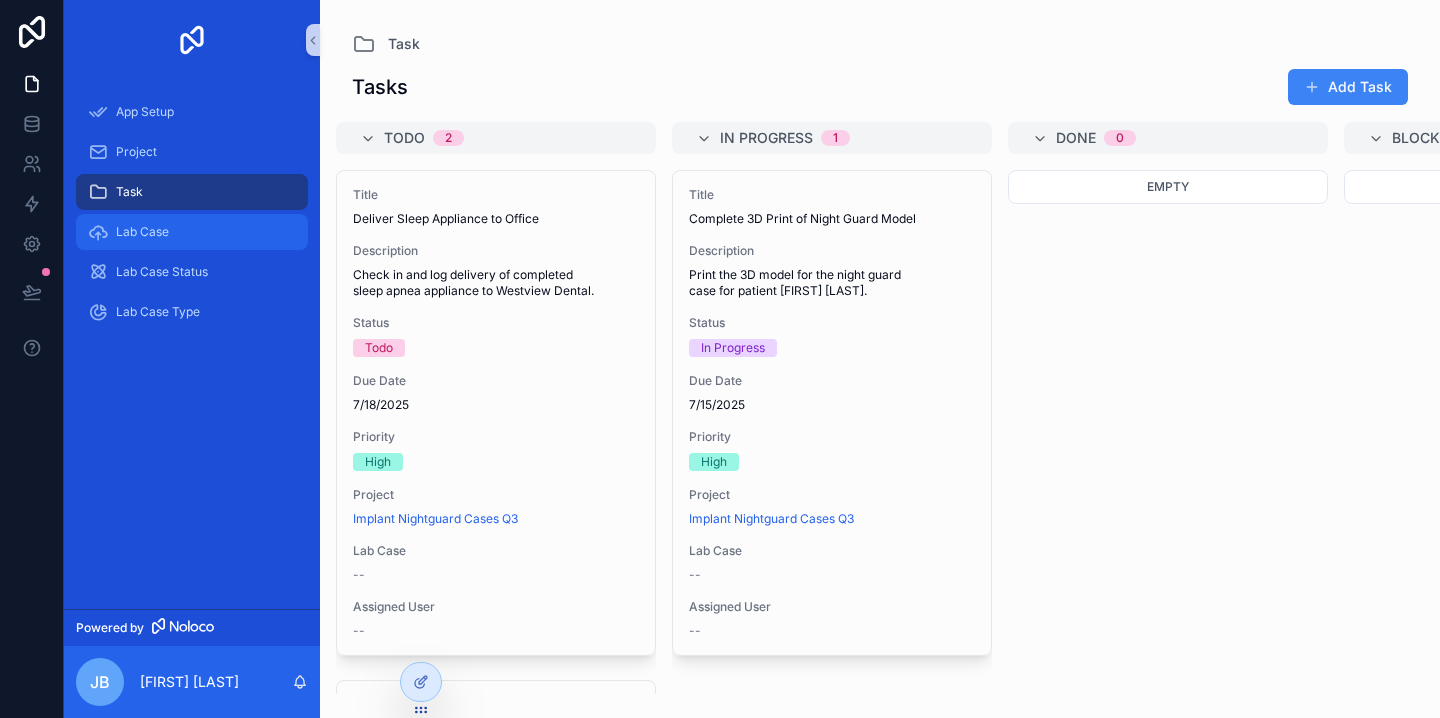 click on "Lab Case" at bounding box center [142, 232] 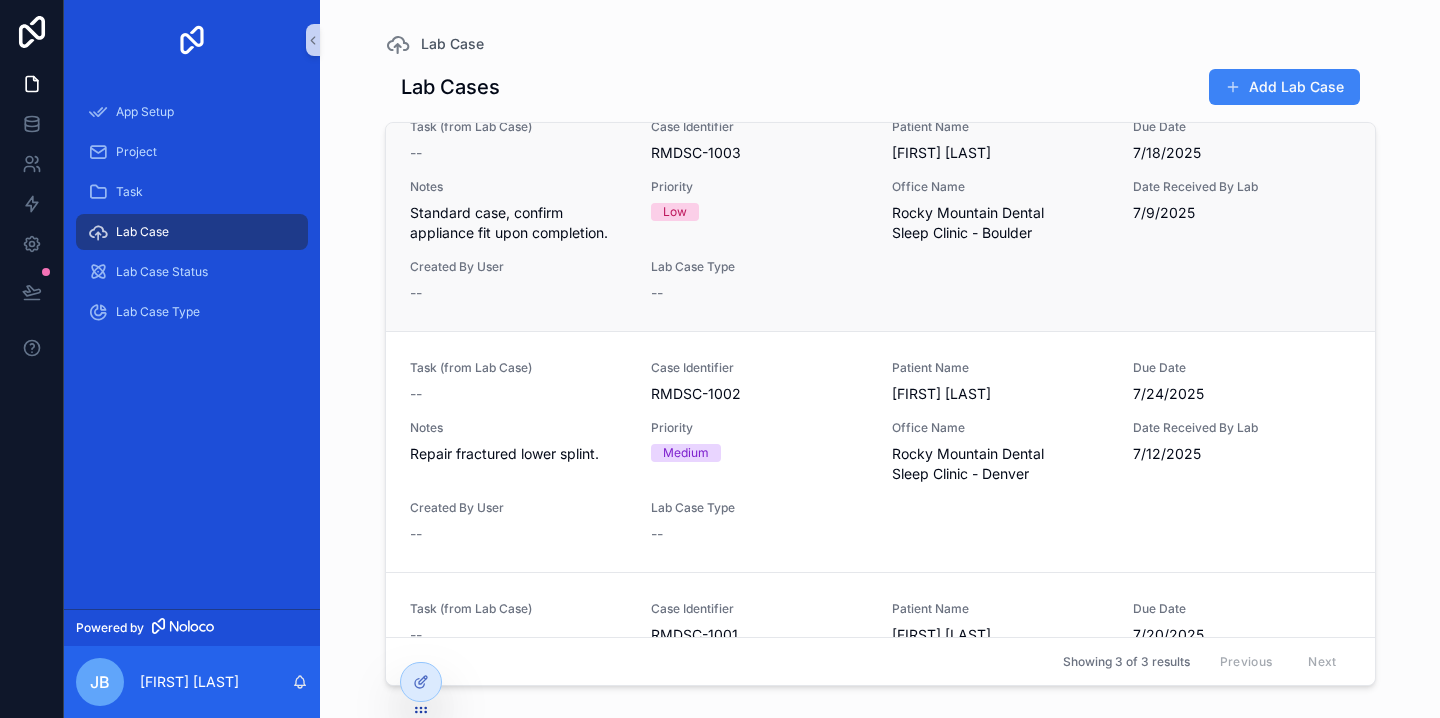 scroll, scrollTop: 208, scrollLeft: 0, axis: vertical 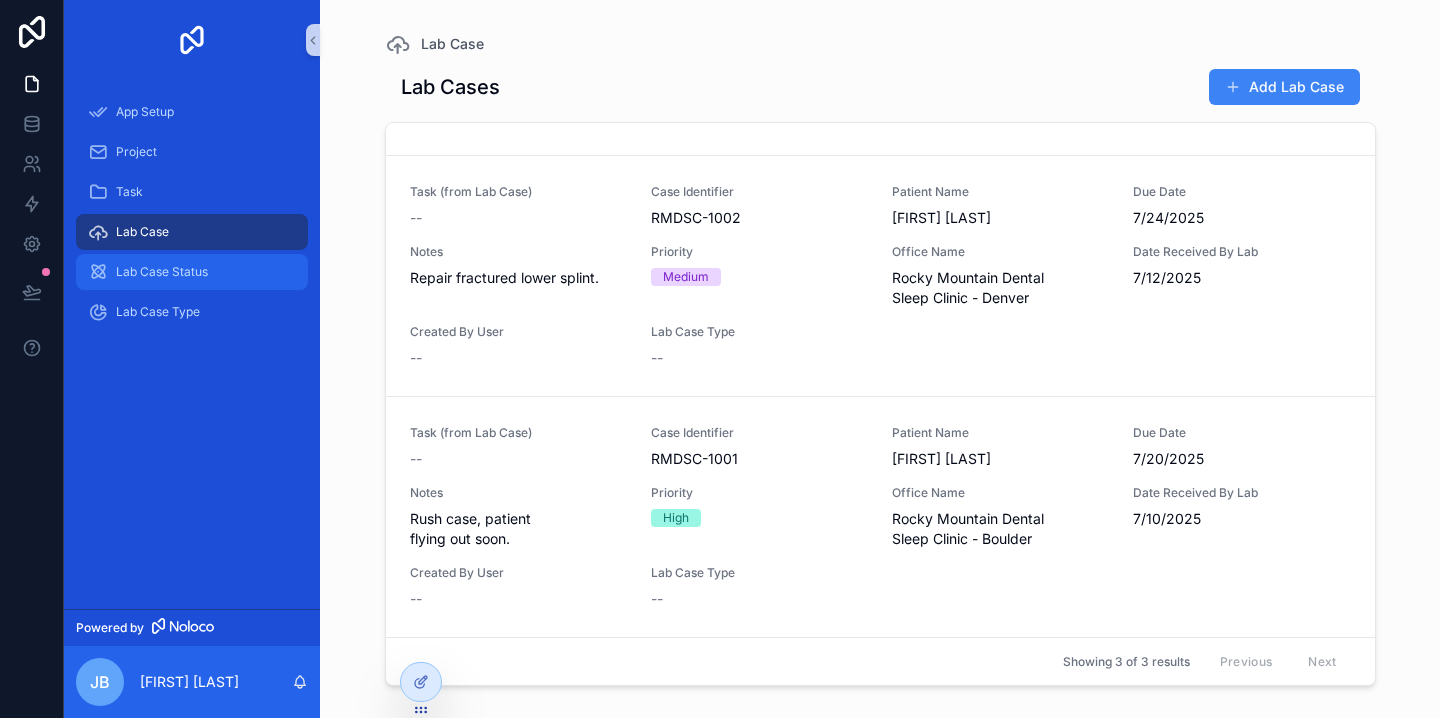 click on "Lab Case Status" at bounding box center [162, 272] 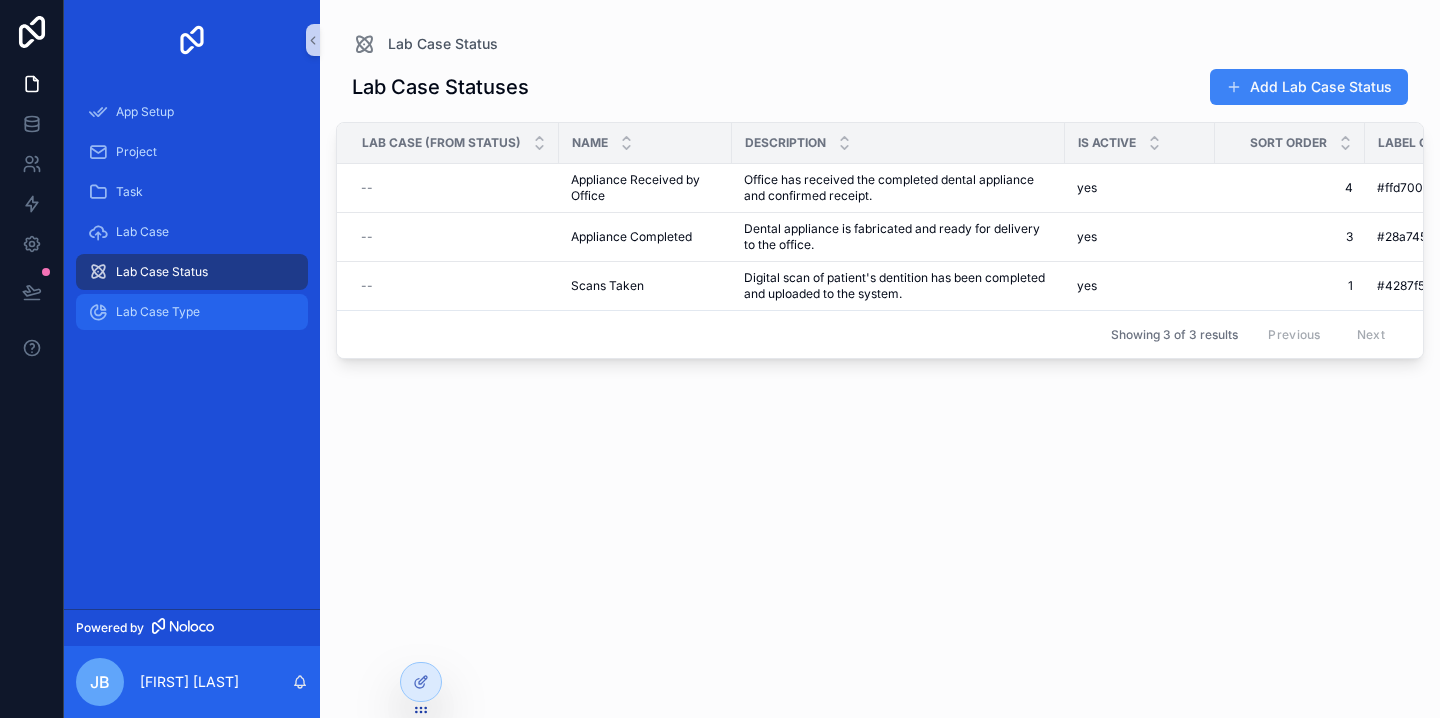 click on "Lab Case Type" at bounding box center [192, 312] 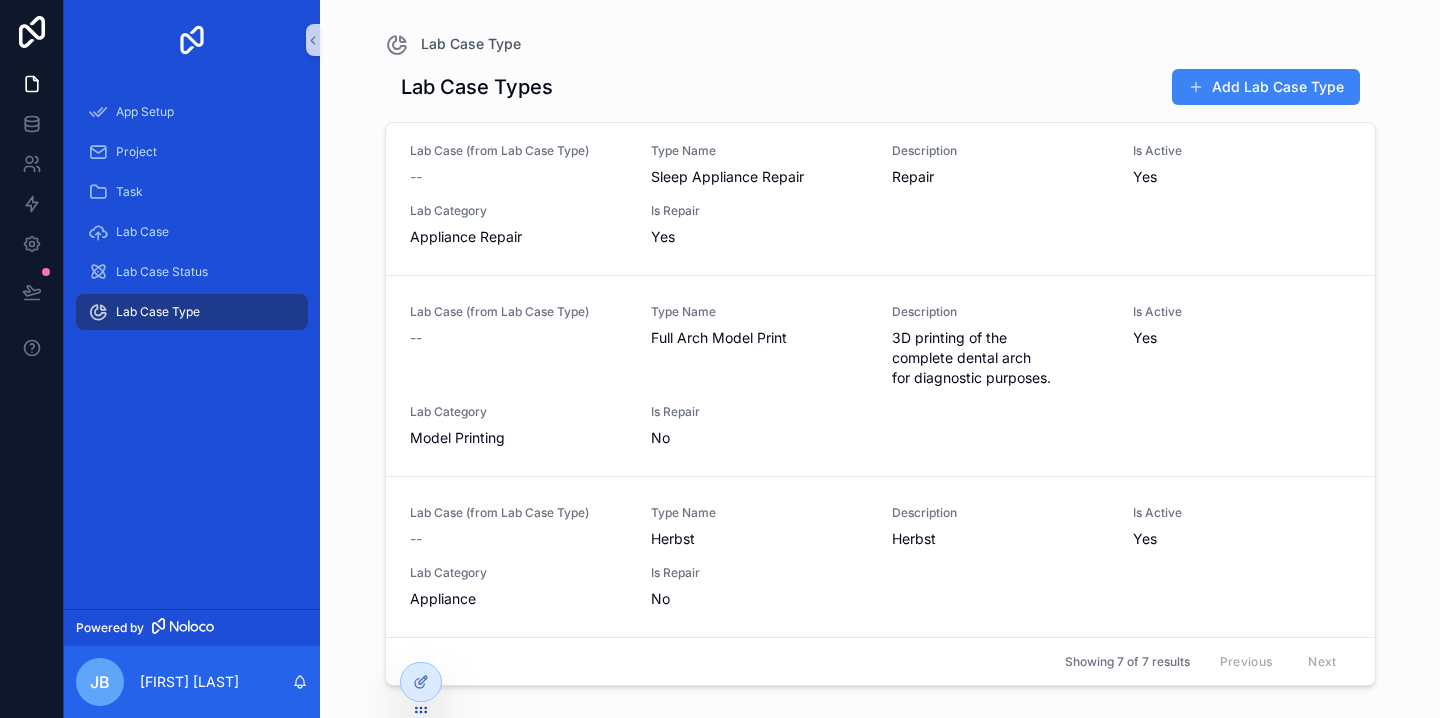 scroll, scrollTop: 0, scrollLeft: 0, axis: both 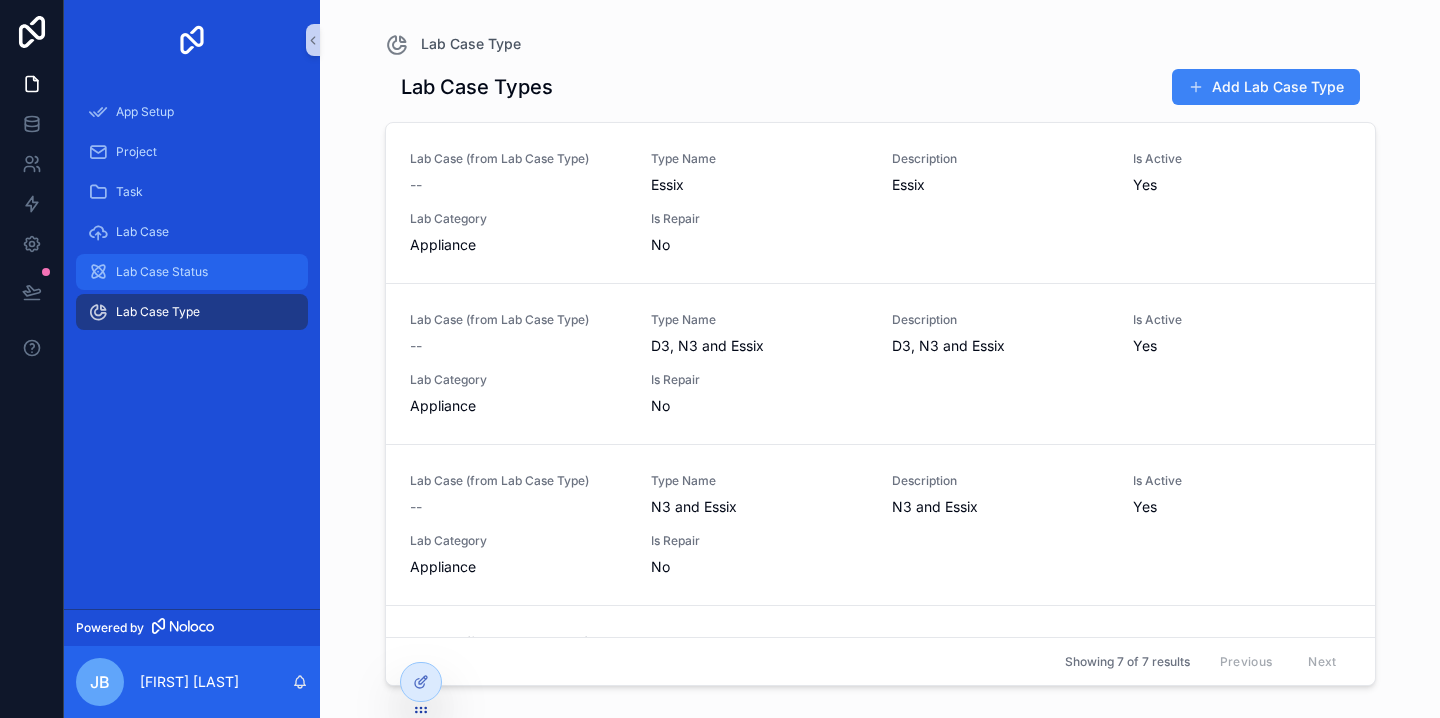 click on "Lab Case Status" at bounding box center [192, 272] 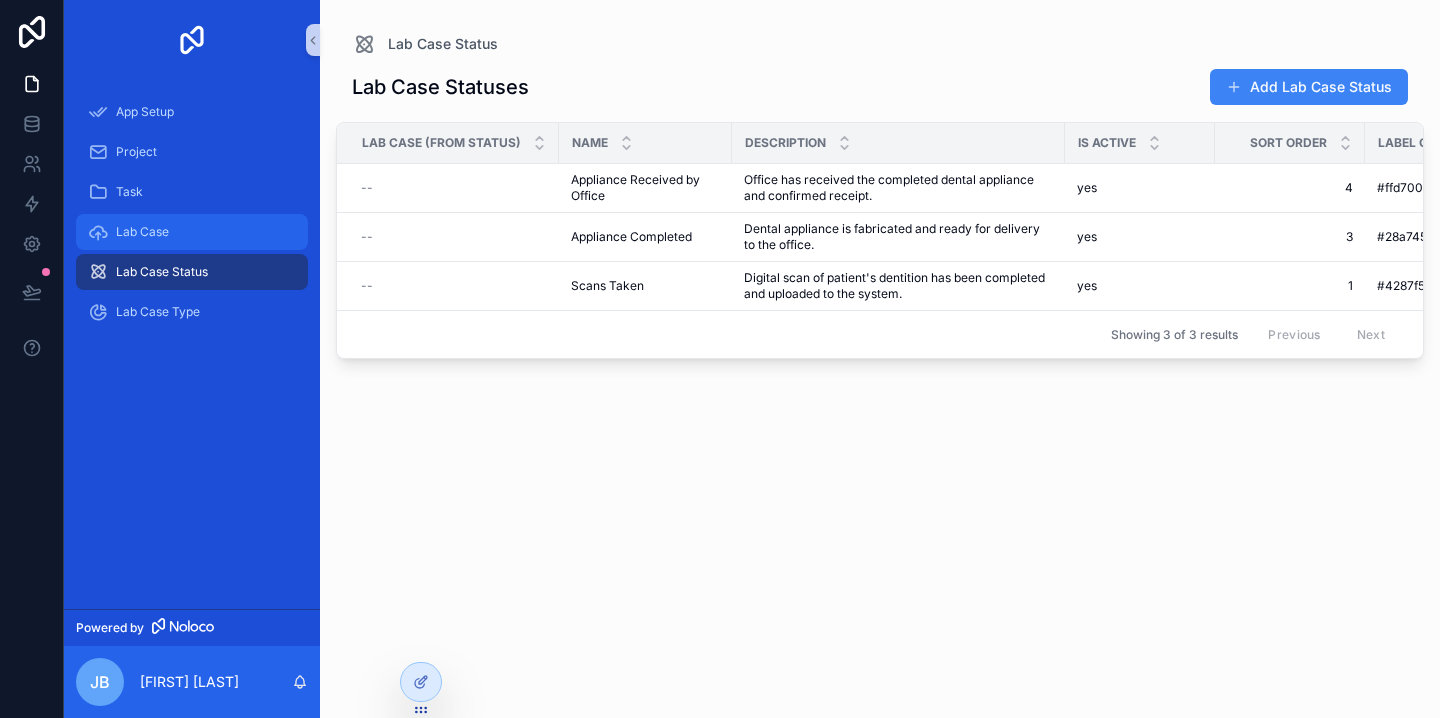 click on "Lab Case" at bounding box center (192, 232) 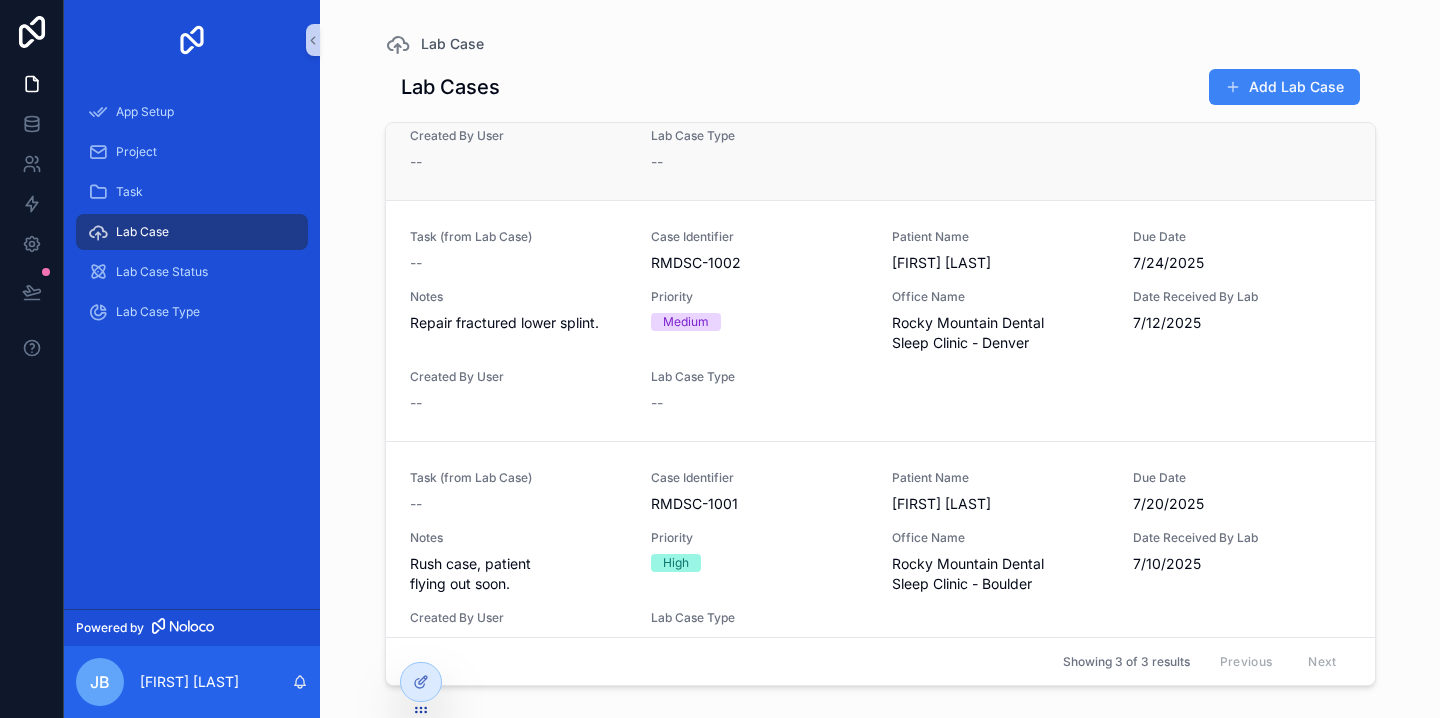 scroll, scrollTop: 0, scrollLeft: 0, axis: both 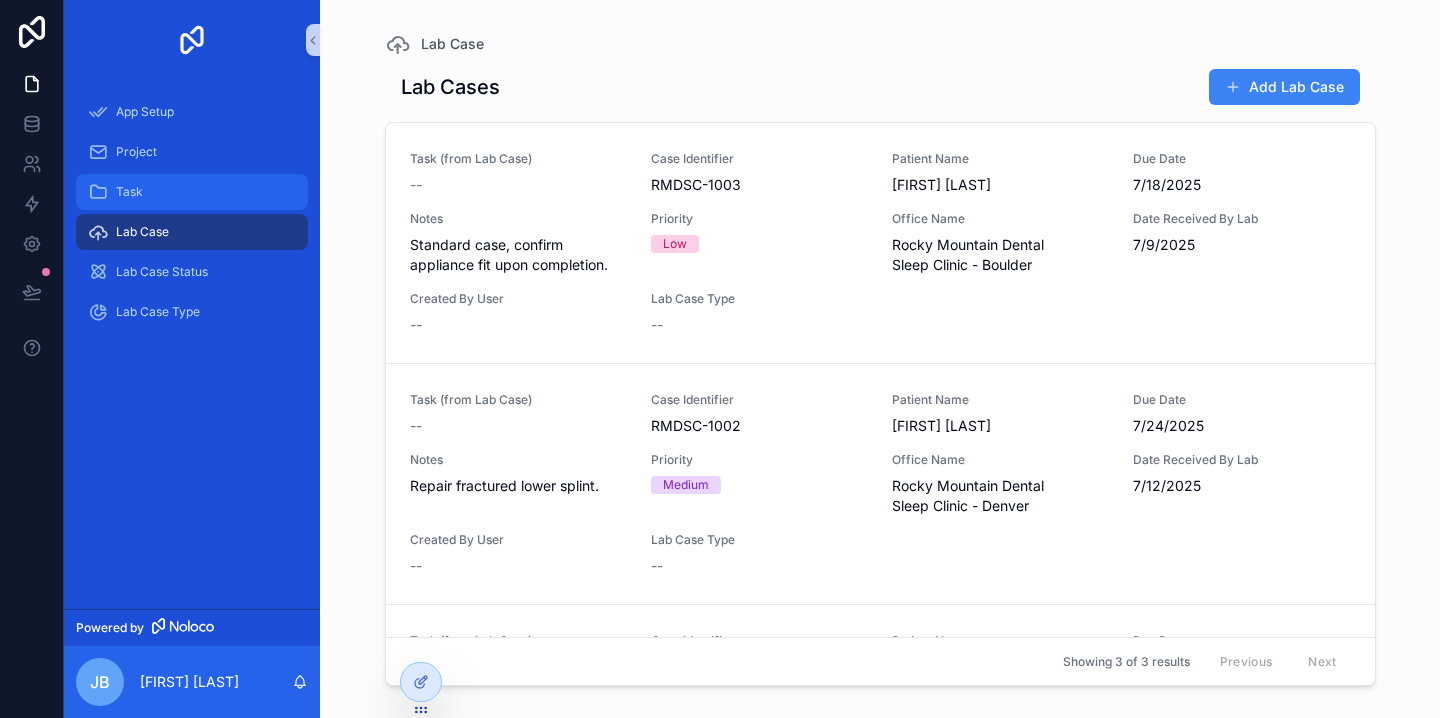 click on "Task" at bounding box center [192, 192] 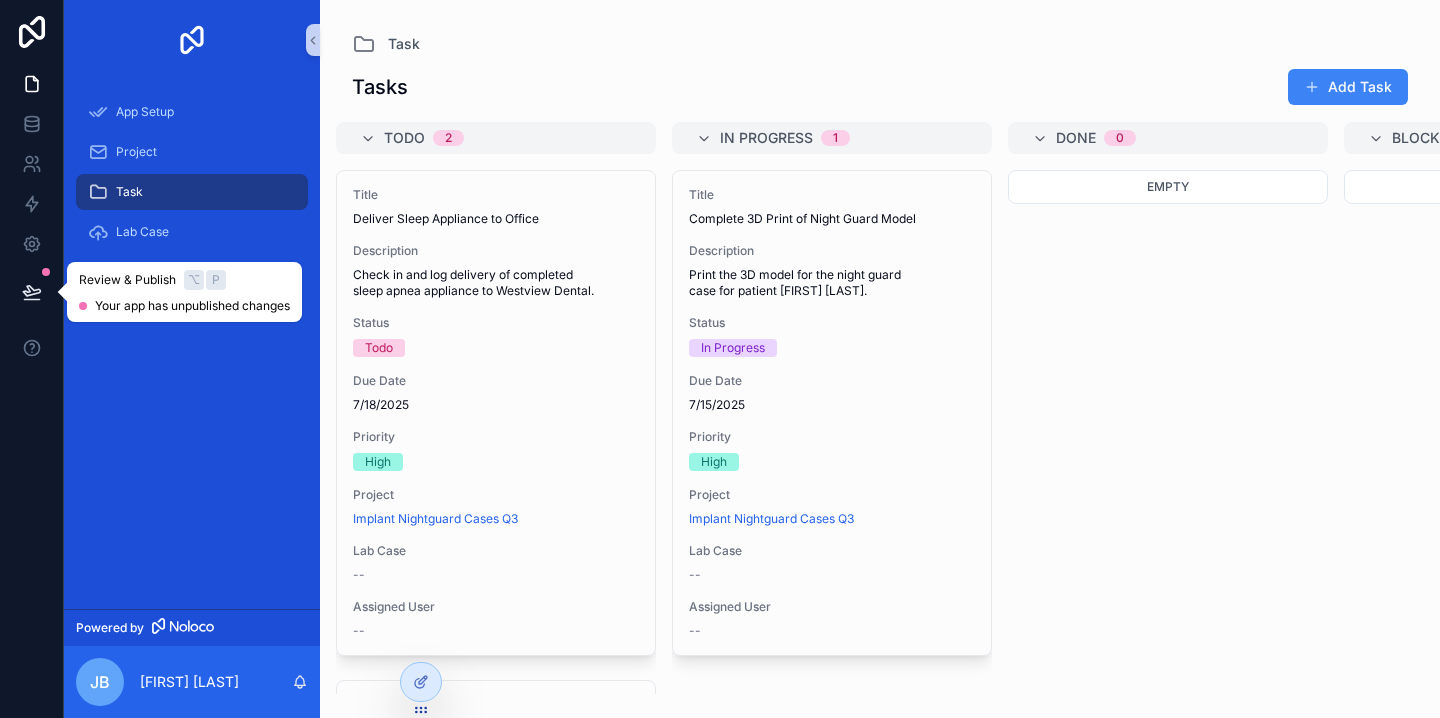 click at bounding box center (32, 292) 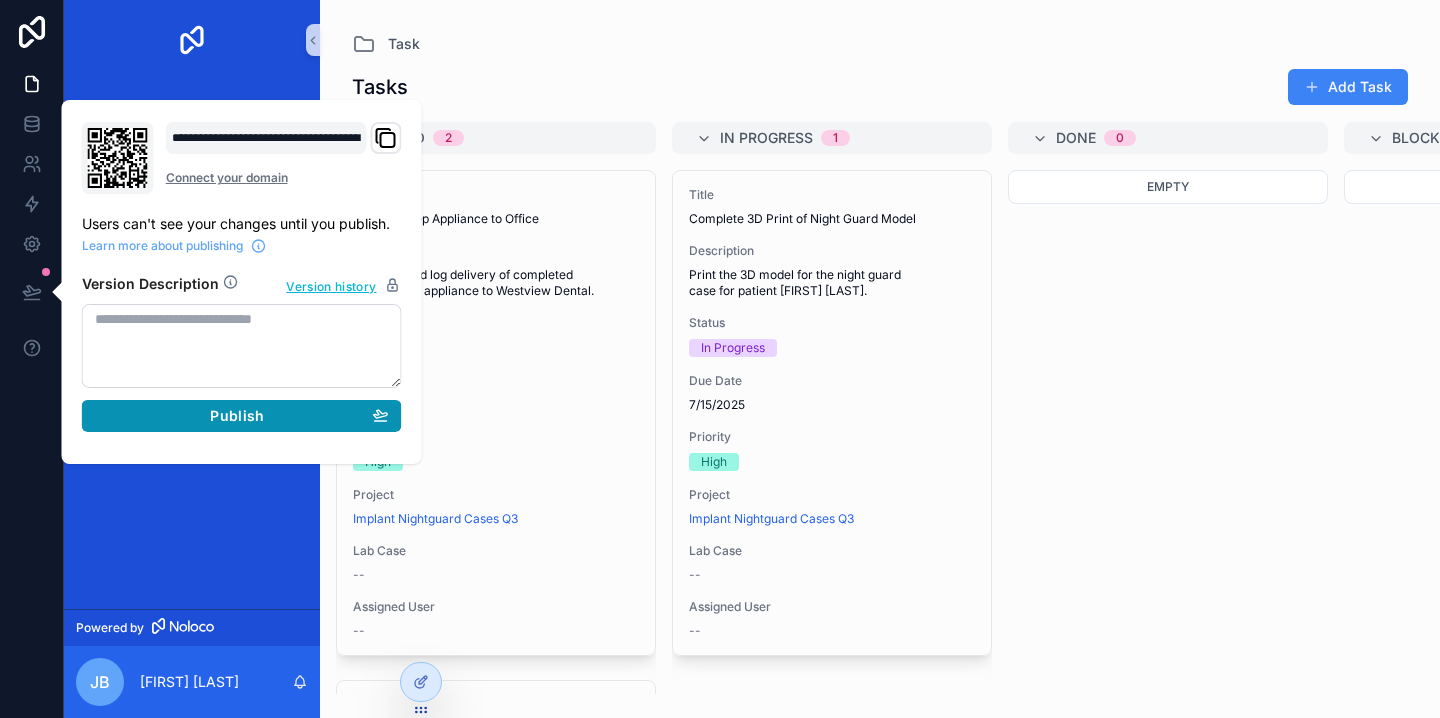 click on "Publish" at bounding box center (237, 416) 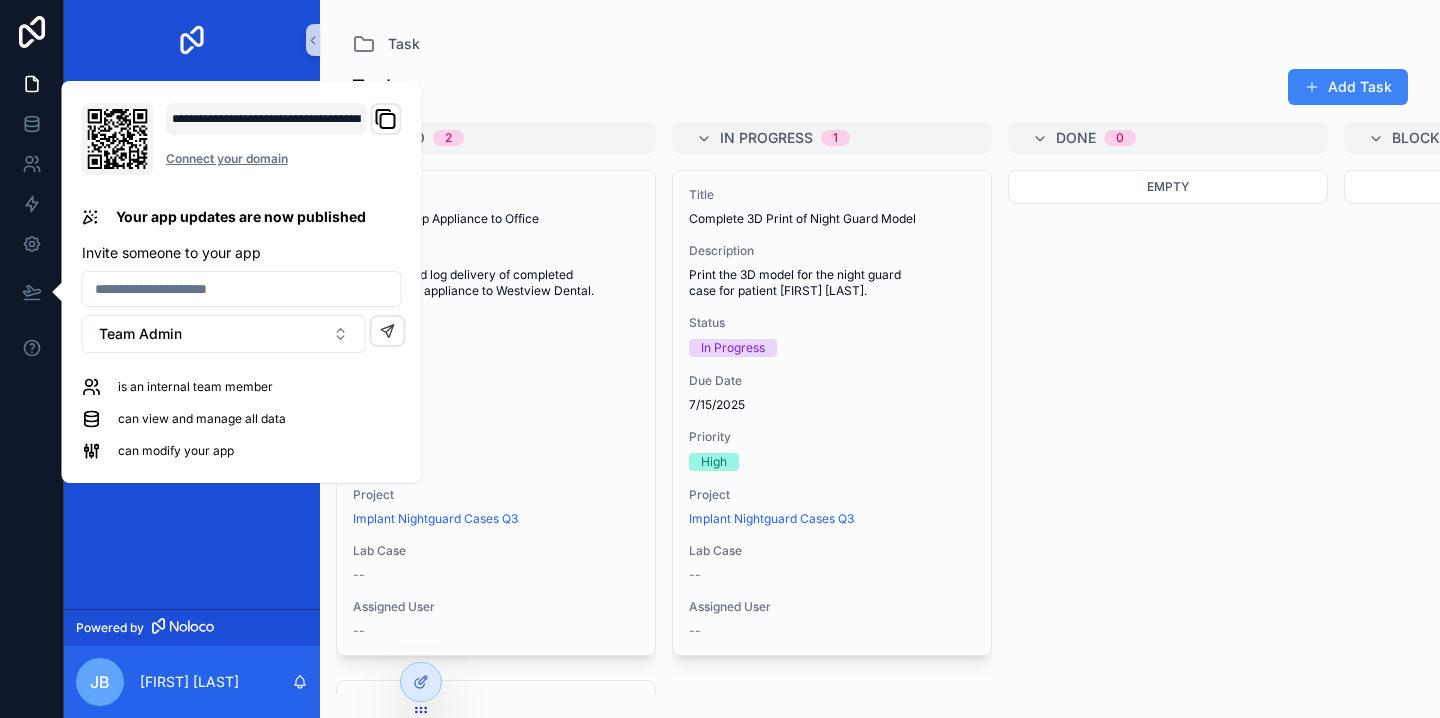 click on "App Setup Project Task Lab Case Lab Case Status Lab Case Type" at bounding box center (192, 344) 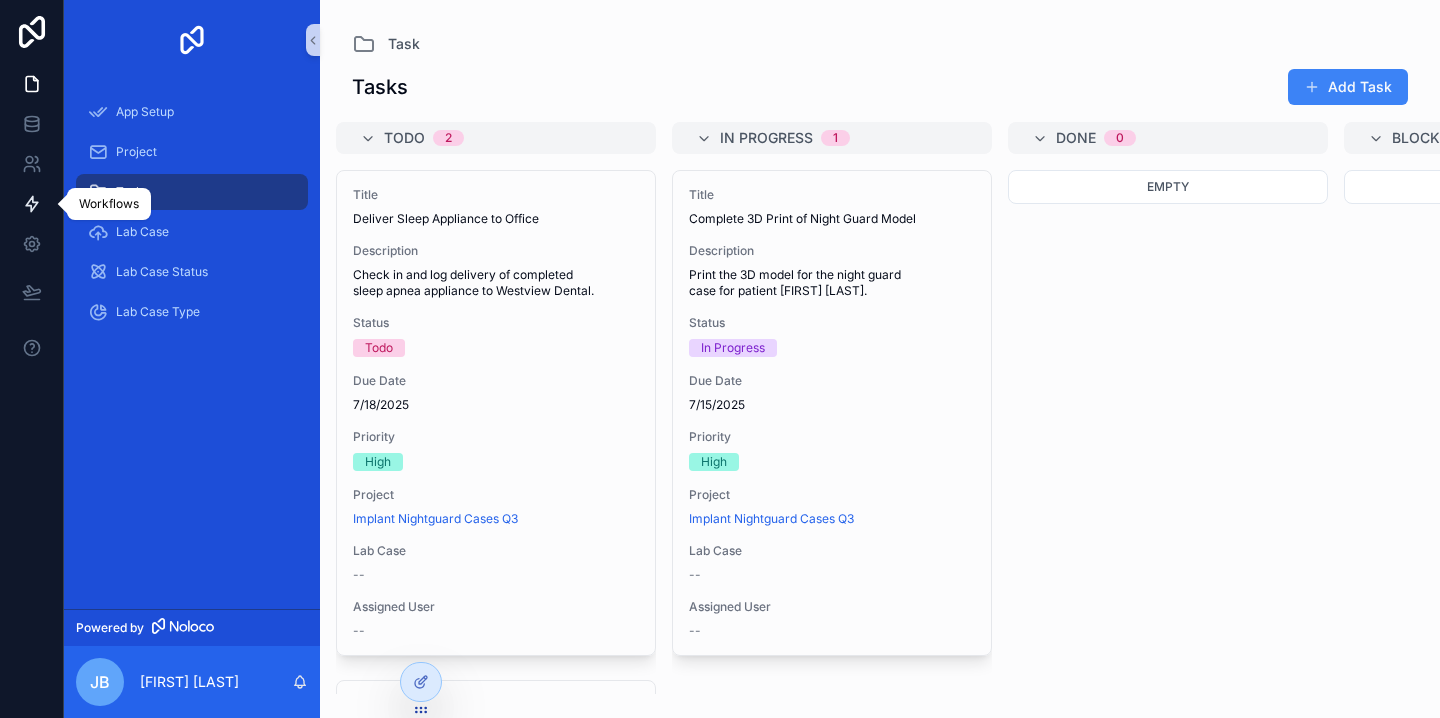 click 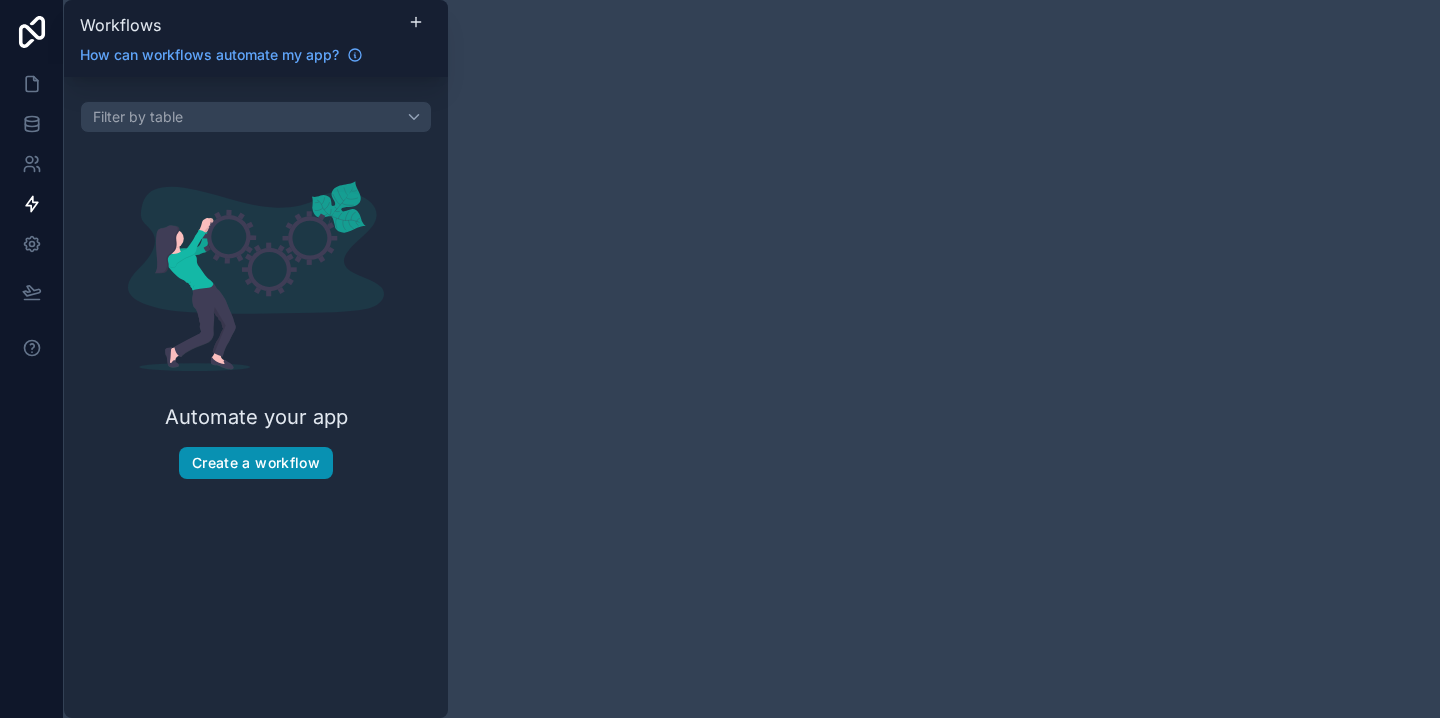 click on "Create a workflow" at bounding box center [256, 463] 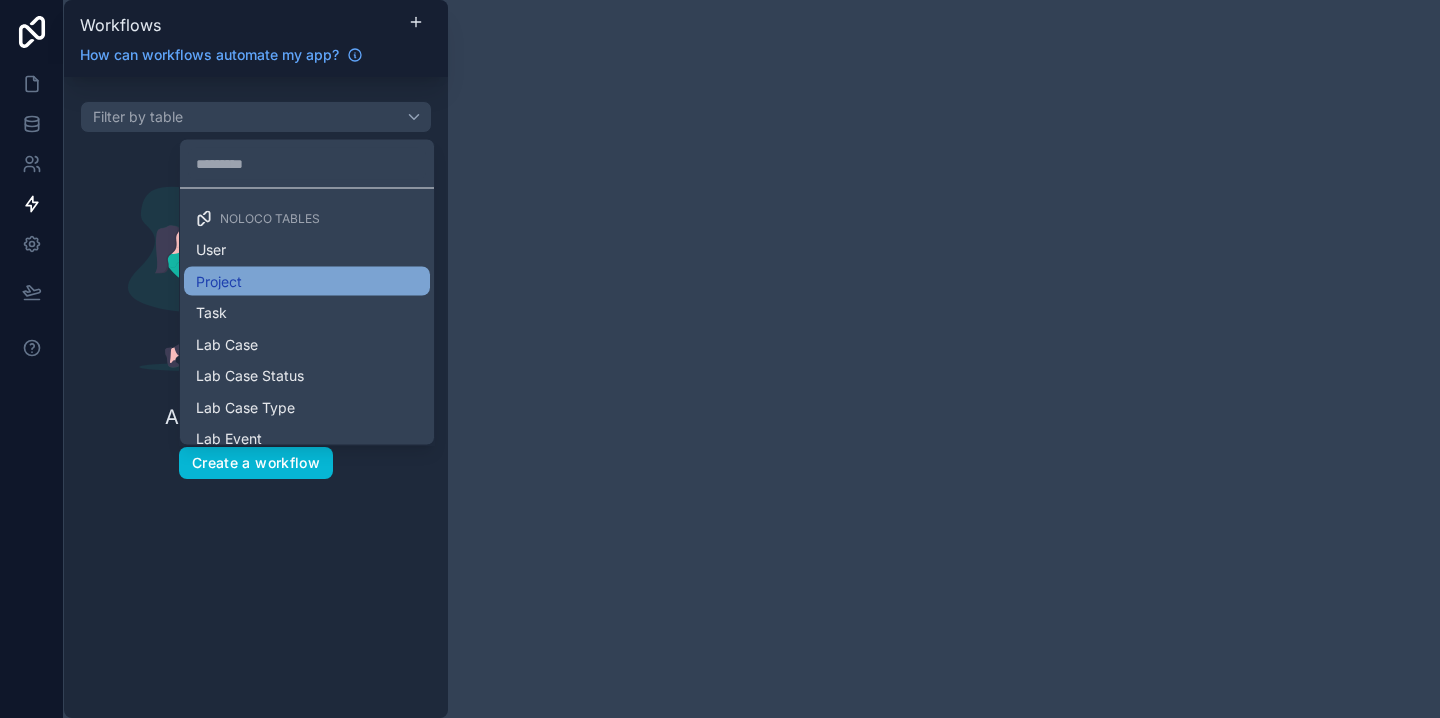 click on "Project" at bounding box center (307, 281) 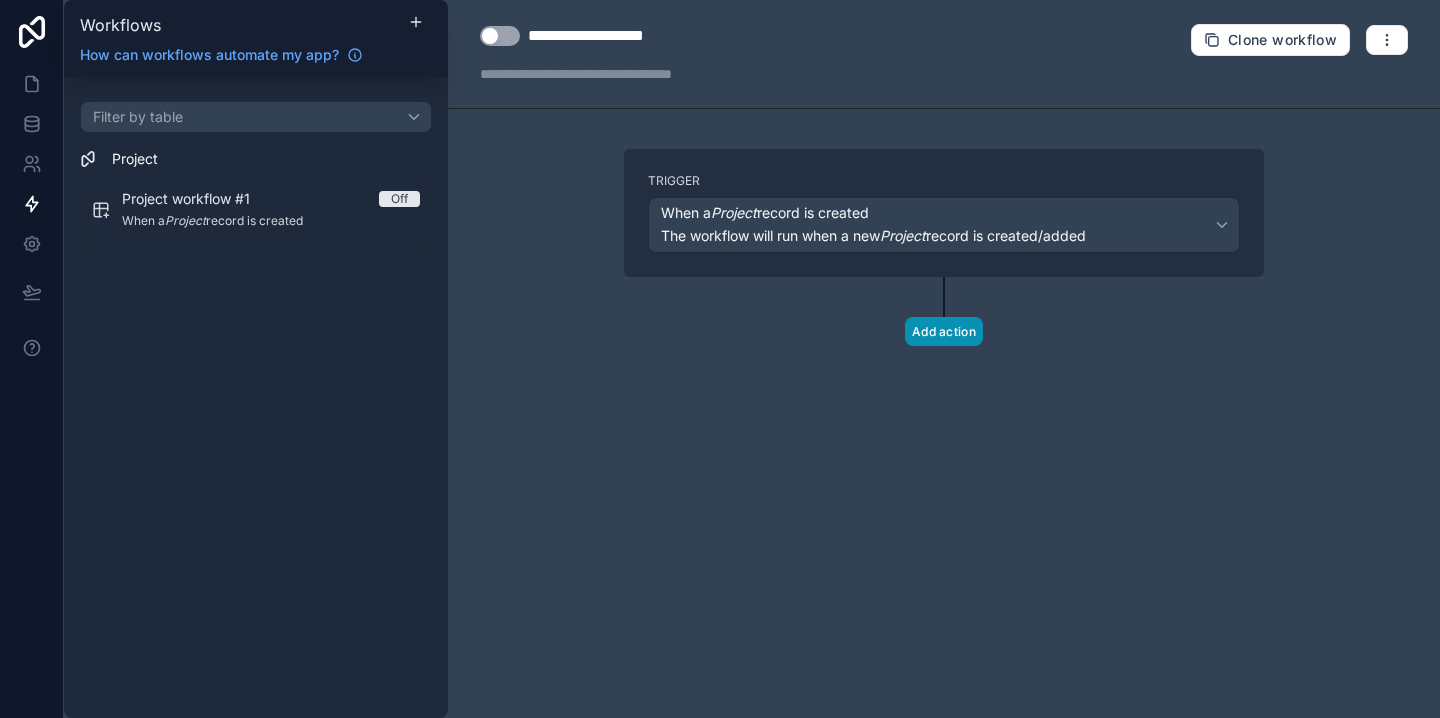 click on "Add action" at bounding box center [944, 331] 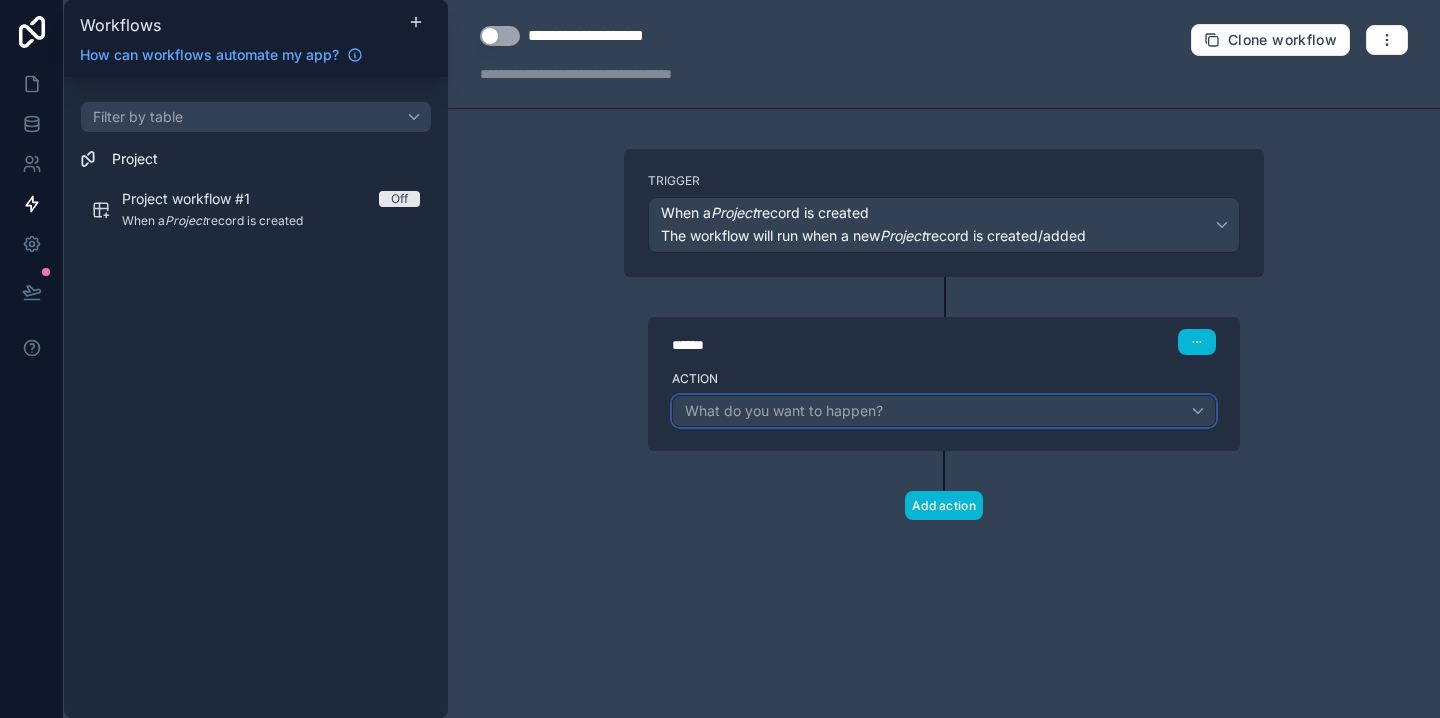 click on "What do you want to happen?" at bounding box center (784, 410) 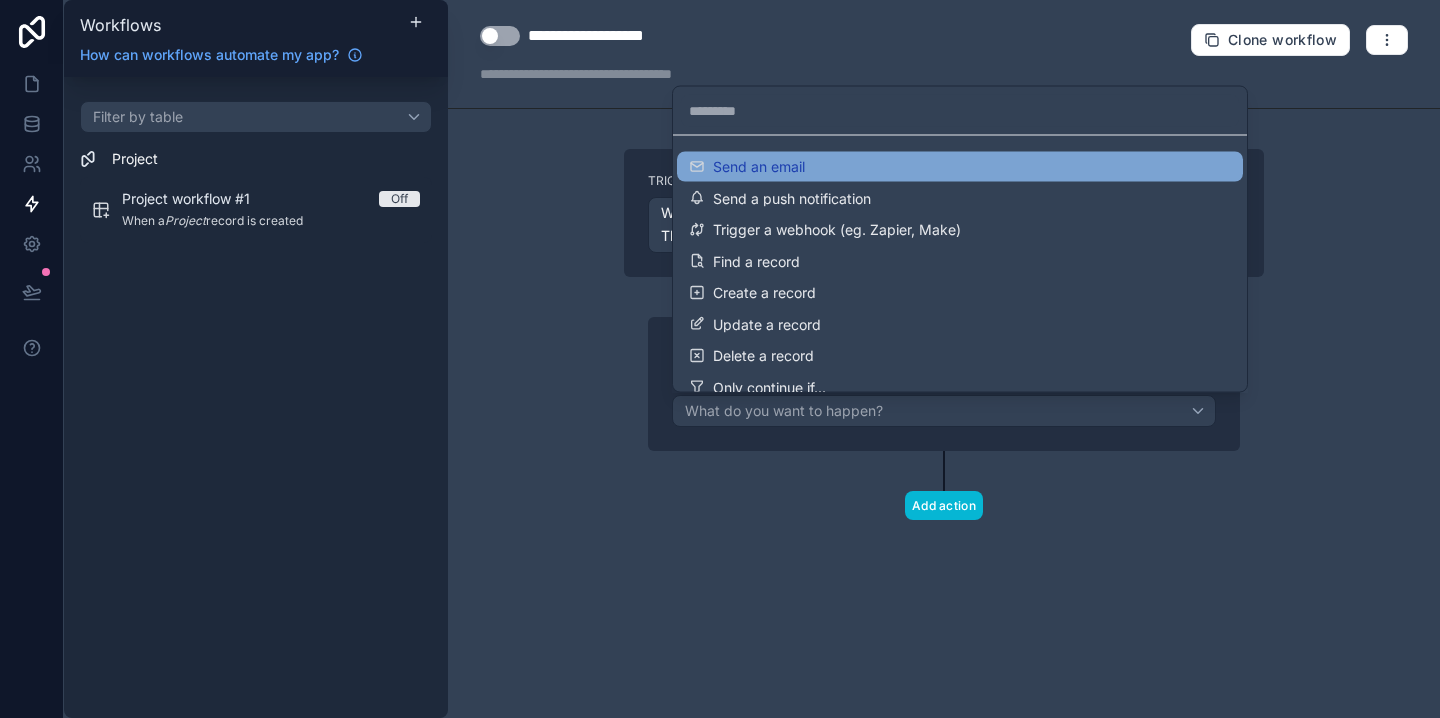 click on "Send an email" at bounding box center (960, 167) 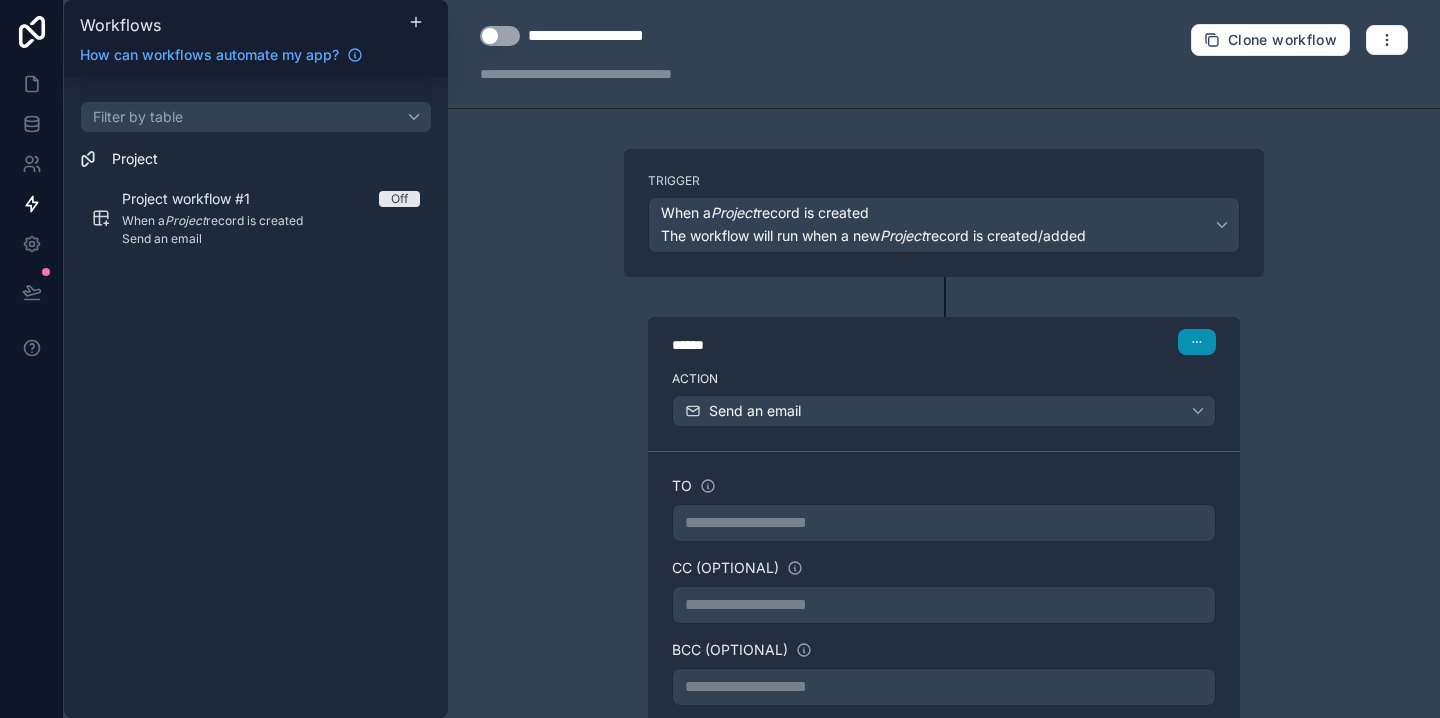 click at bounding box center [1197, 342] 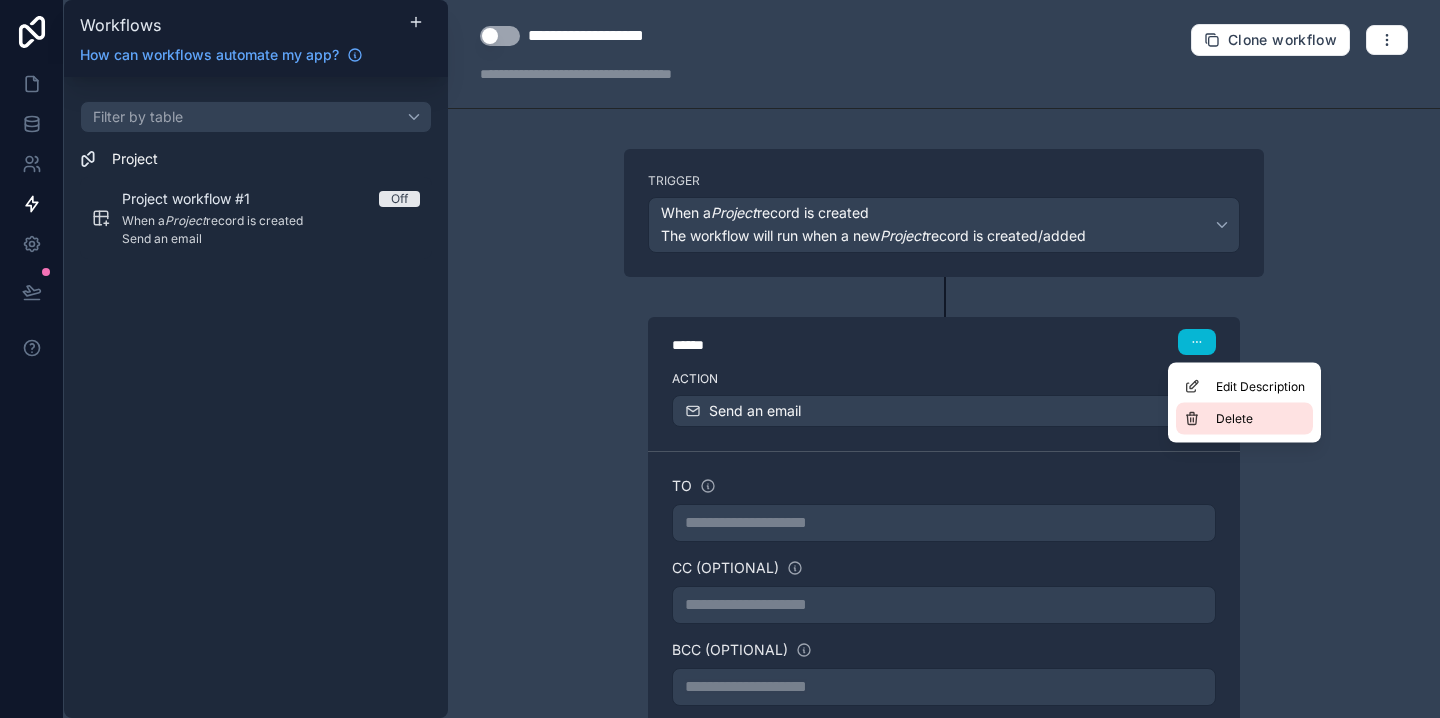 click on "Delete" at bounding box center [1244, 419] 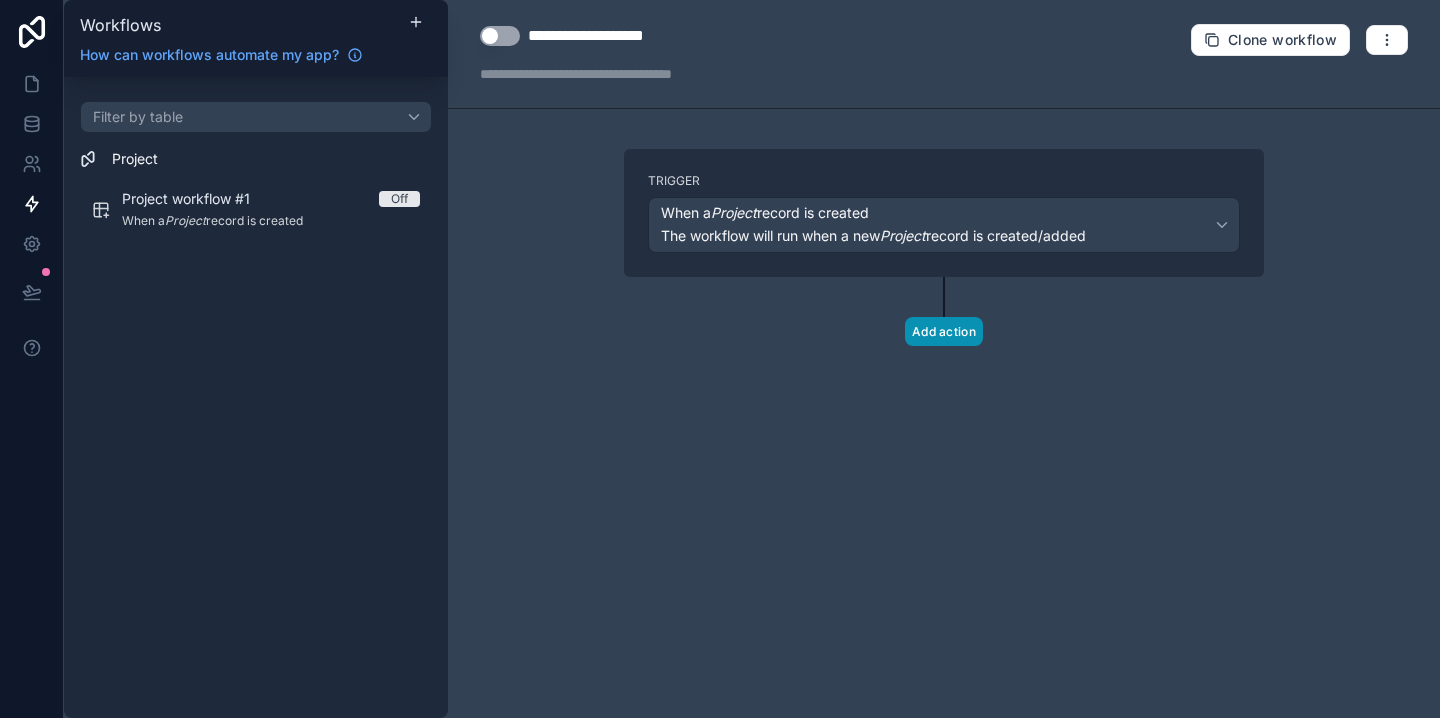 click on "Add action" at bounding box center (944, 331) 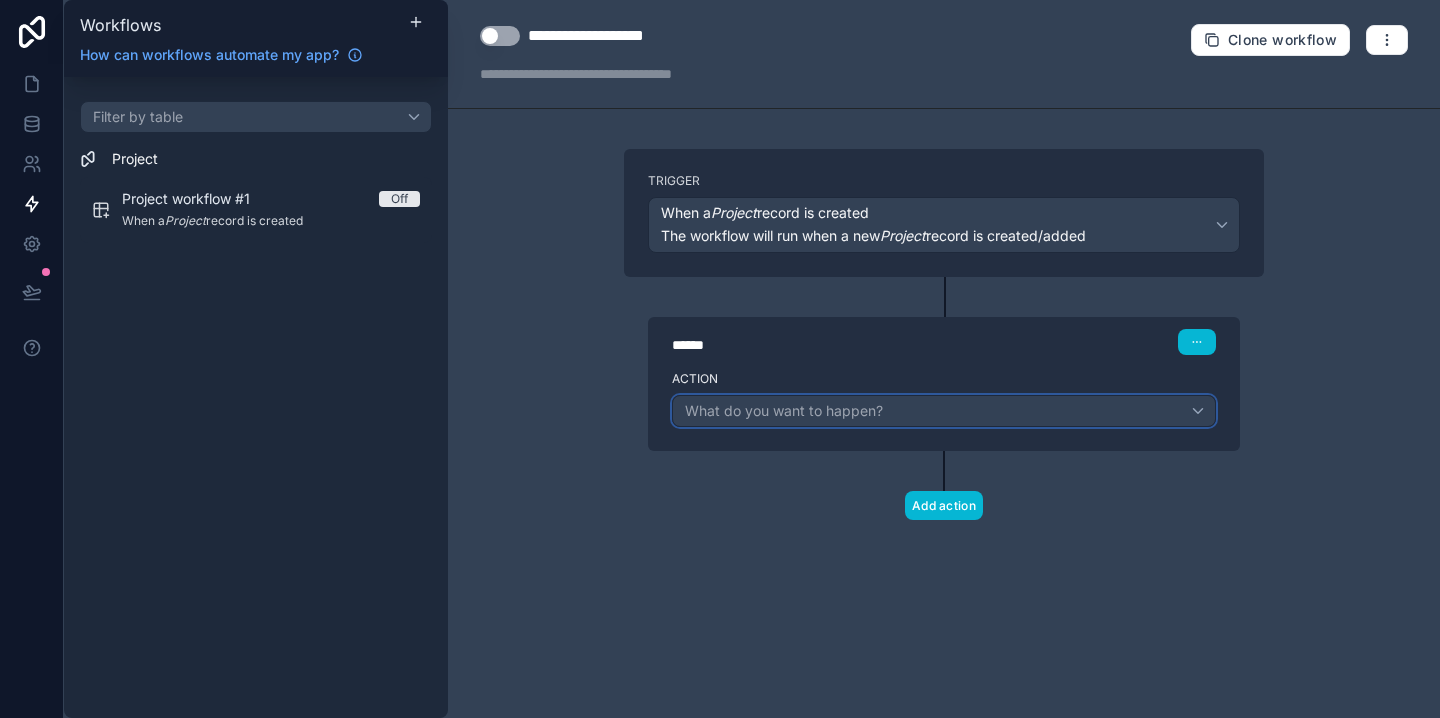 click on "What do you want to happen?" at bounding box center [784, 410] 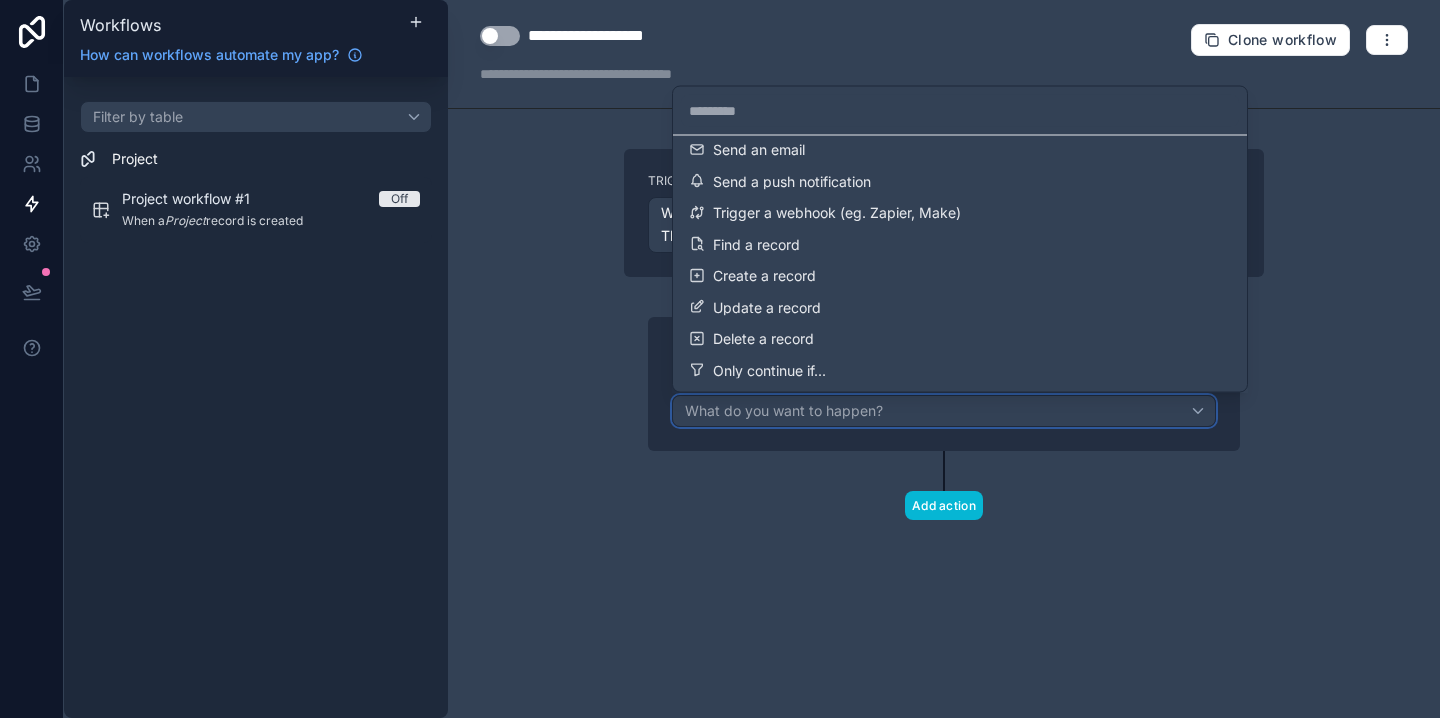 scroll, scrollTop: 0, scrollLeft: 0, axis: both 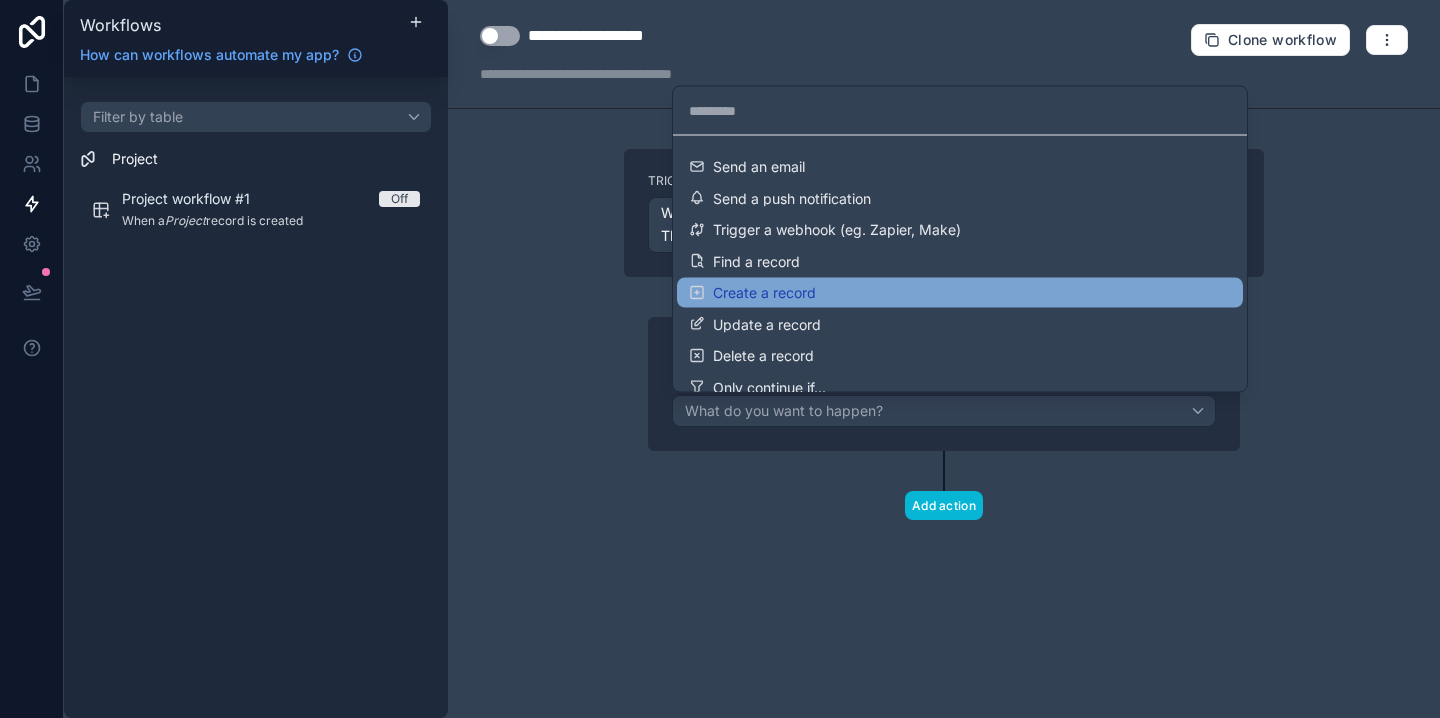 click on "Create a record" at bounding box center (764, 293) 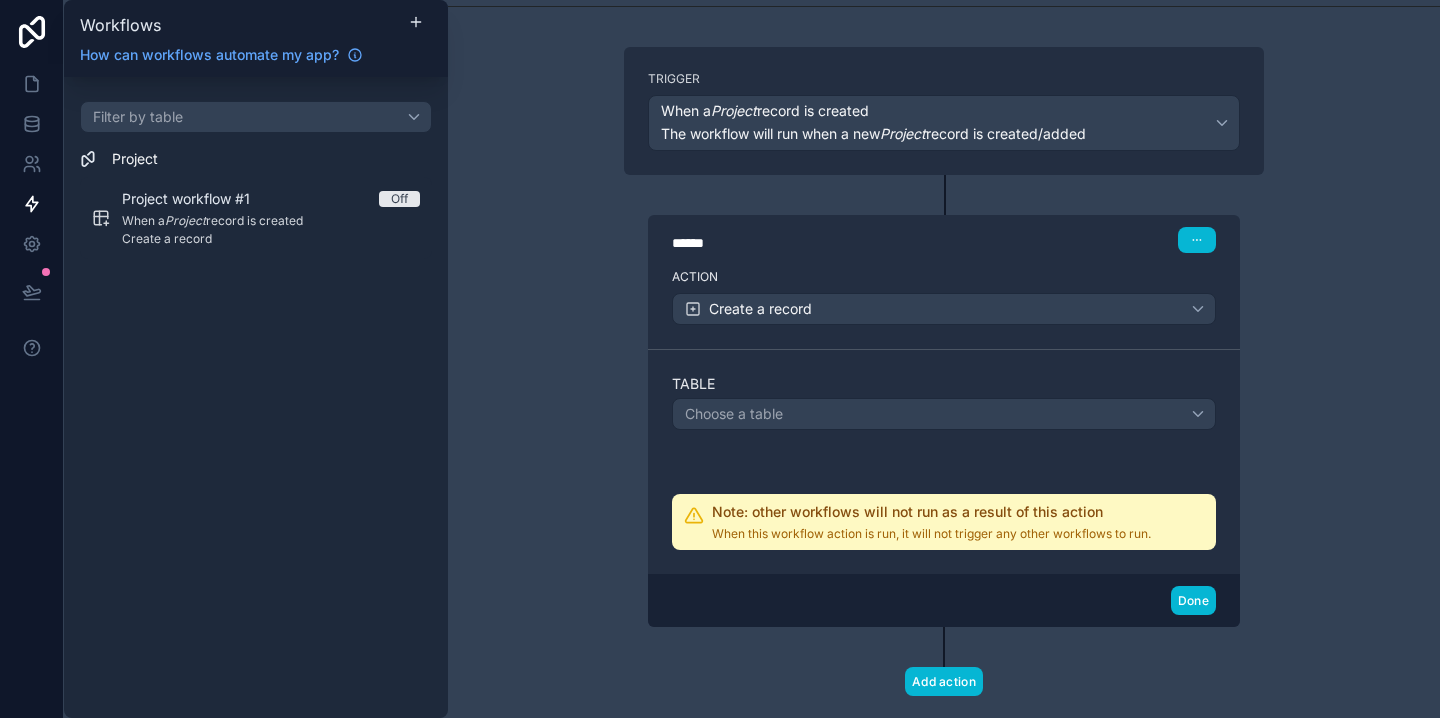 scroll, scrollTop: 103, scrollLeft: 0, axis: vertical 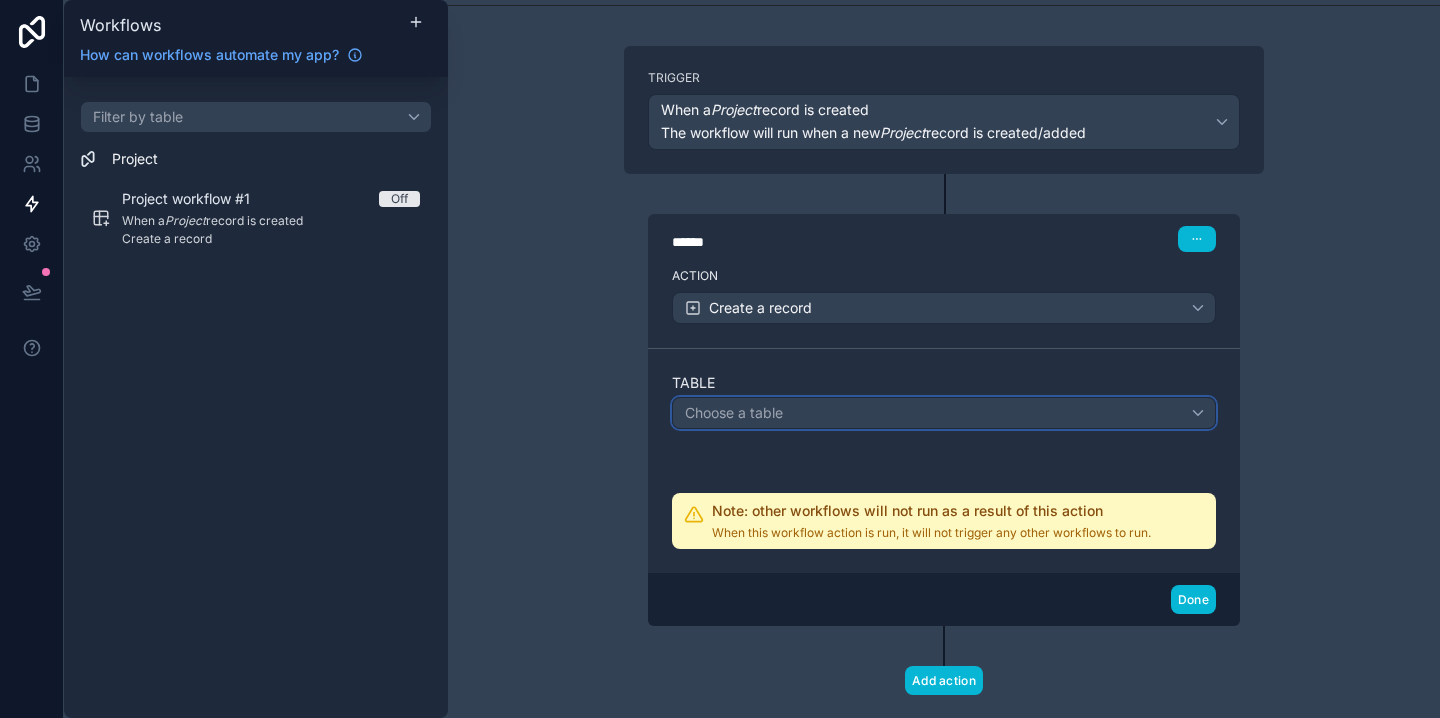 click on "Choose a table" at bounding box center (944, 413) 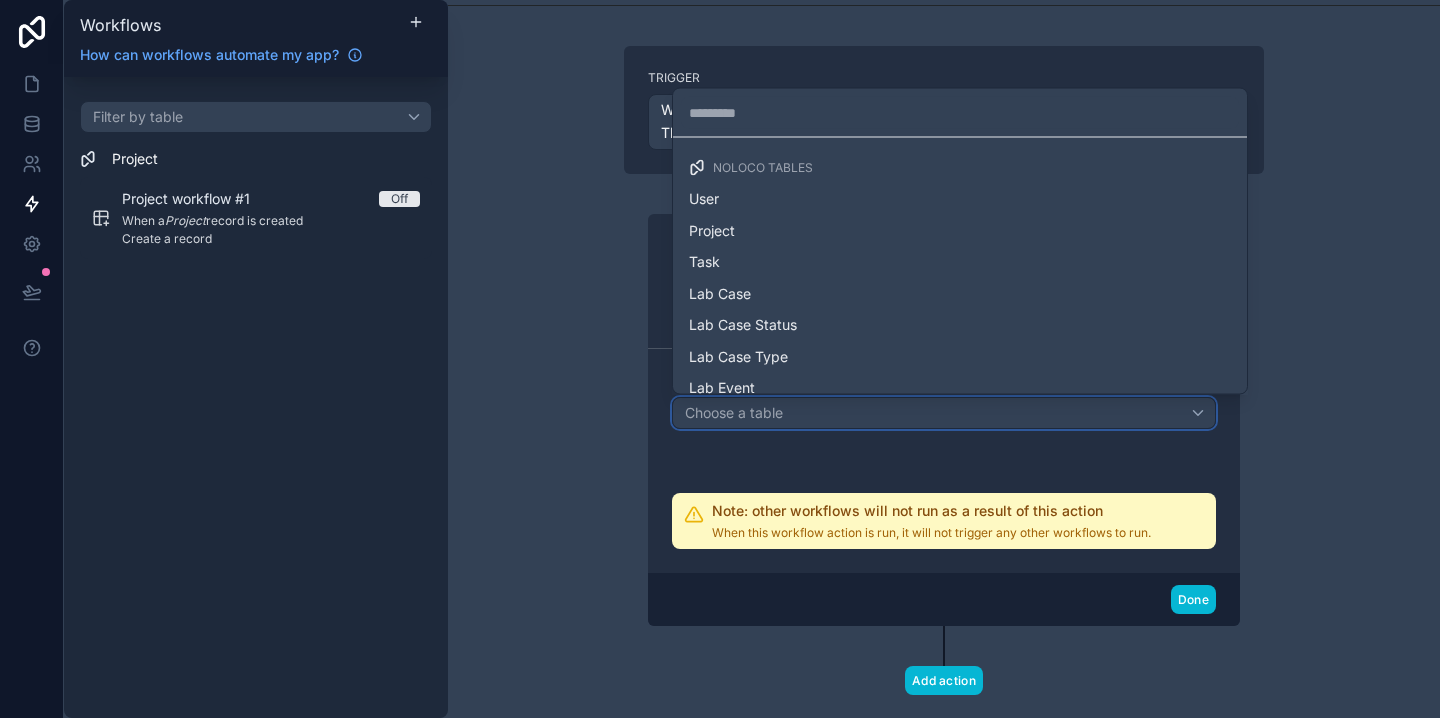 scroll, scrollTop: 12, scrollLeft: 0, axis: vertical 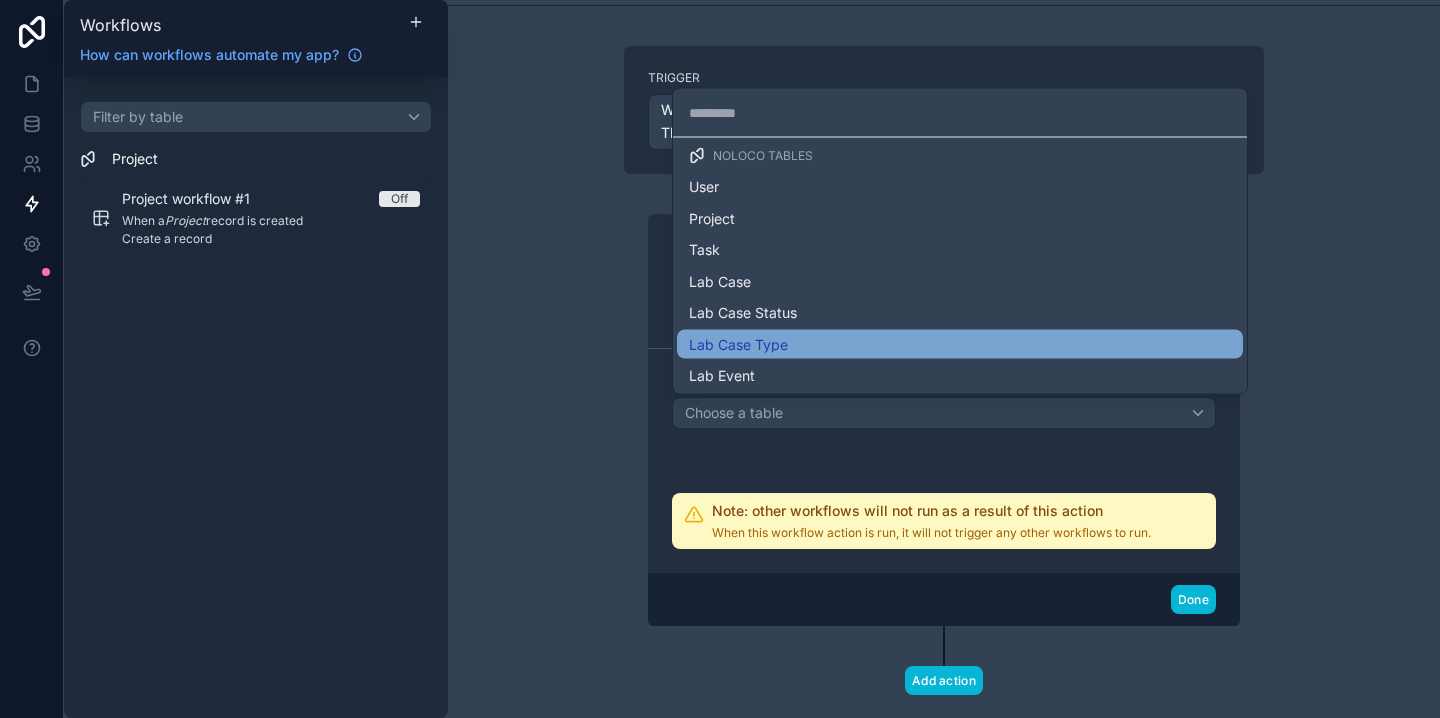 click on "Lab Case Type" at bounding box center (738, 344) 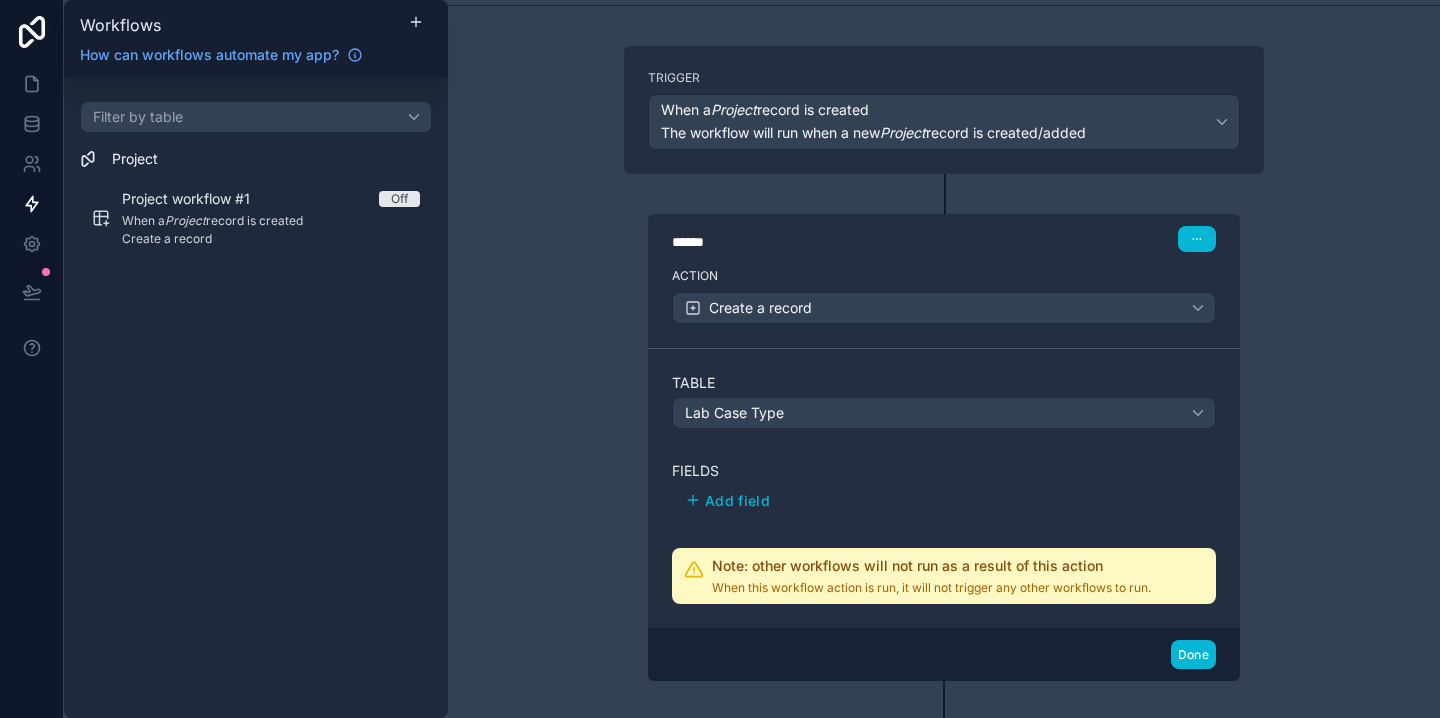 scroll, scrollTop: 199, scrollLeft: 0, axis: vertical 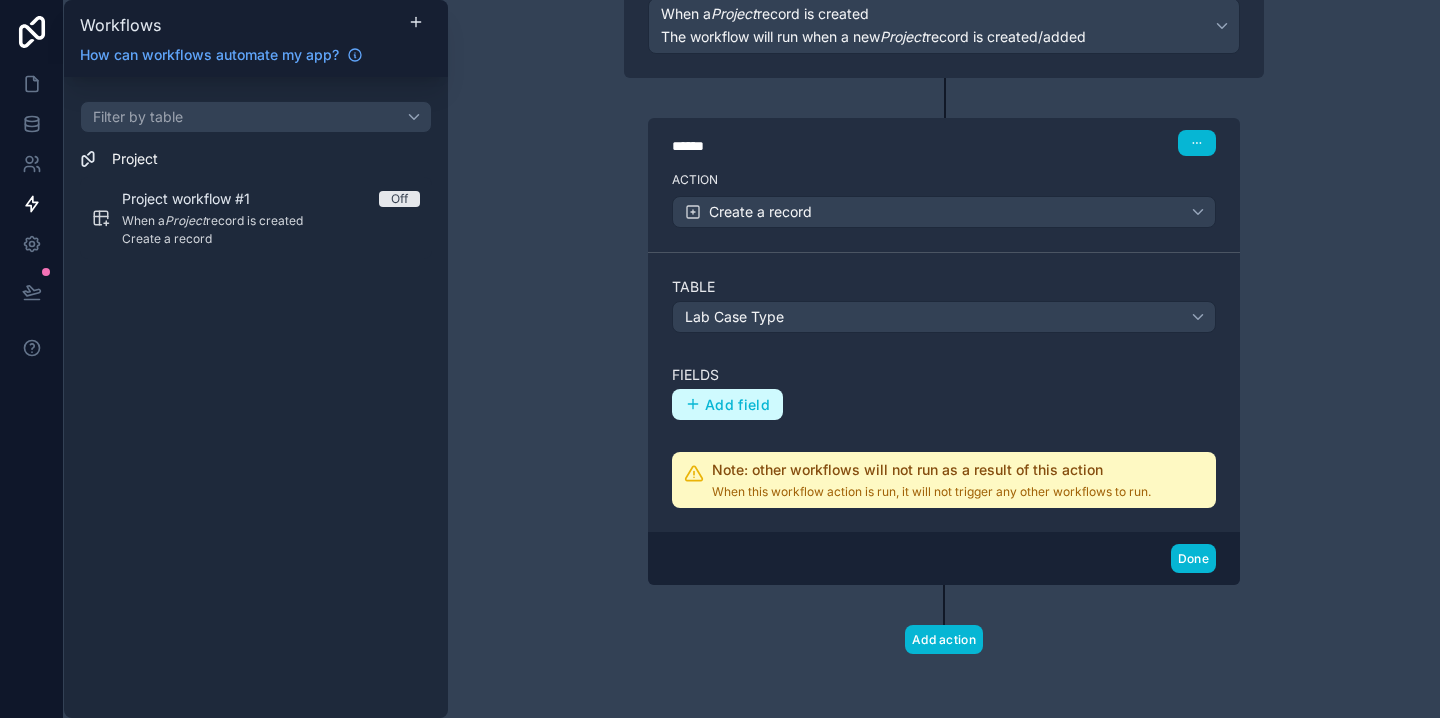 click on "Add field" at bounding box center (727, 405) 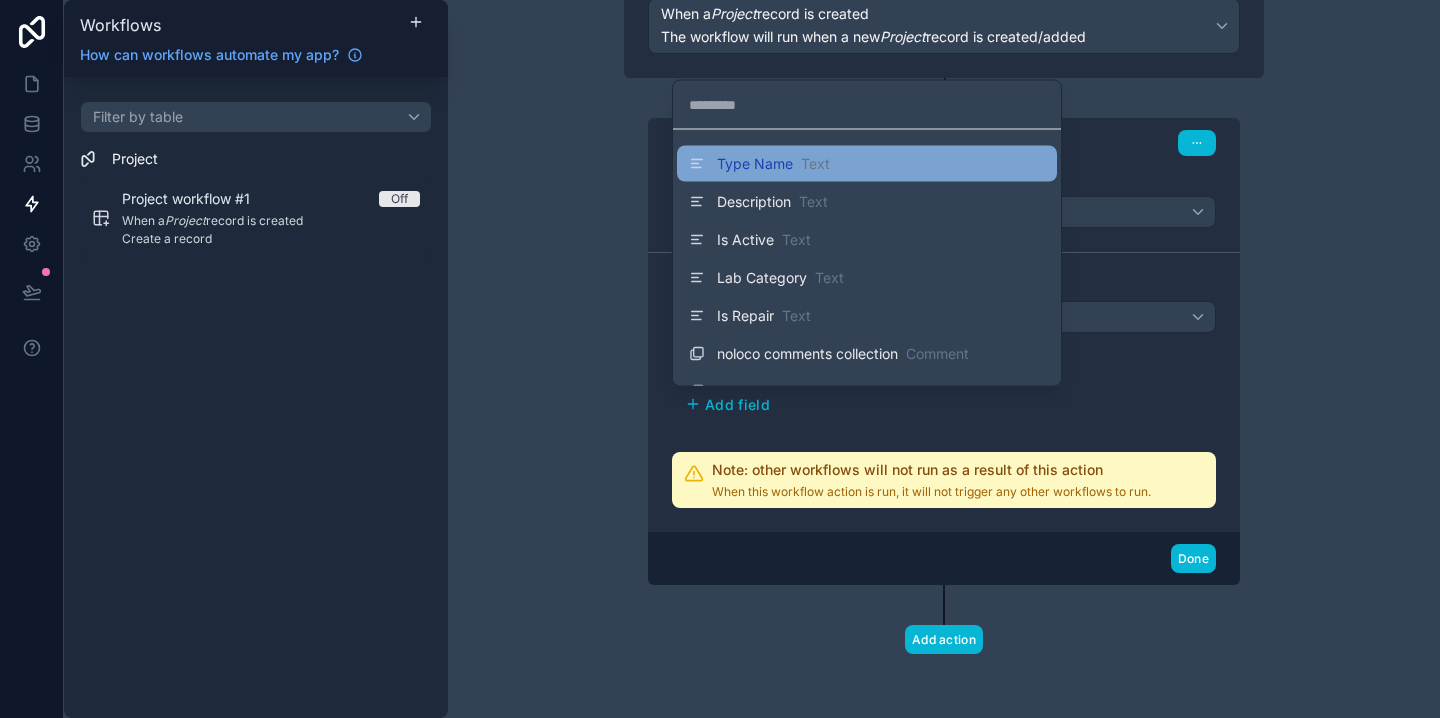 click on "Type Name" at bounding box center (755, 164) 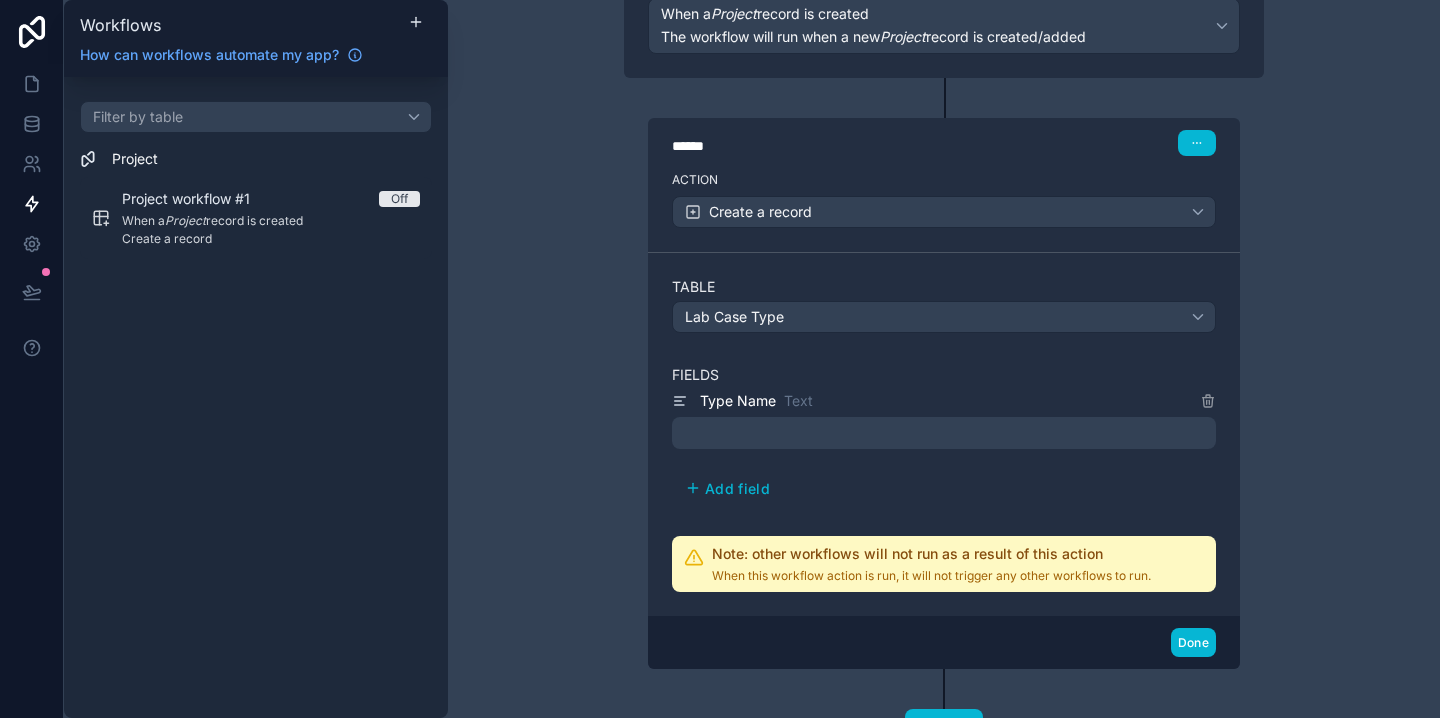 click on "﻿" at bounding box center (946, 433) 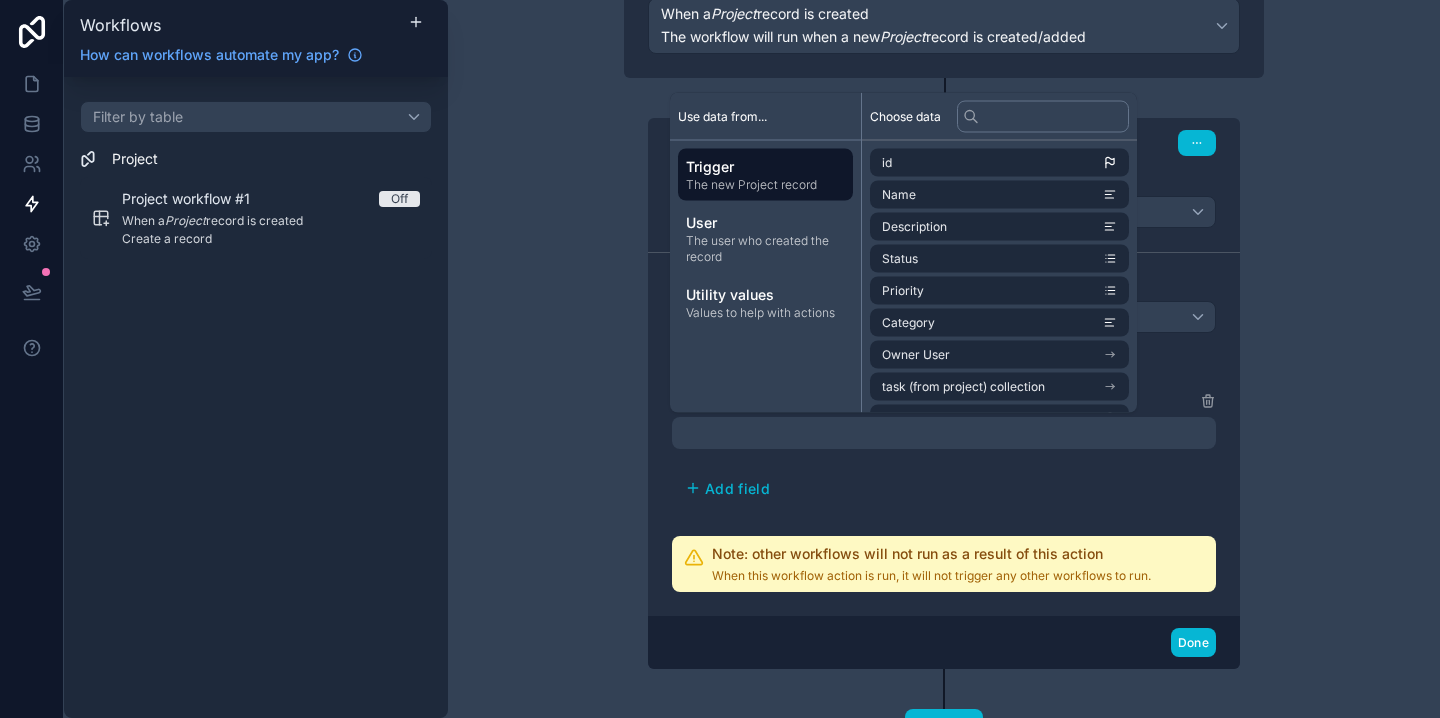 click on "**********" at bounding box center (944, 359) 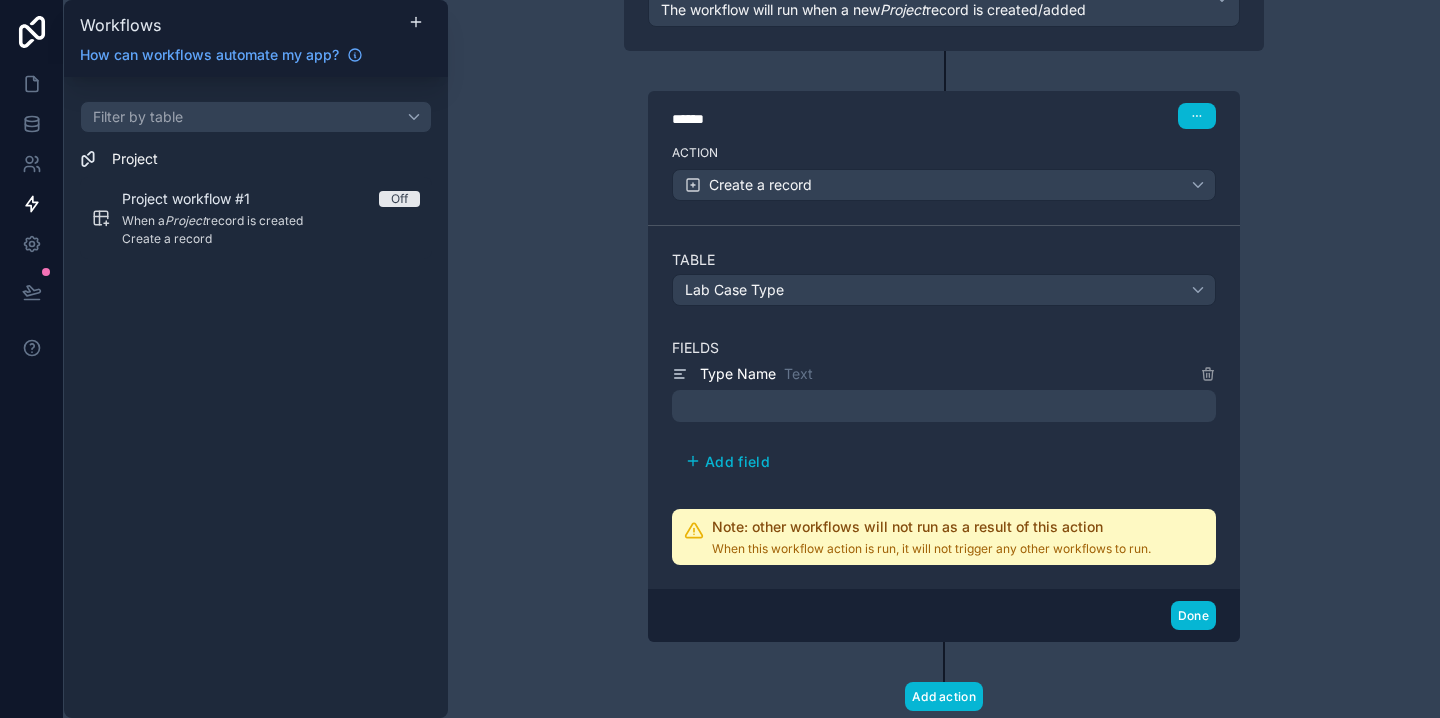 scroll, scrollTop: 283, scrollLeft: 0, axis: vertical 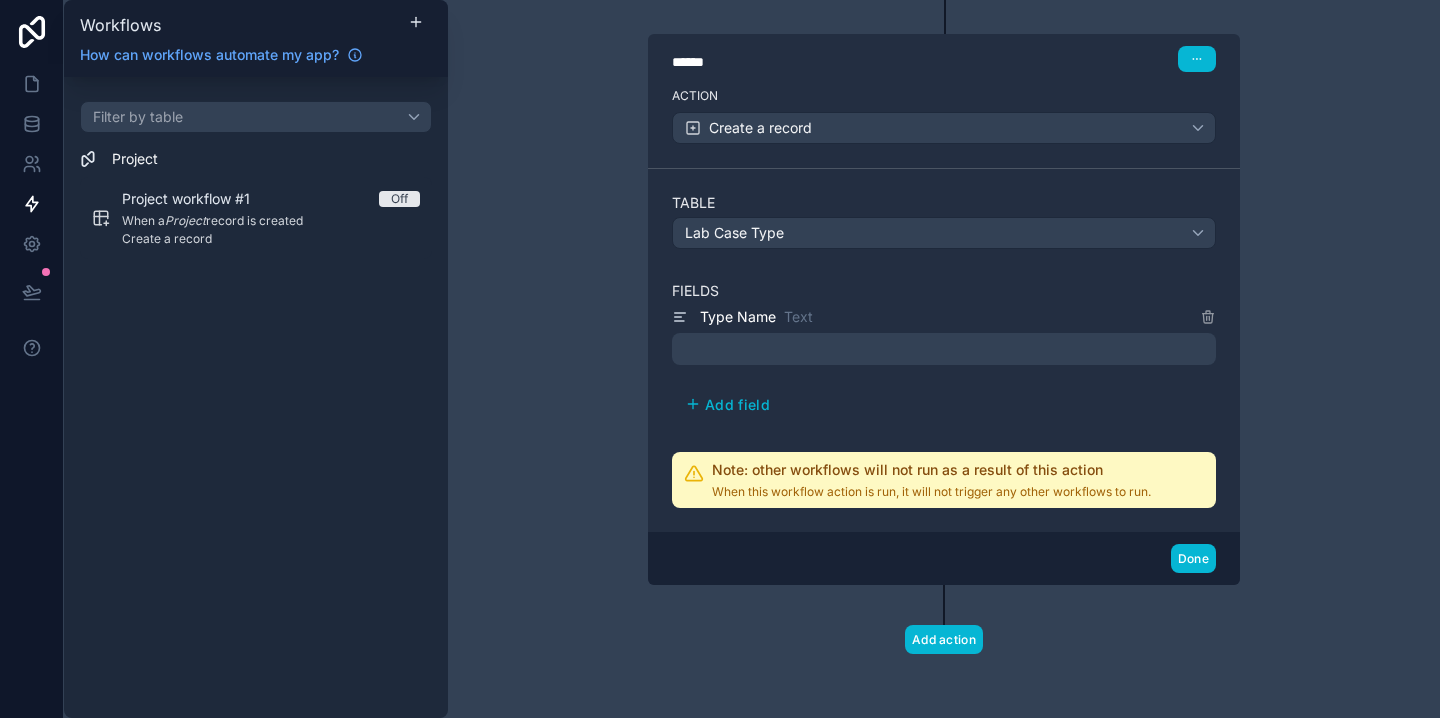 click on "﻿" at bounding box center (946, 349) 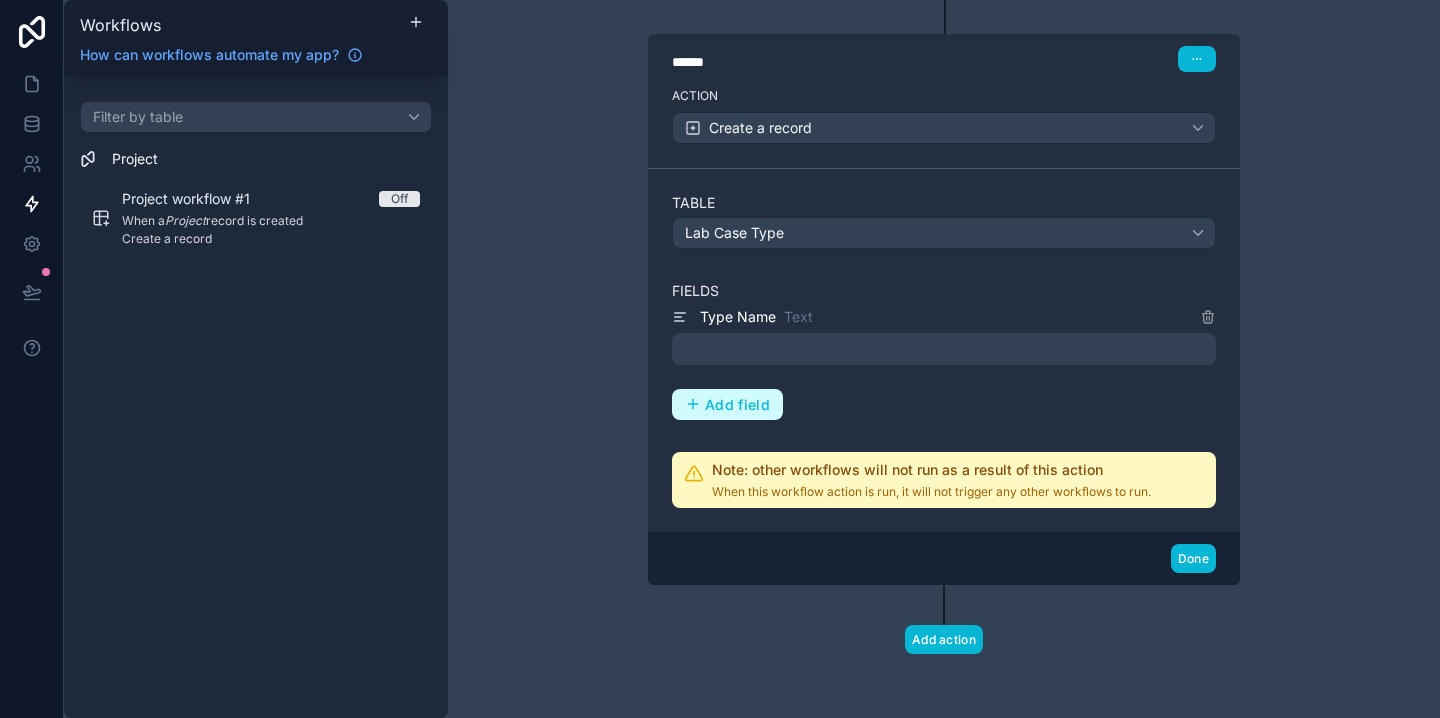 click on "Add field" at bounding box center [737, 405] 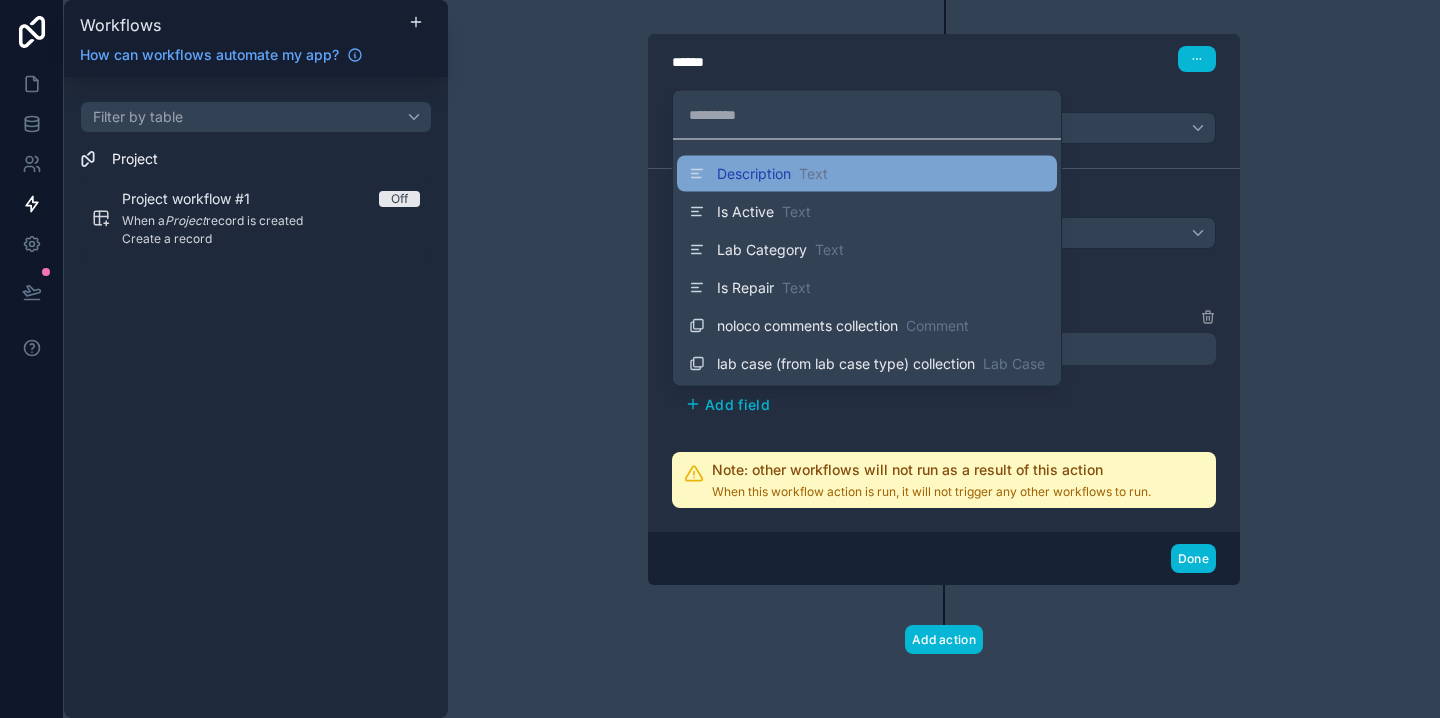 click on "Description" at bounding box center [754, 174] 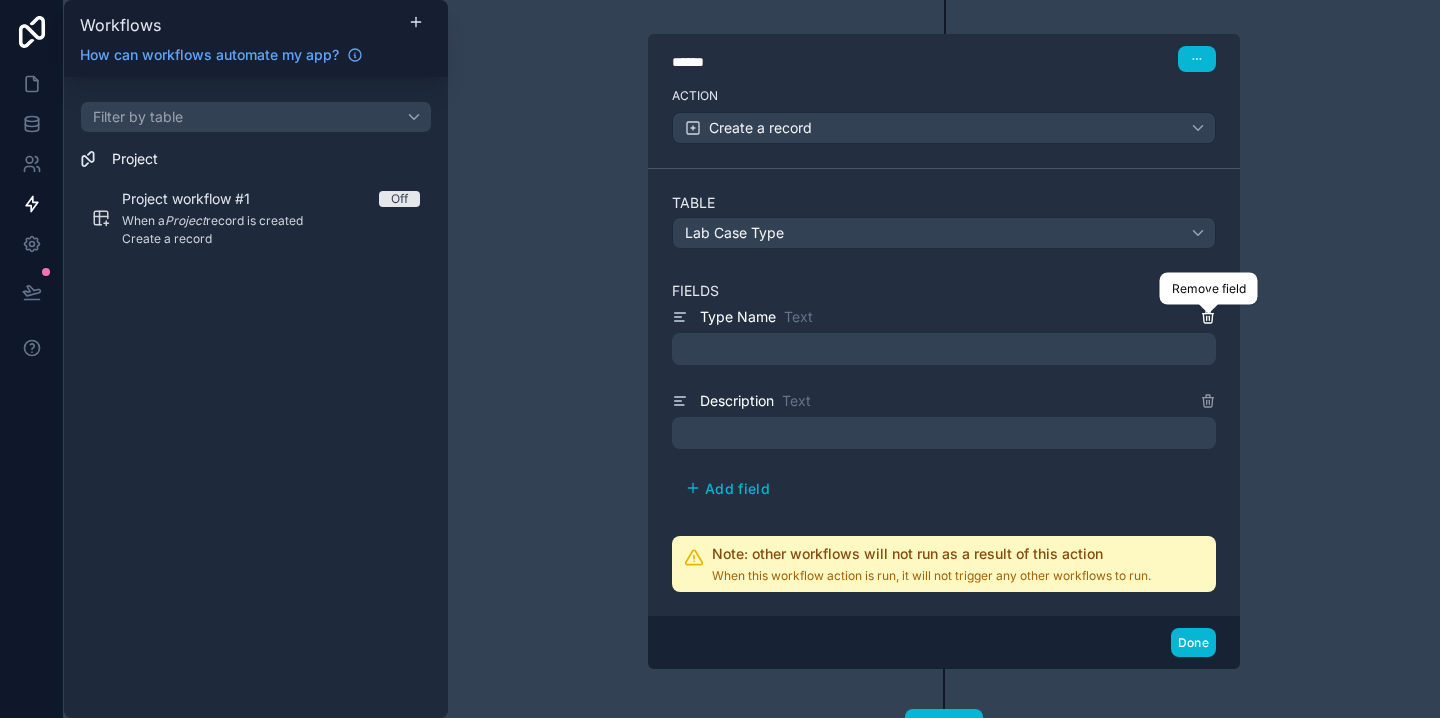 click 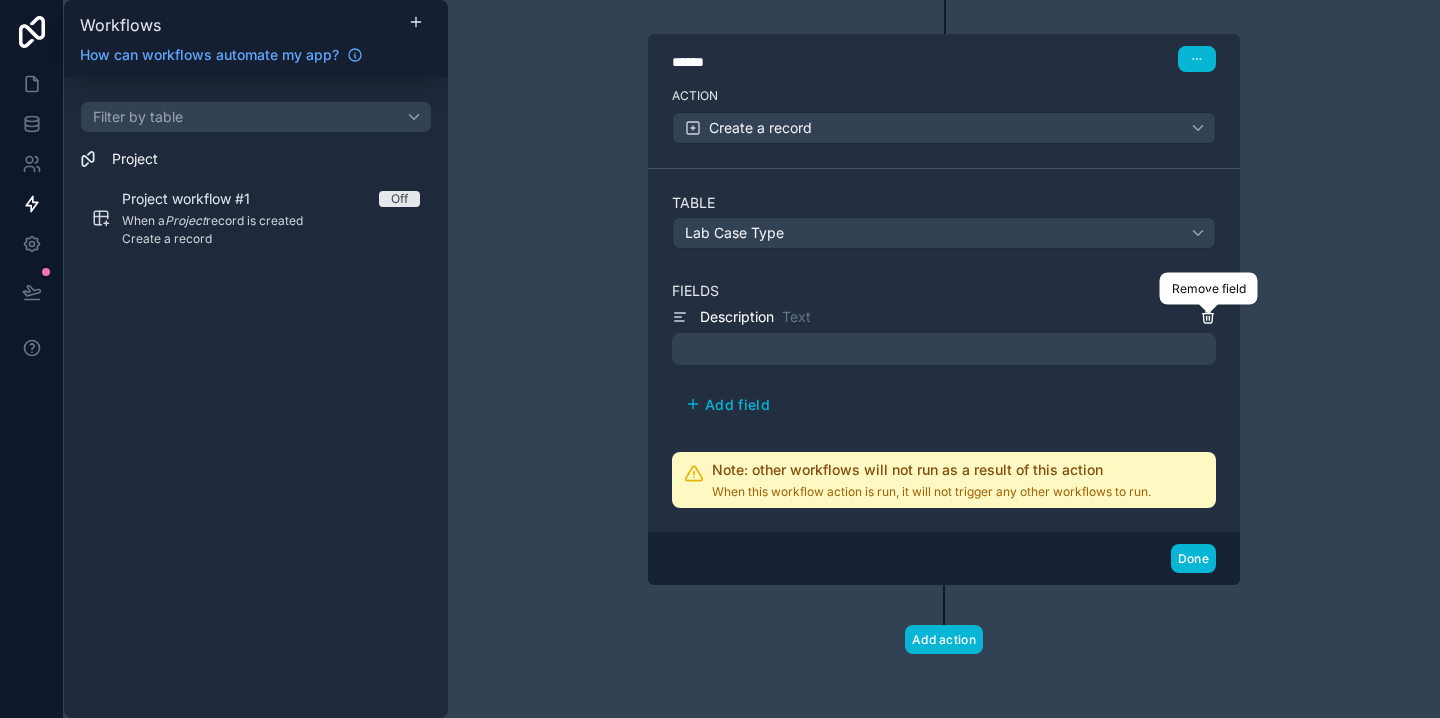 click 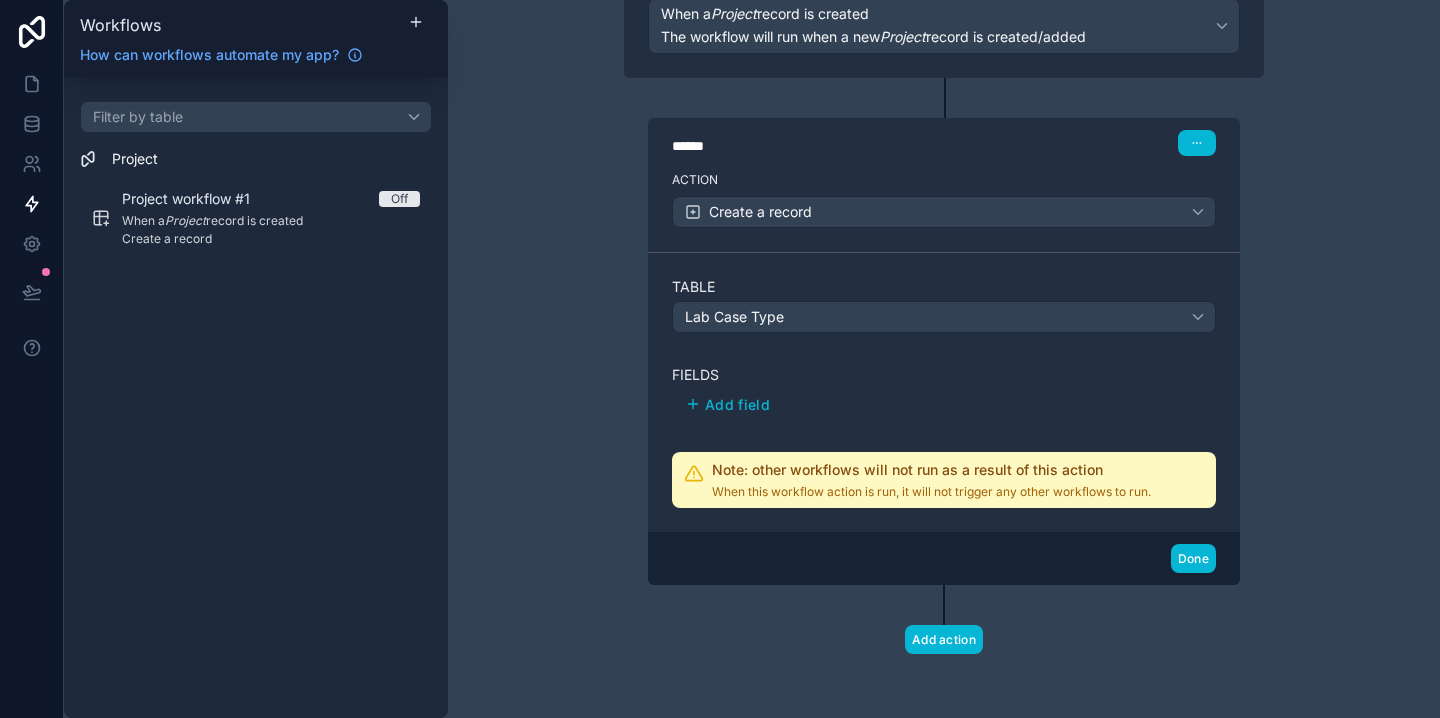 scroll, scrollTop: 199, scrollLeft: 0, axis: vertical 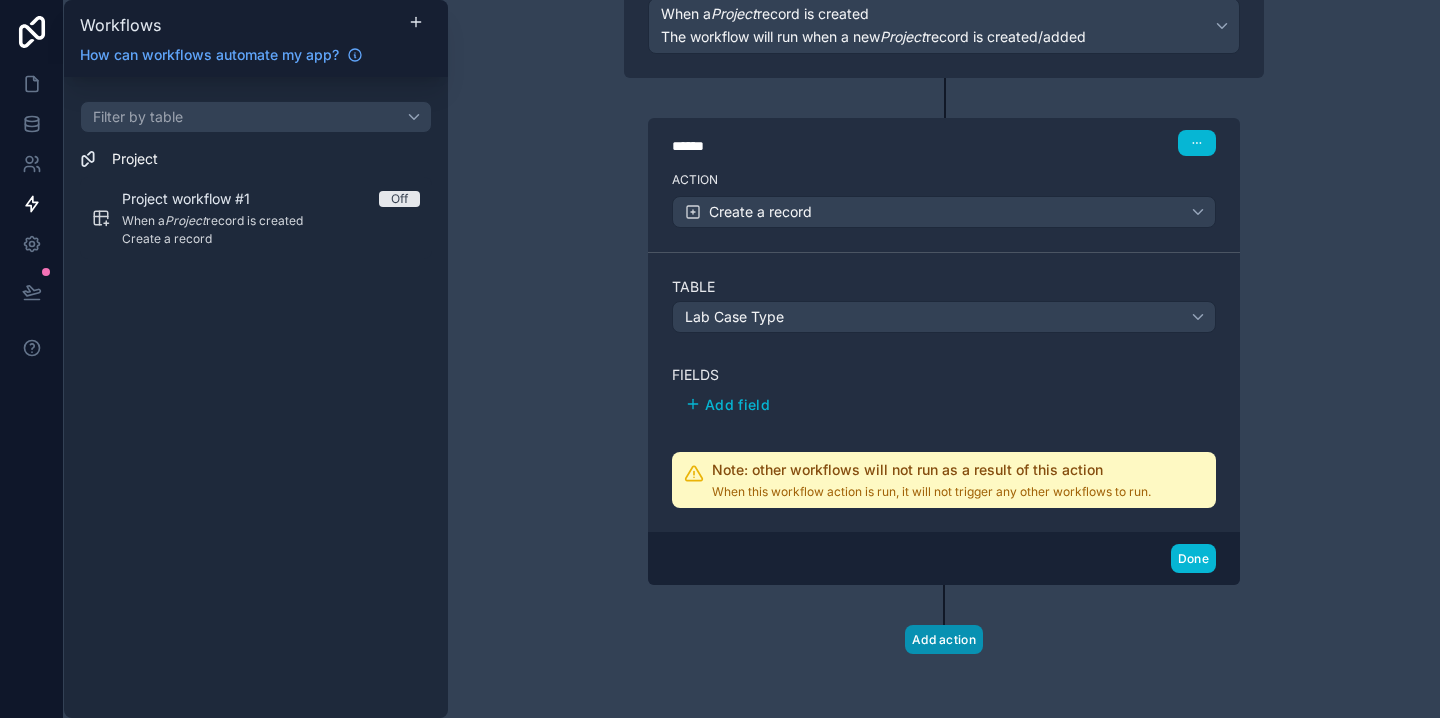 click on "Add action" at bounding box center (944, 639) 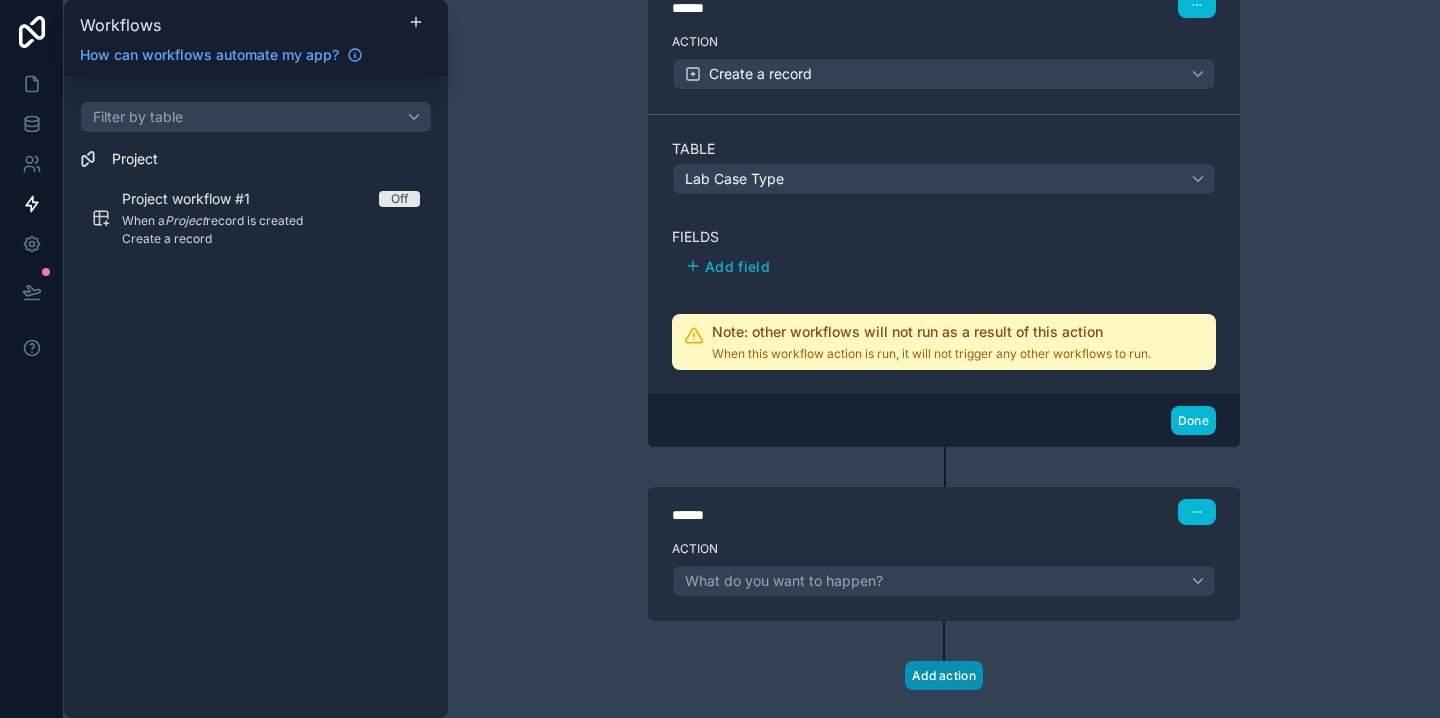 scroll, scrollTop: 373, scrollLeft: 0, axis: vertical 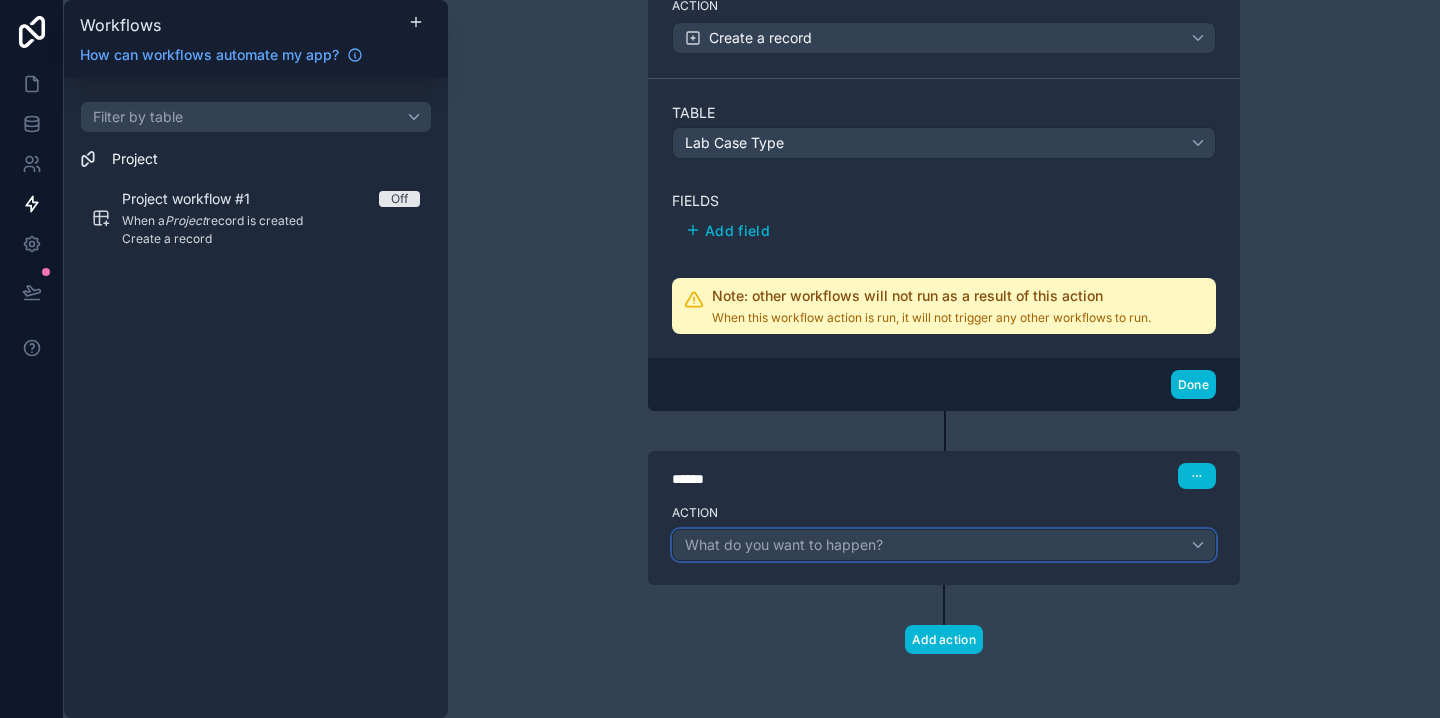 click on "What do you want to happen?" at bounding box center (784, 544) 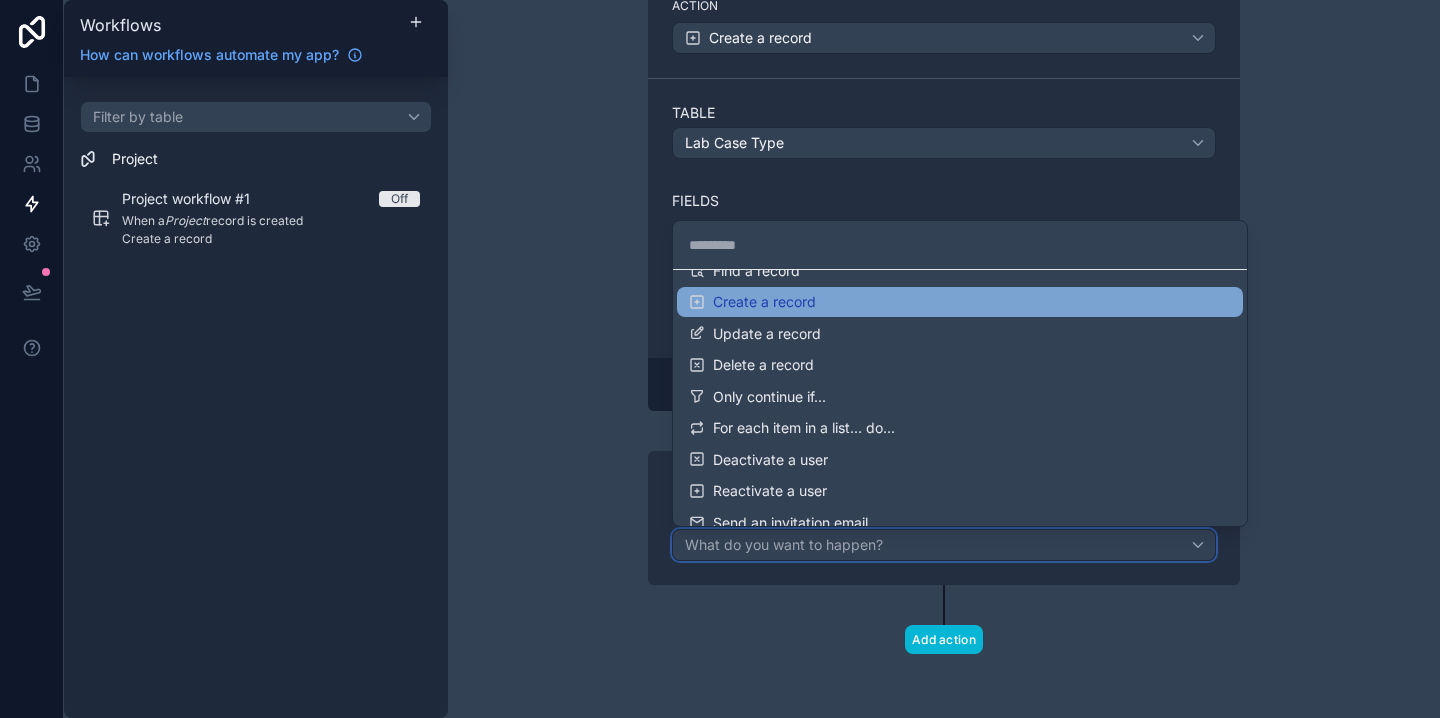 scroll, scrollTop: 118, scrollLeft: 0, axis: vertical 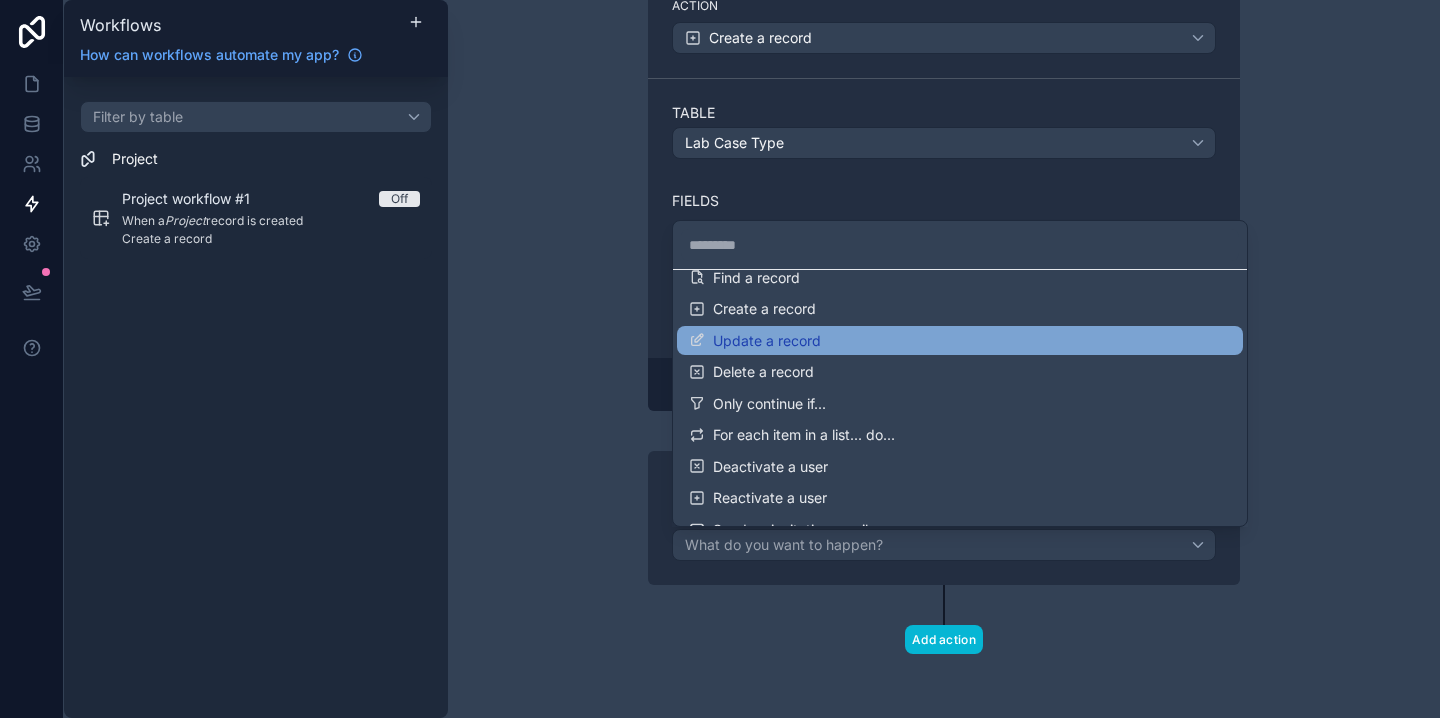 click on "Update a record" at bounding box center [960, 341] 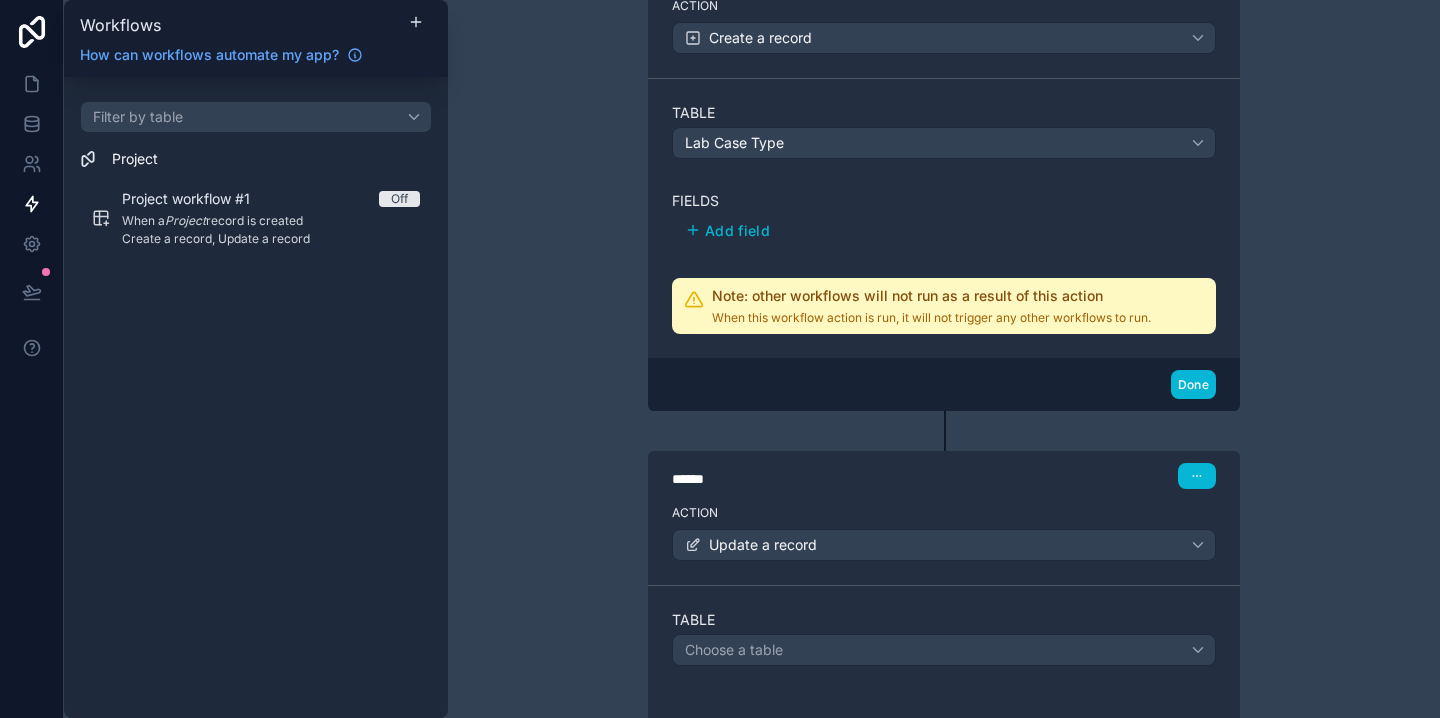 scroll, scrollTop: 504, scrollLeft: 0, axis: vertical 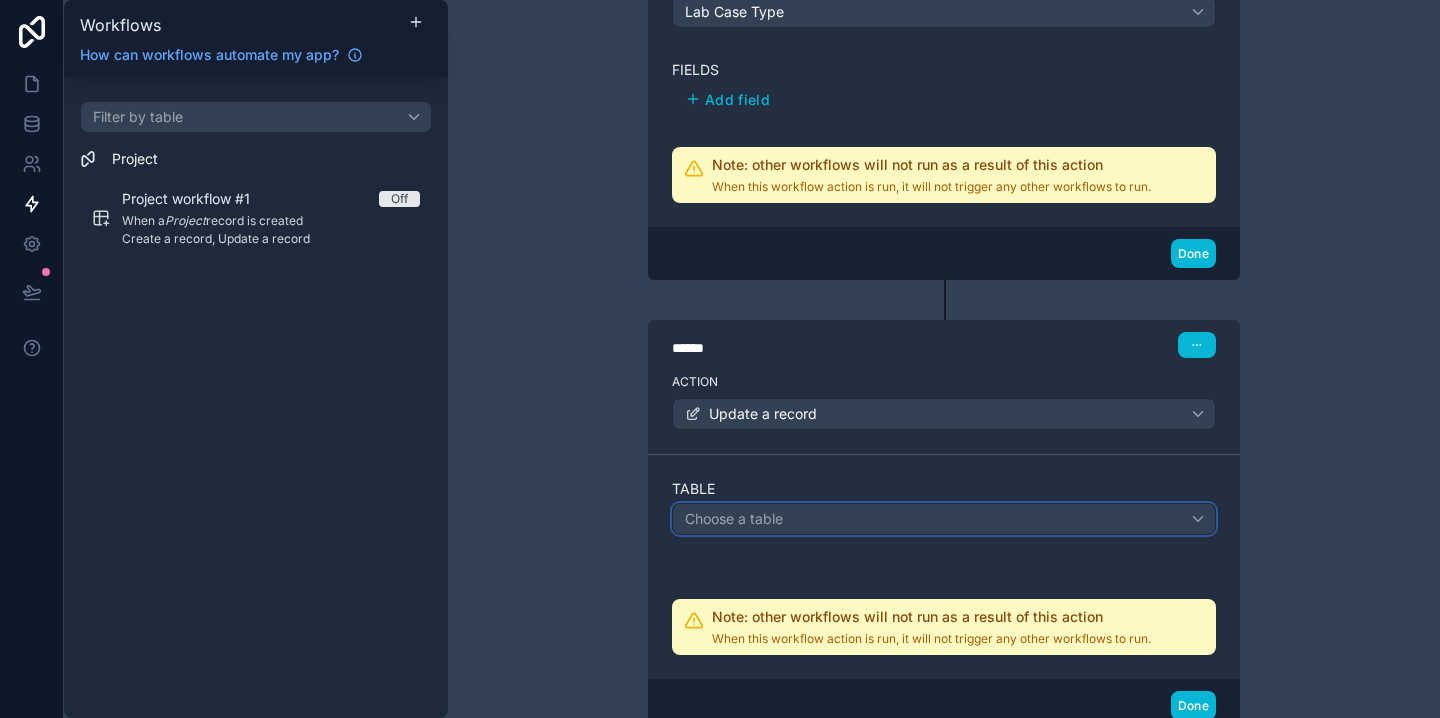 click on "Choose a table" at bounding box center (944, 519) 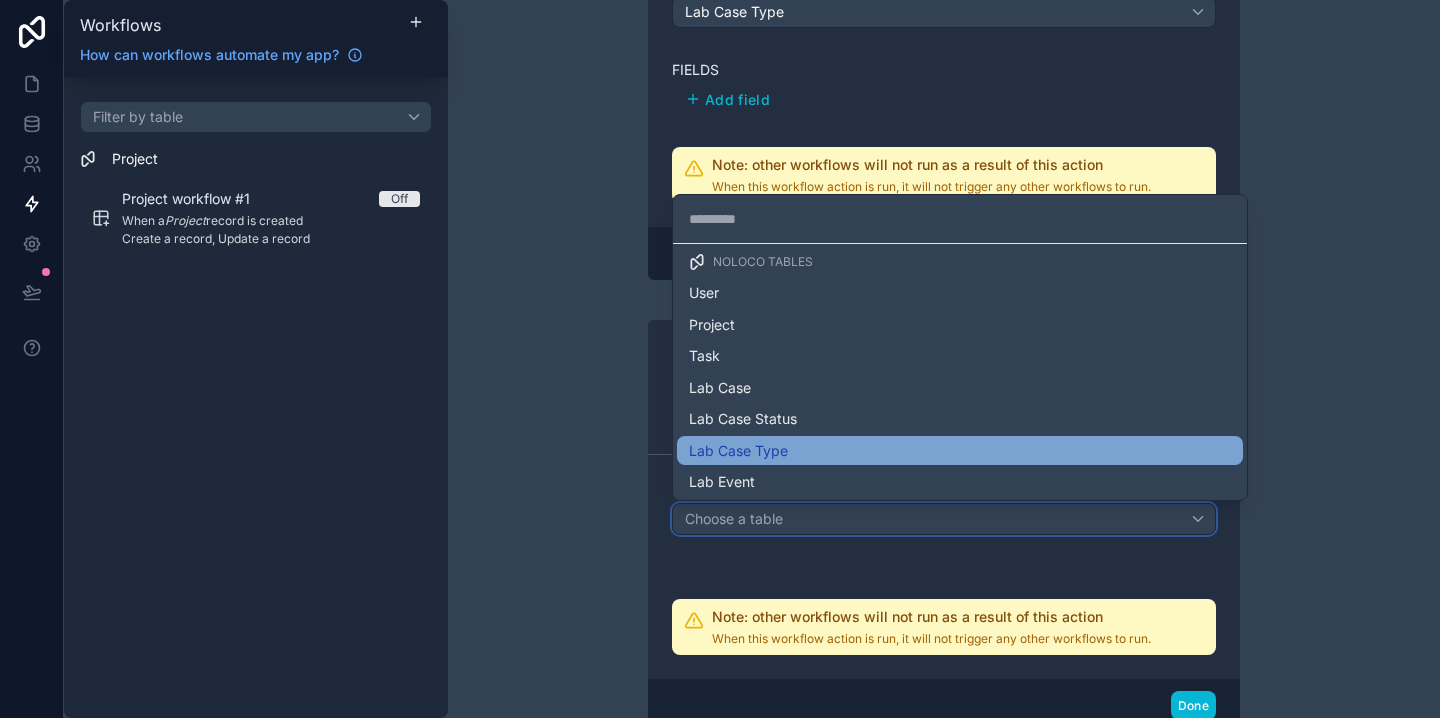 scroll, scrollTop: 12, scrollLeft: 0, axis: vertical 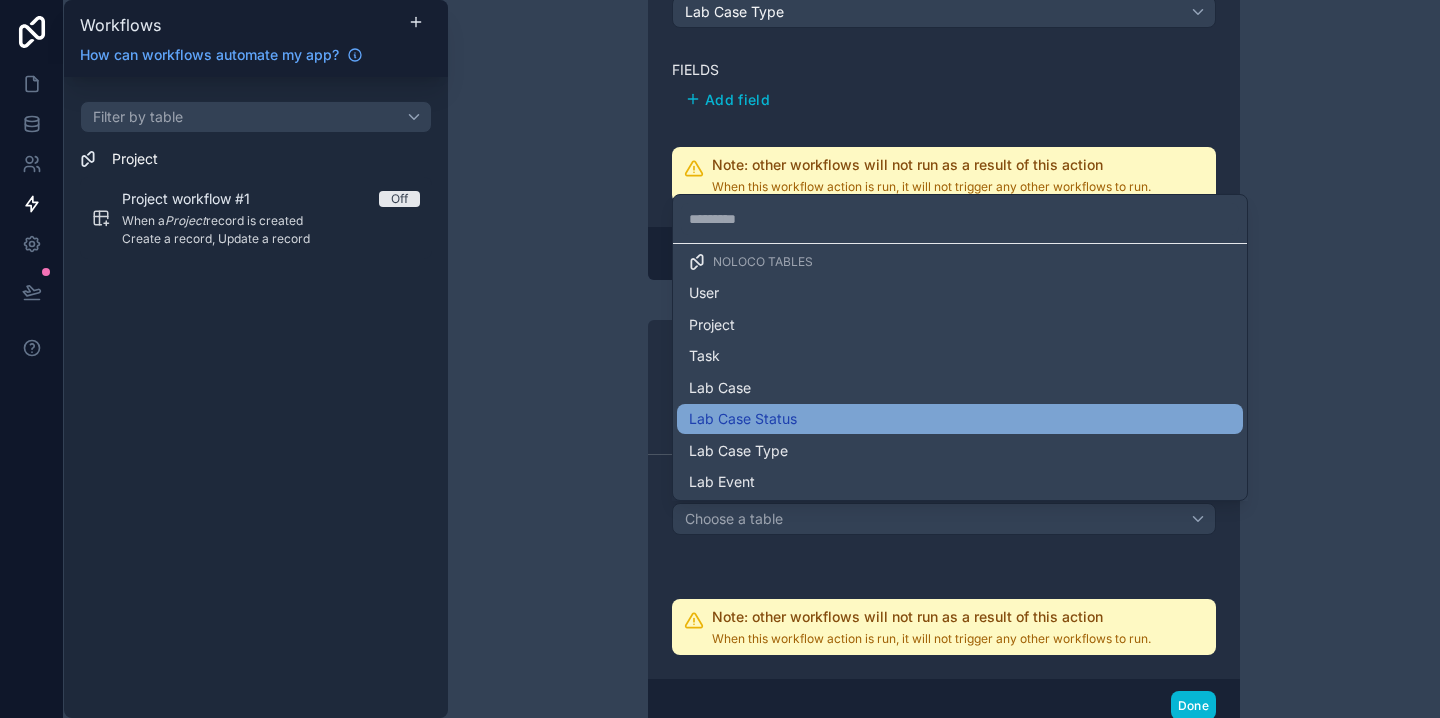 click on "Lab Case Status" at bounding box center (960, 419) 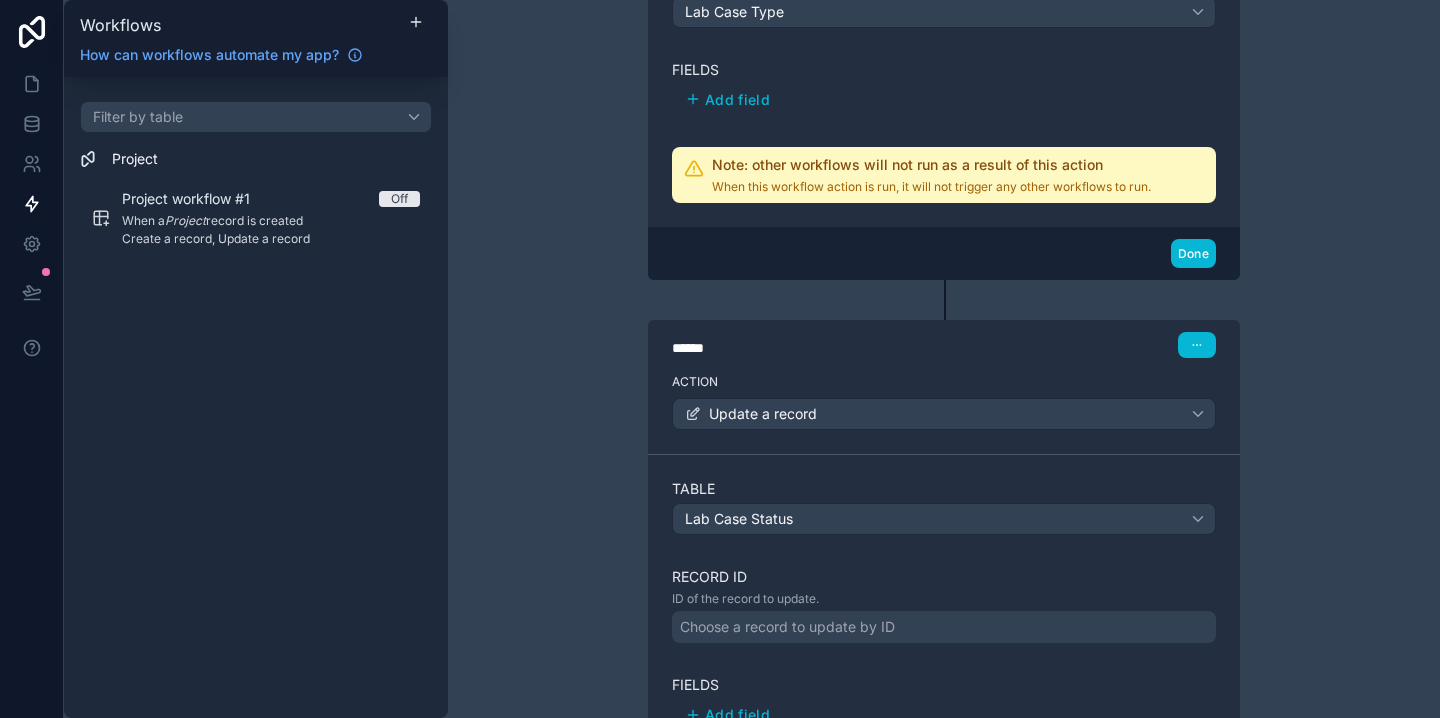 click on "**********" at bounding box center (944, 359) 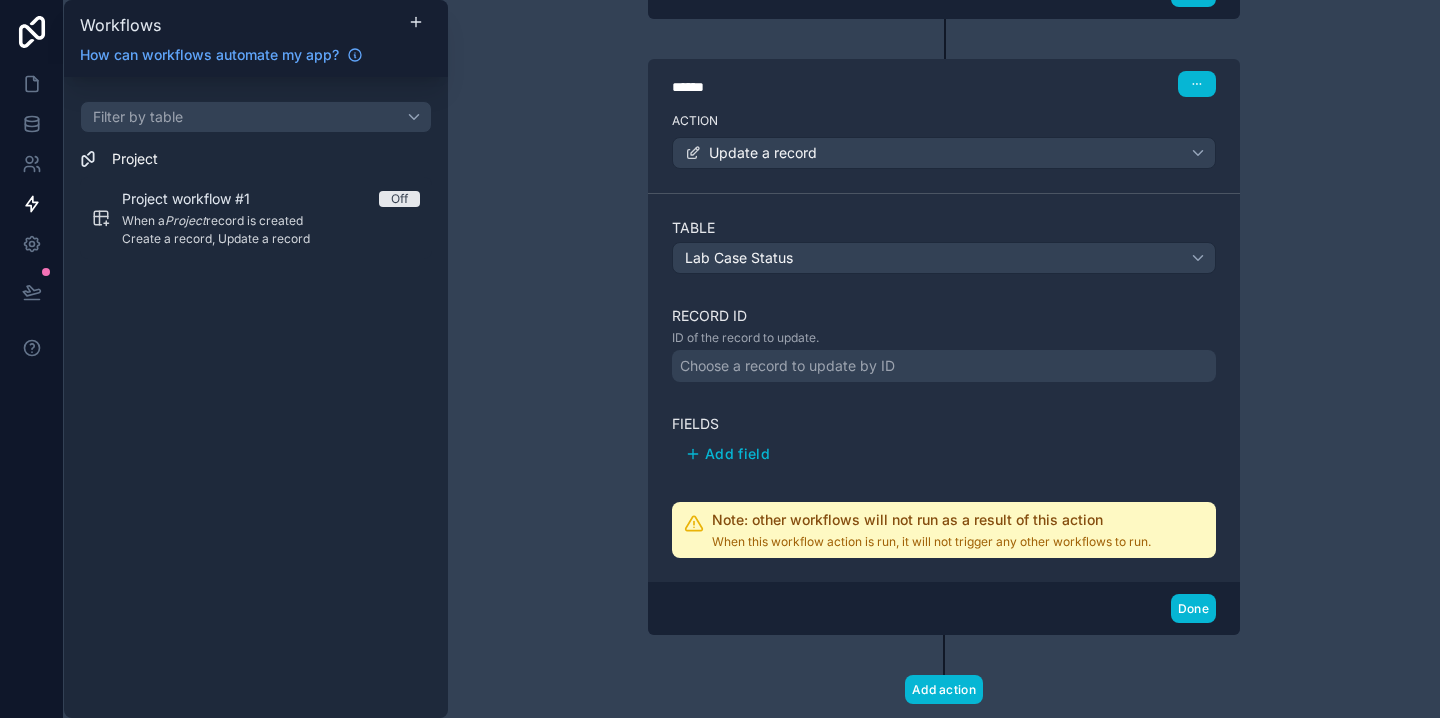 scroll, scrollTop: 814, scrollLeft: 0, axis: vertical 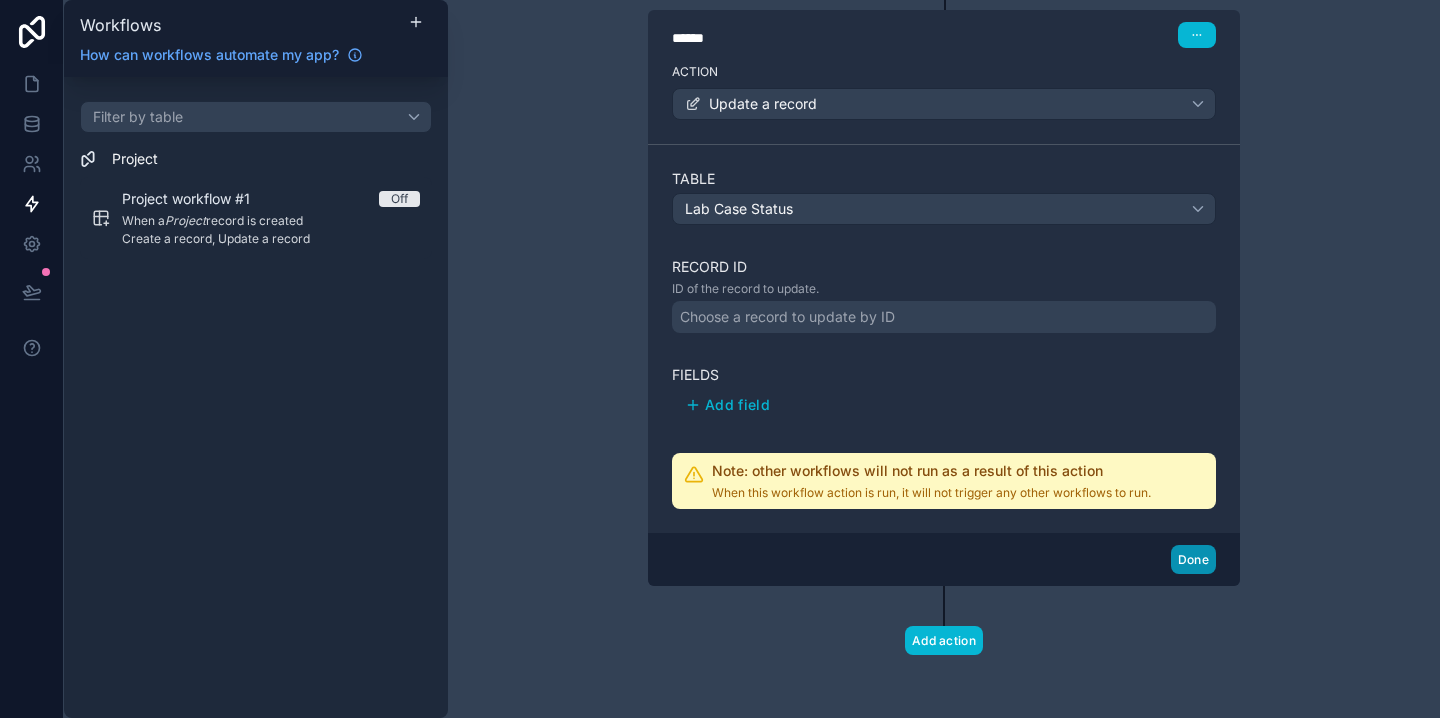 click on "Done" at bounding box center [1193, 559] 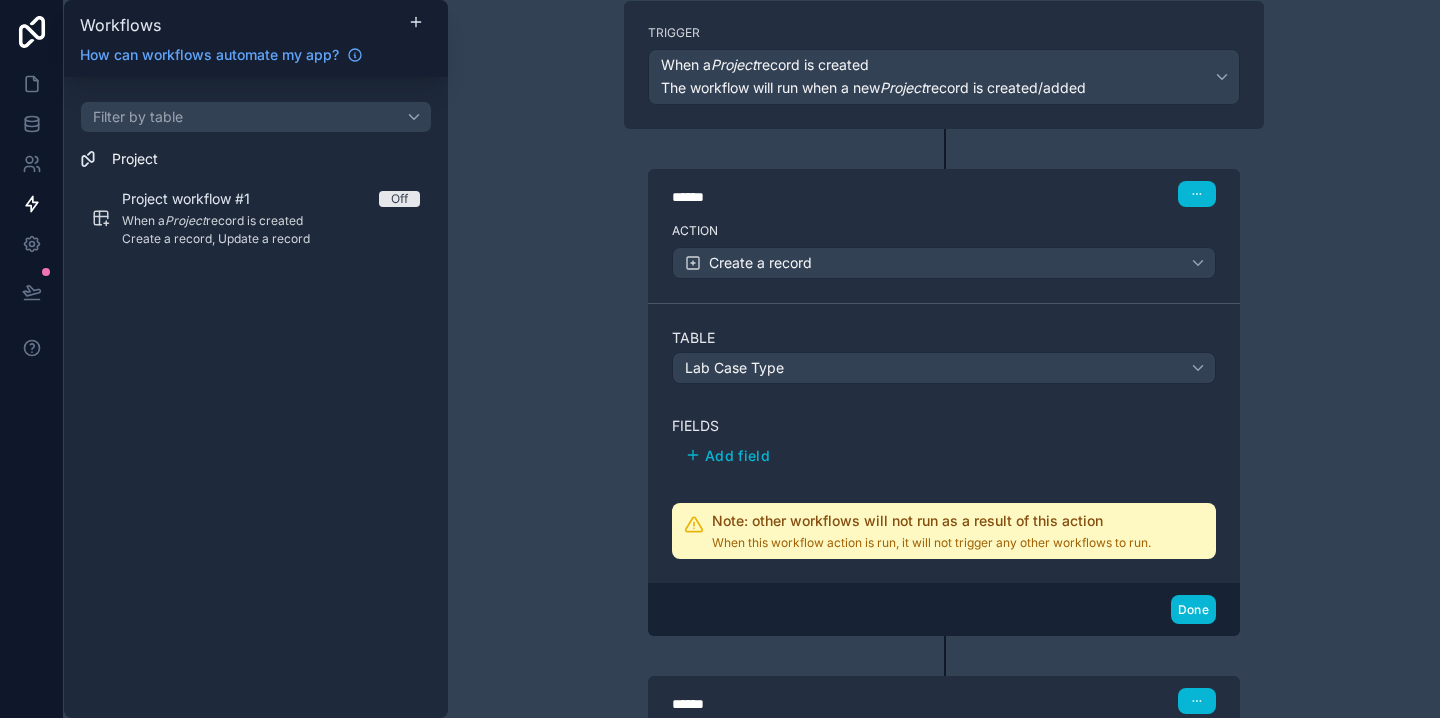 scroll, scrollTop: 0, scrollLeft: 0, axis: both 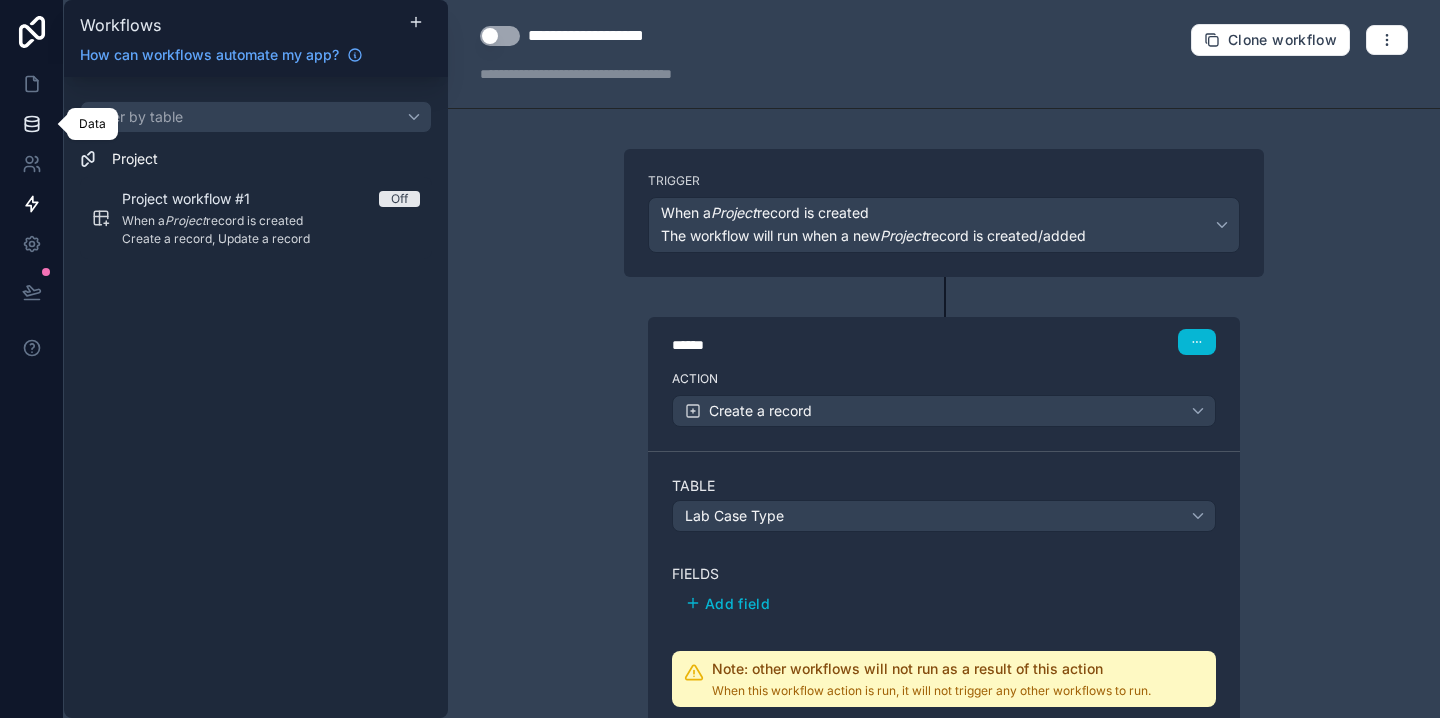 click 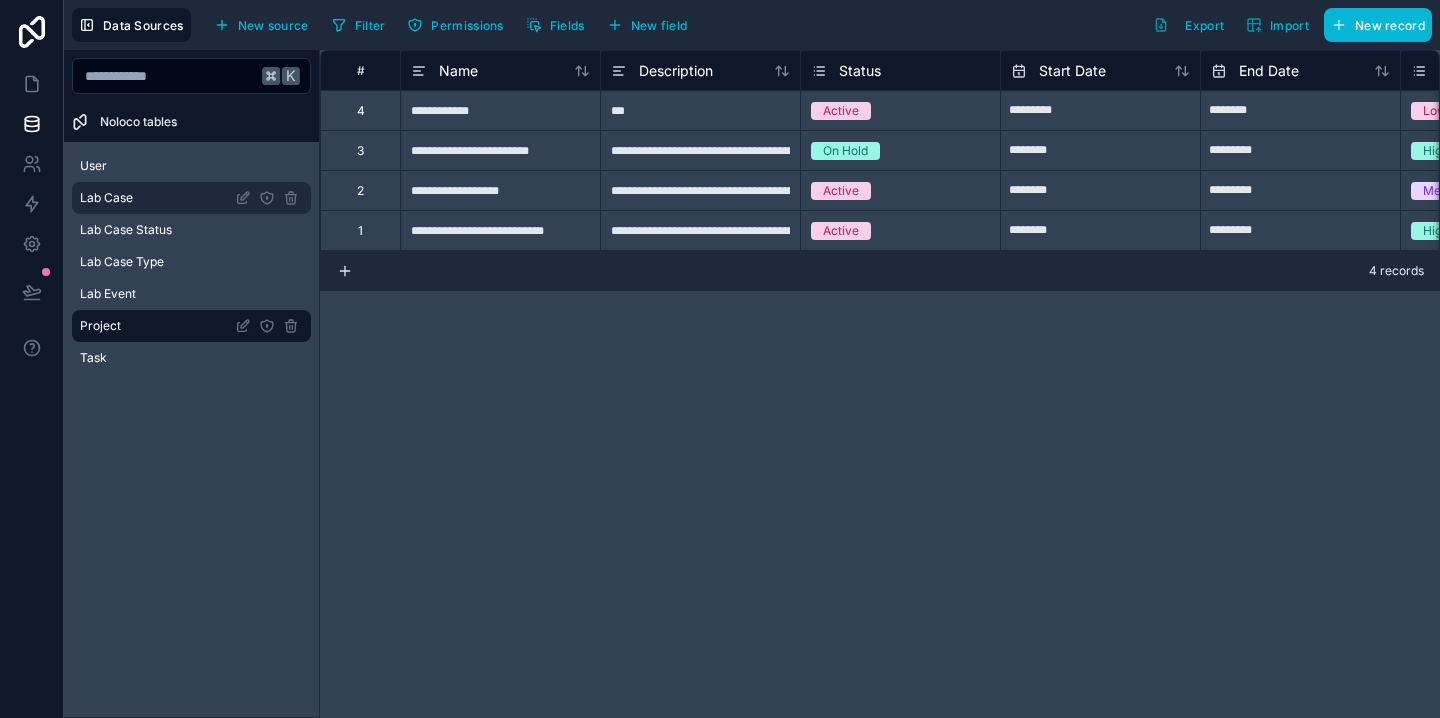 click on "Lab Case" at bounding box center (191, 198) 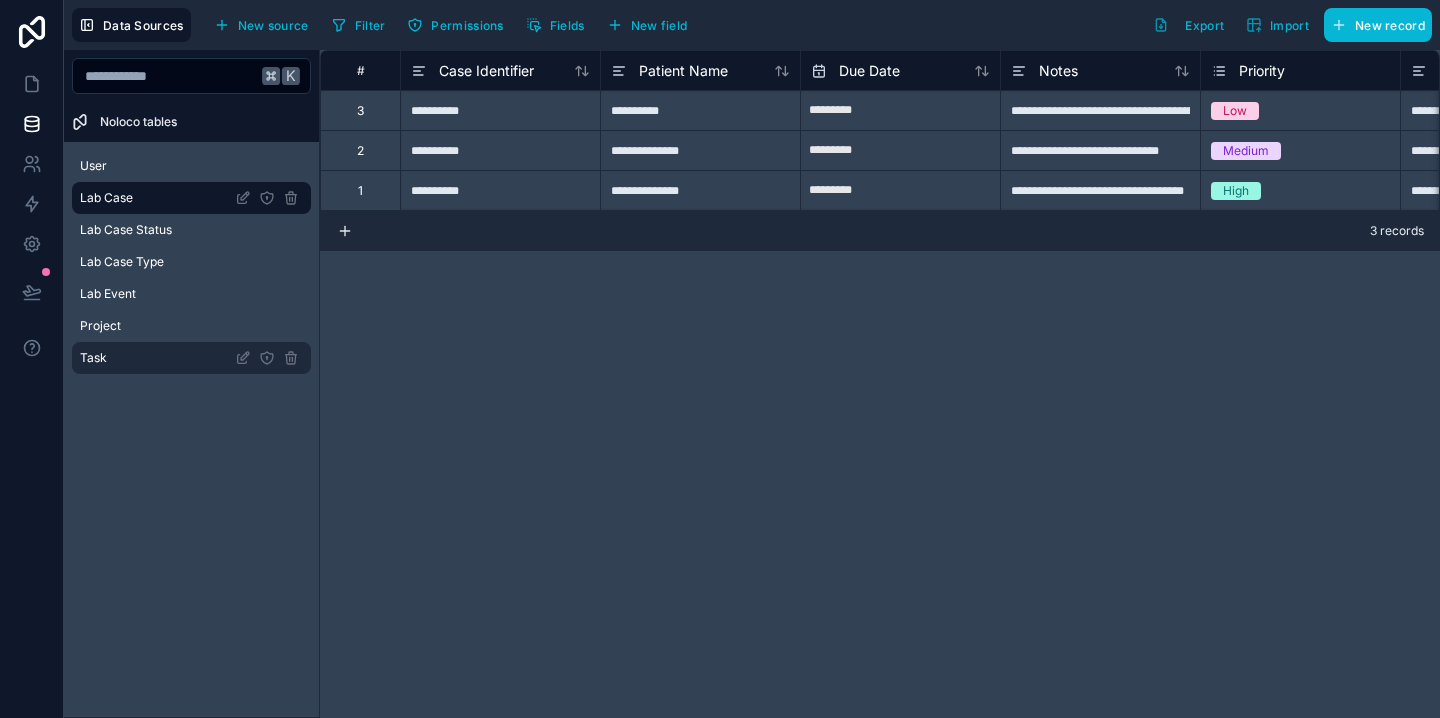 click on "Task" at bounding box center (93, 358) 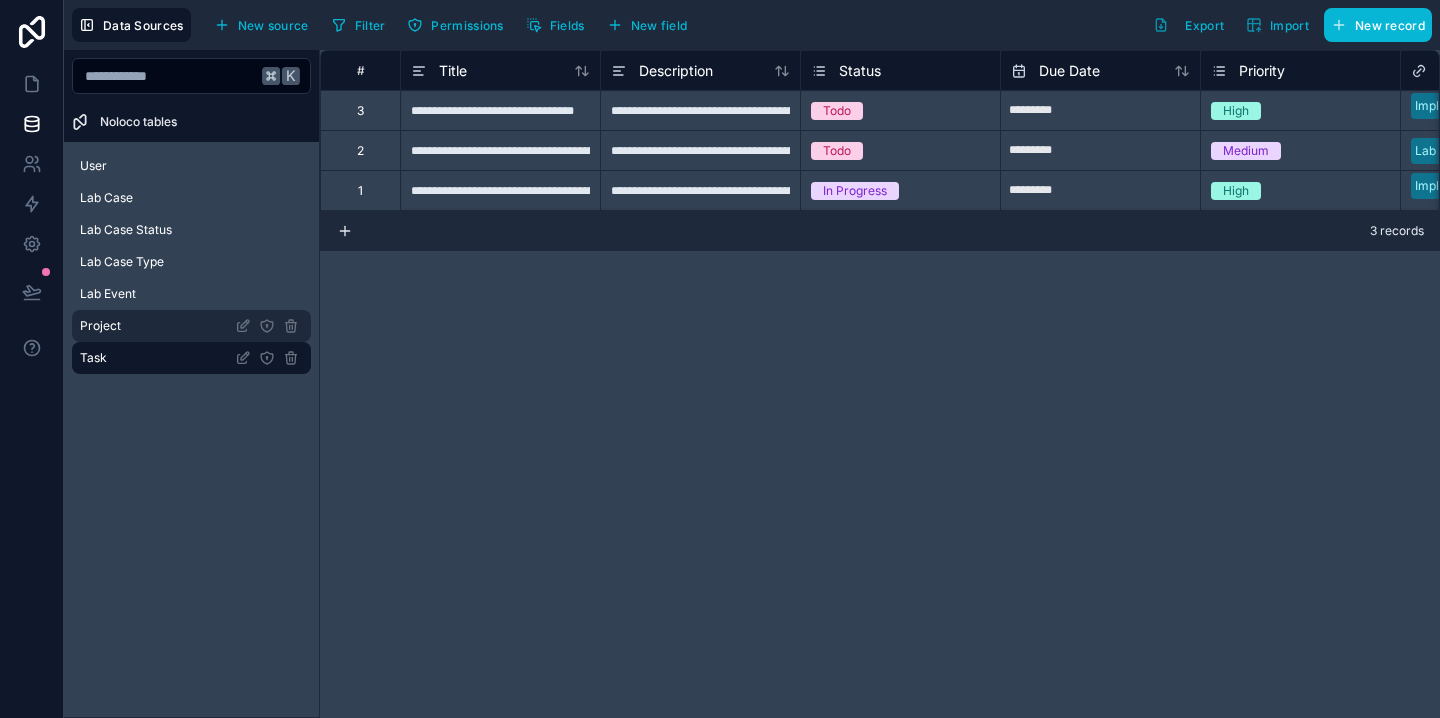click on "Project" at bounding box center [100, 326] 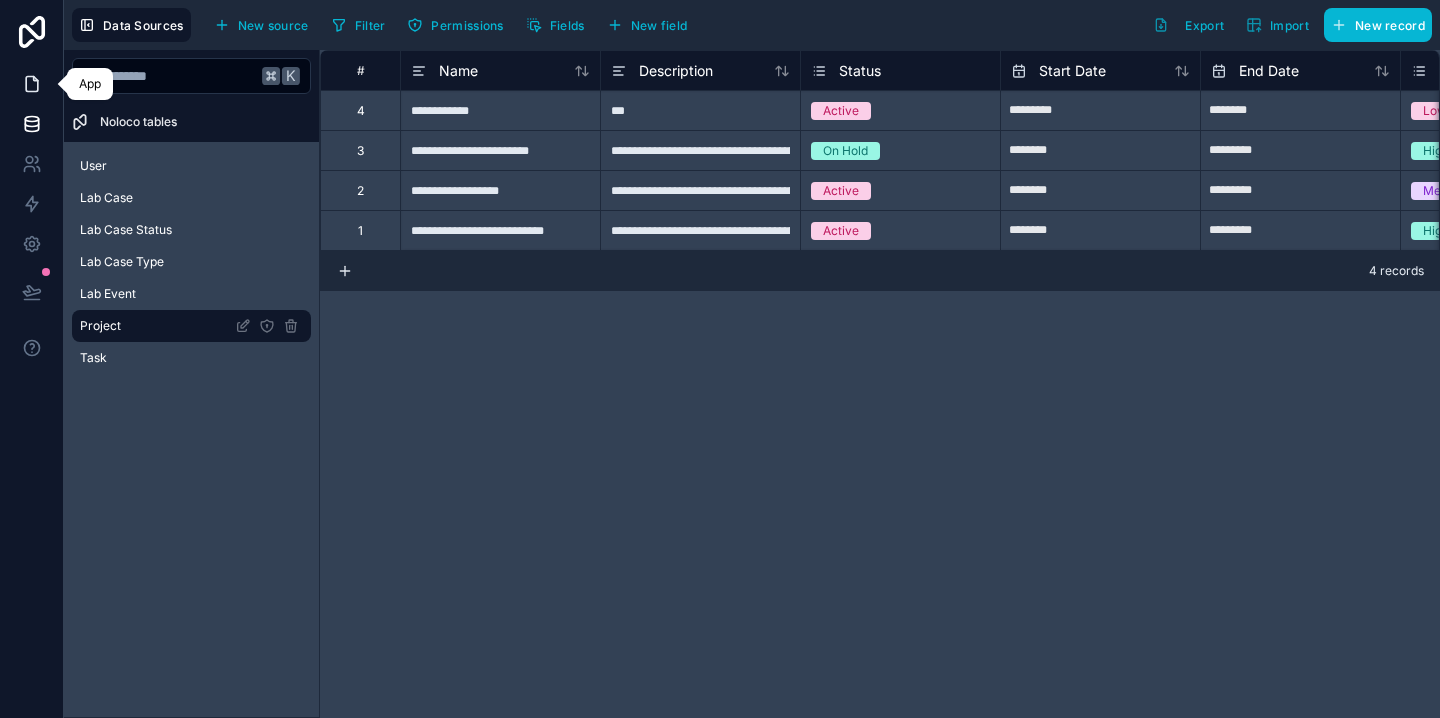 click 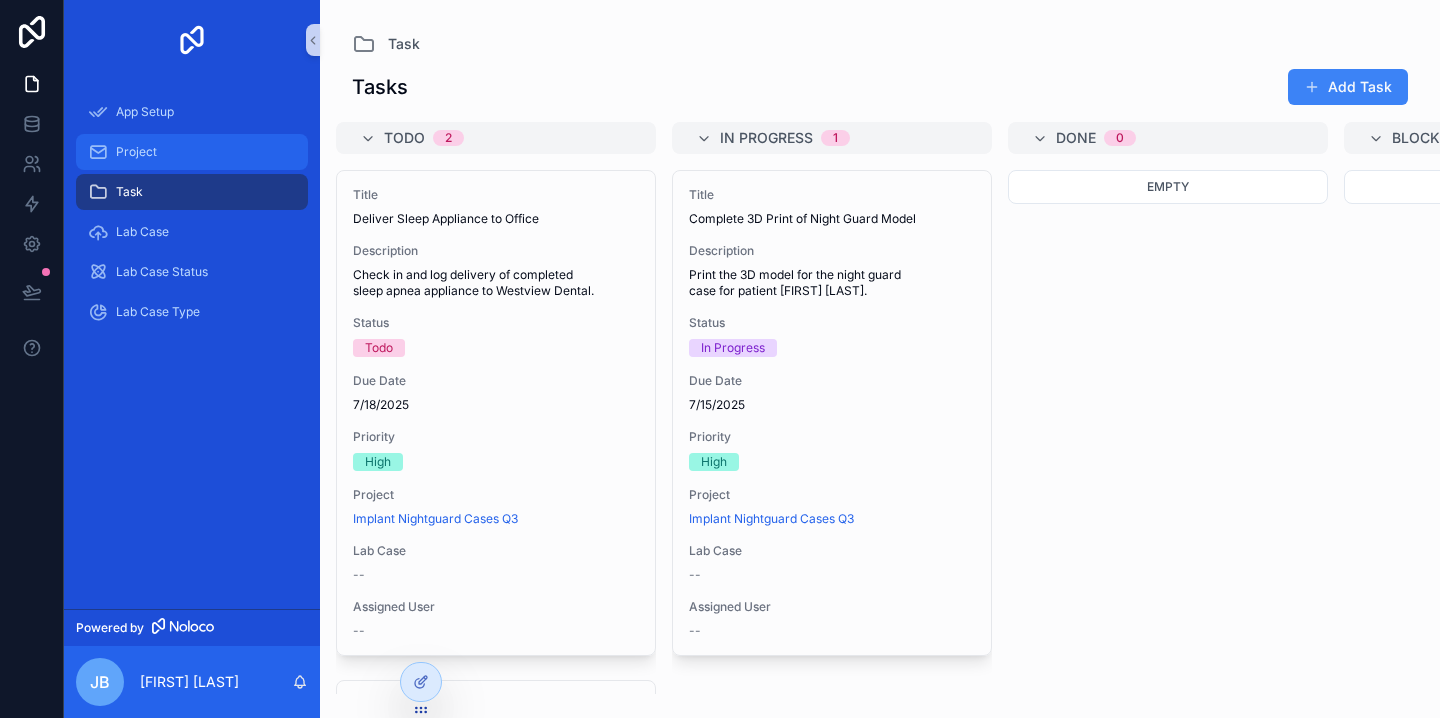 click on "Project" at bounding box center (192, 152) 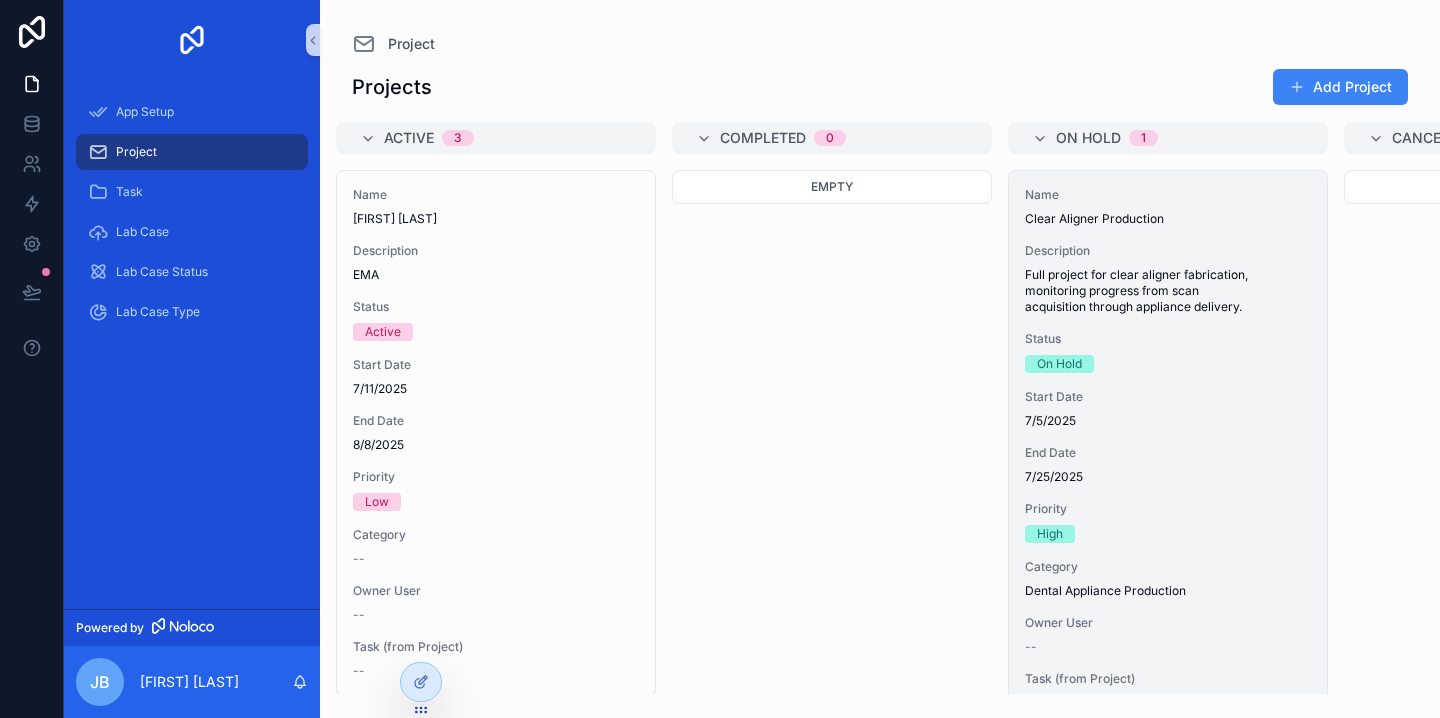 scroll, scrollTop: 50, scrollLeft: 0, axis: vertical 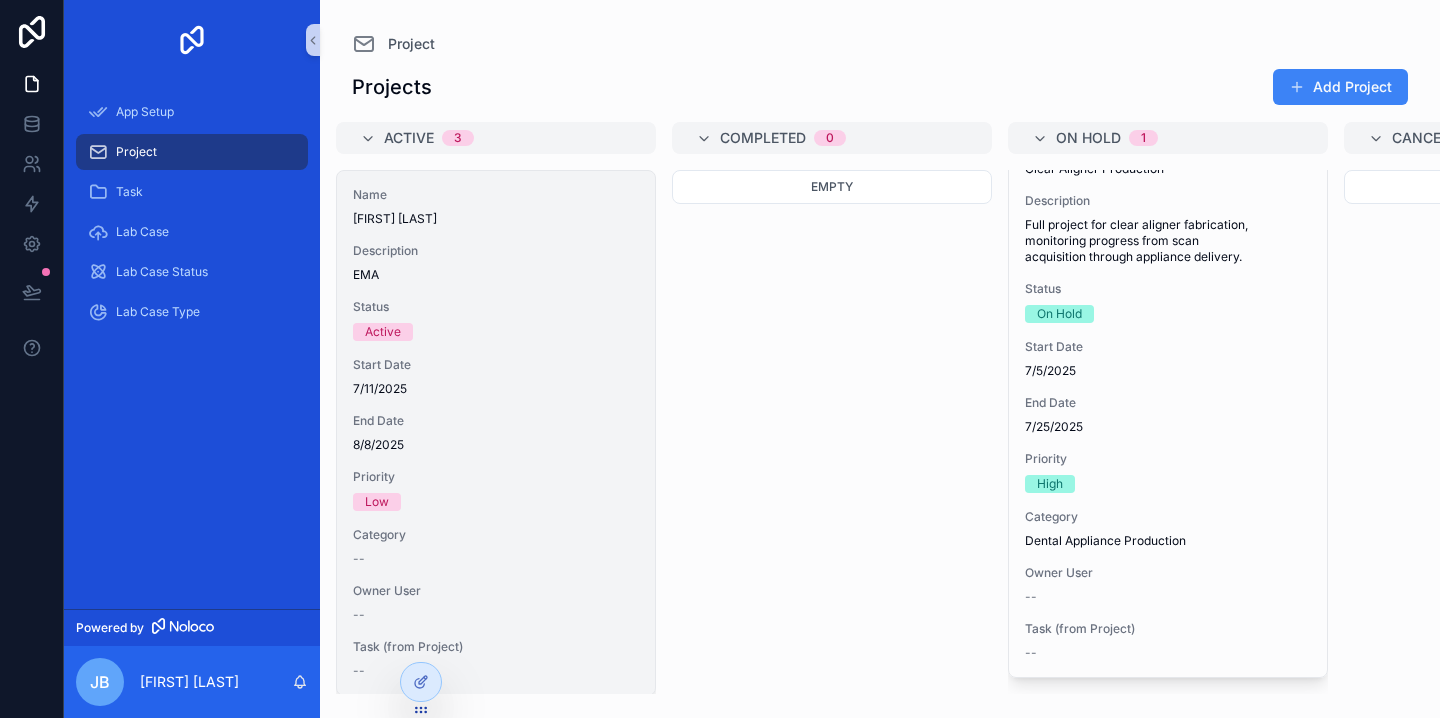 click on "Active" at bounding box center (496, 332) 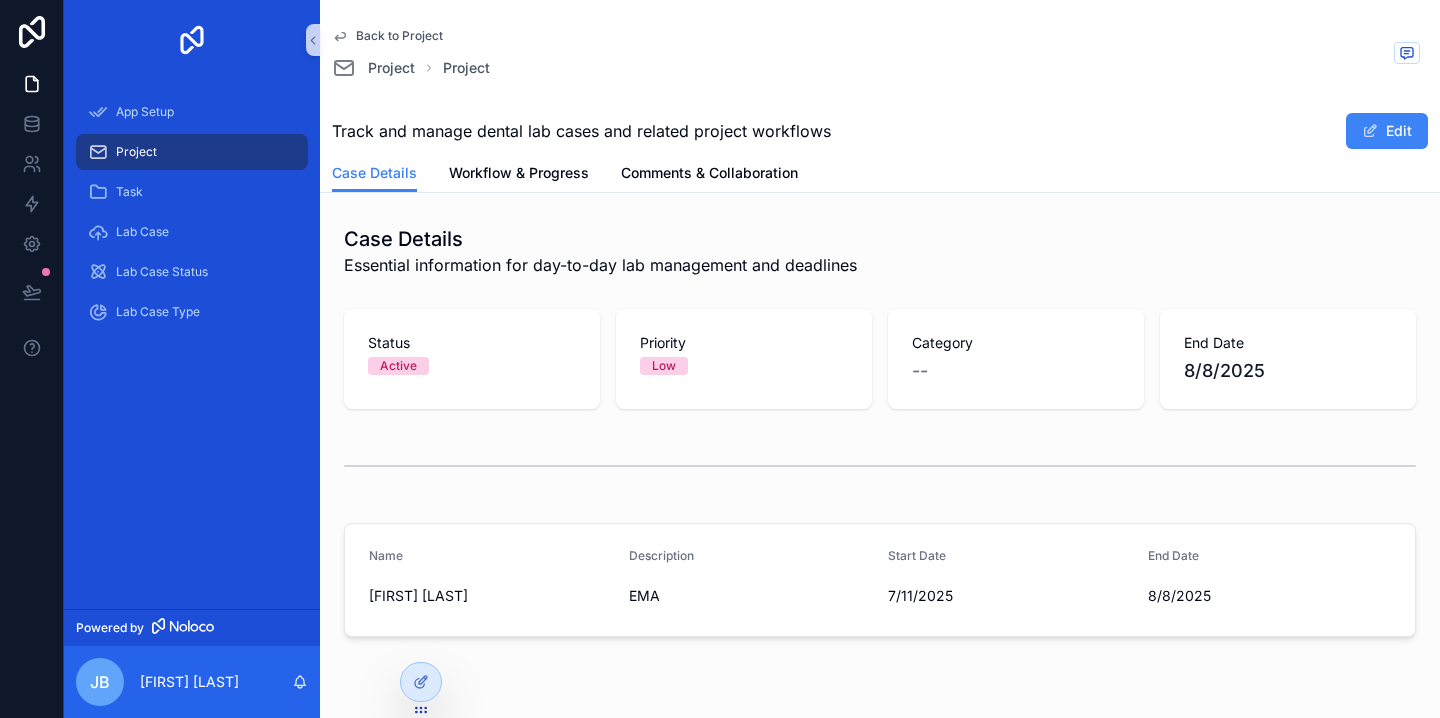 click on "Low" at bounding box center (664, 366) 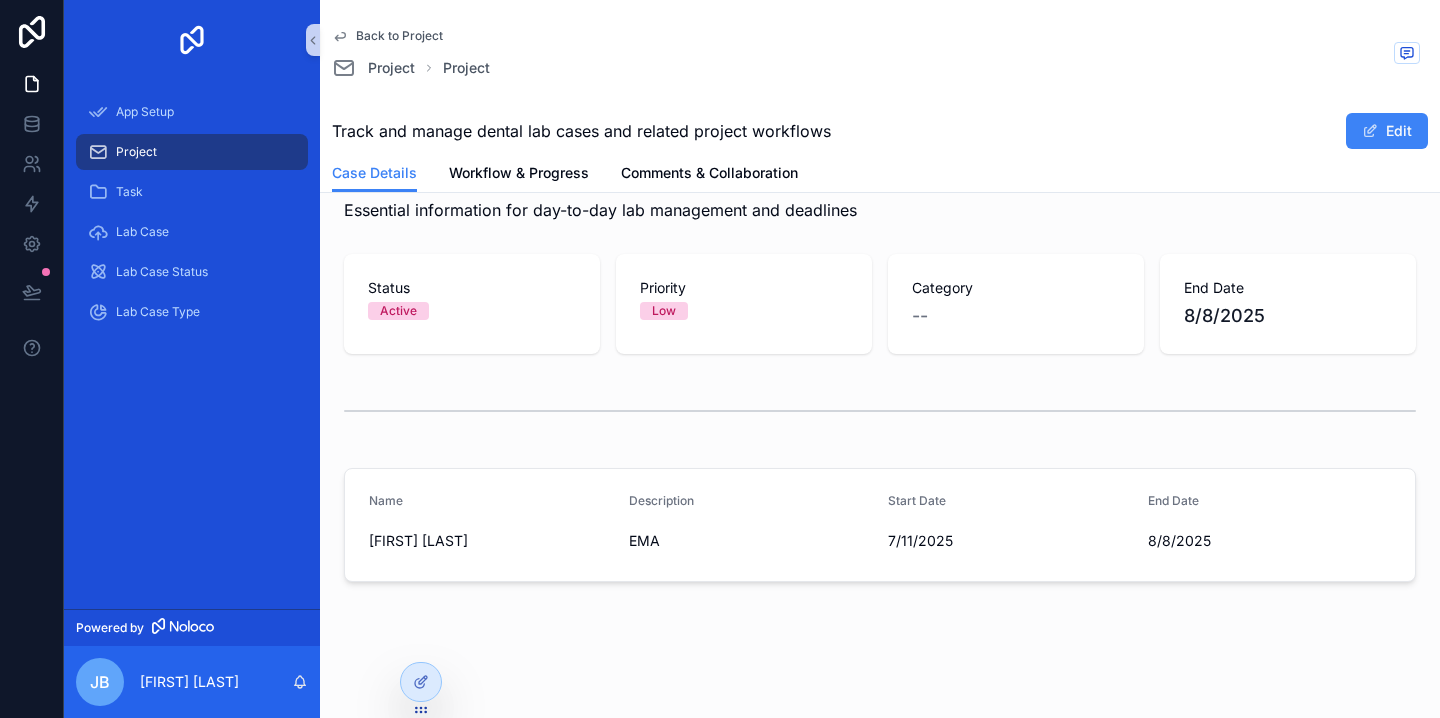 scroll, scrollTop: 54, scrollLeft: 0, axis: vertical 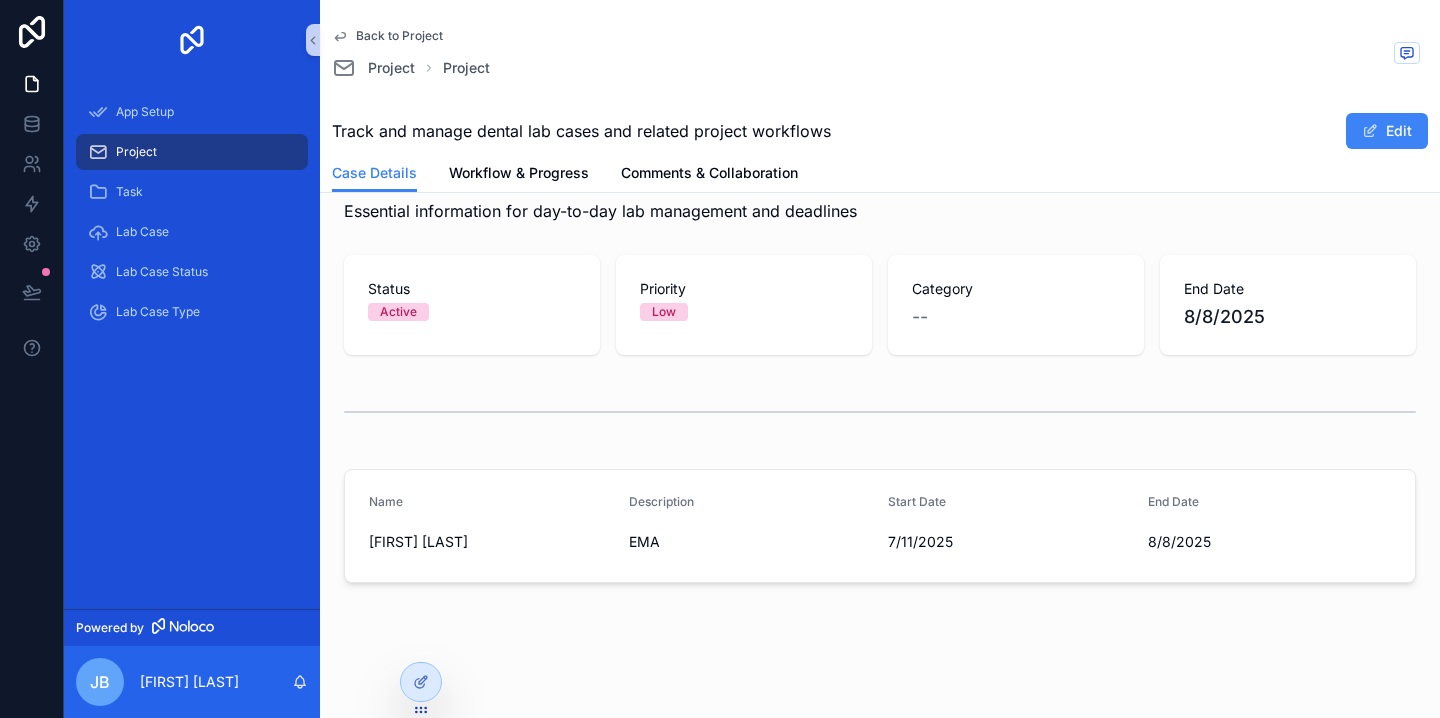click on "[FIRST] [LAST]" at bounding box center [491, 542] 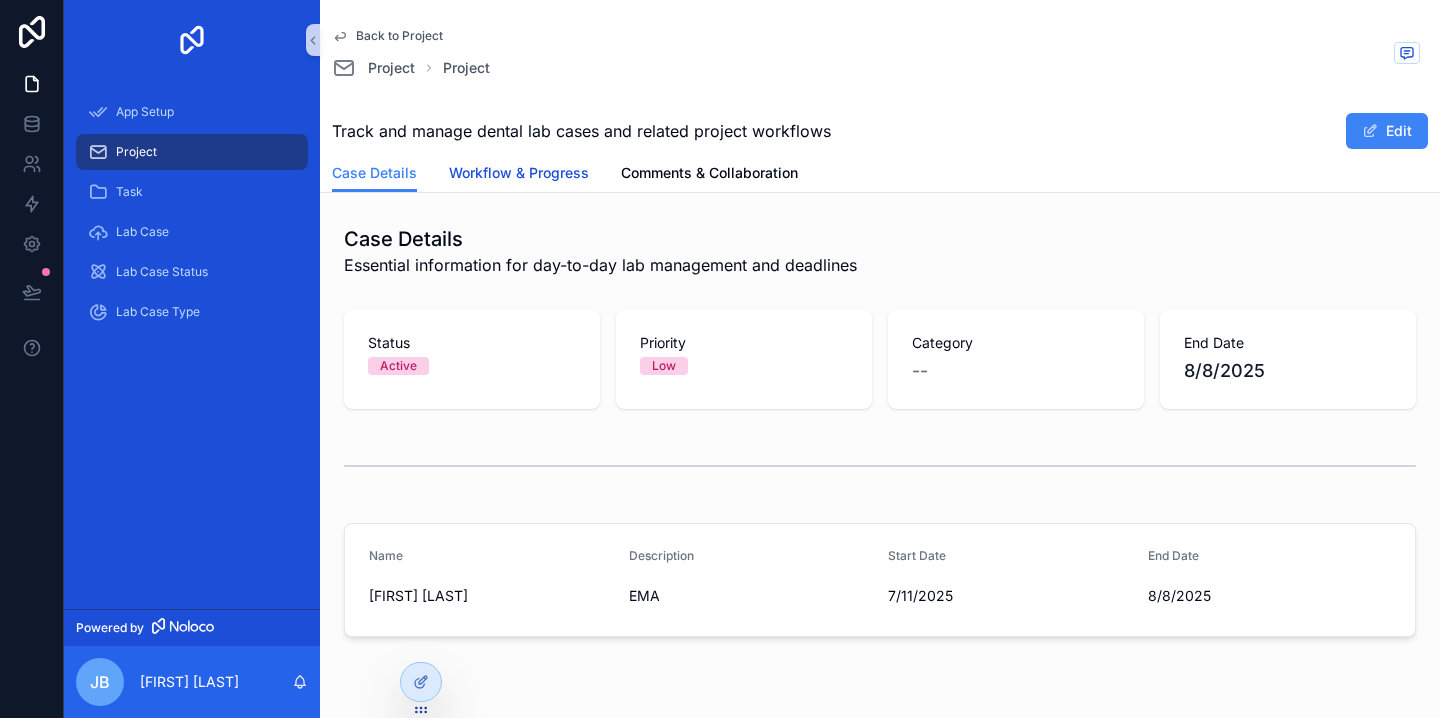 click on "Workflow & Progress" at bounding box center (519, 173) 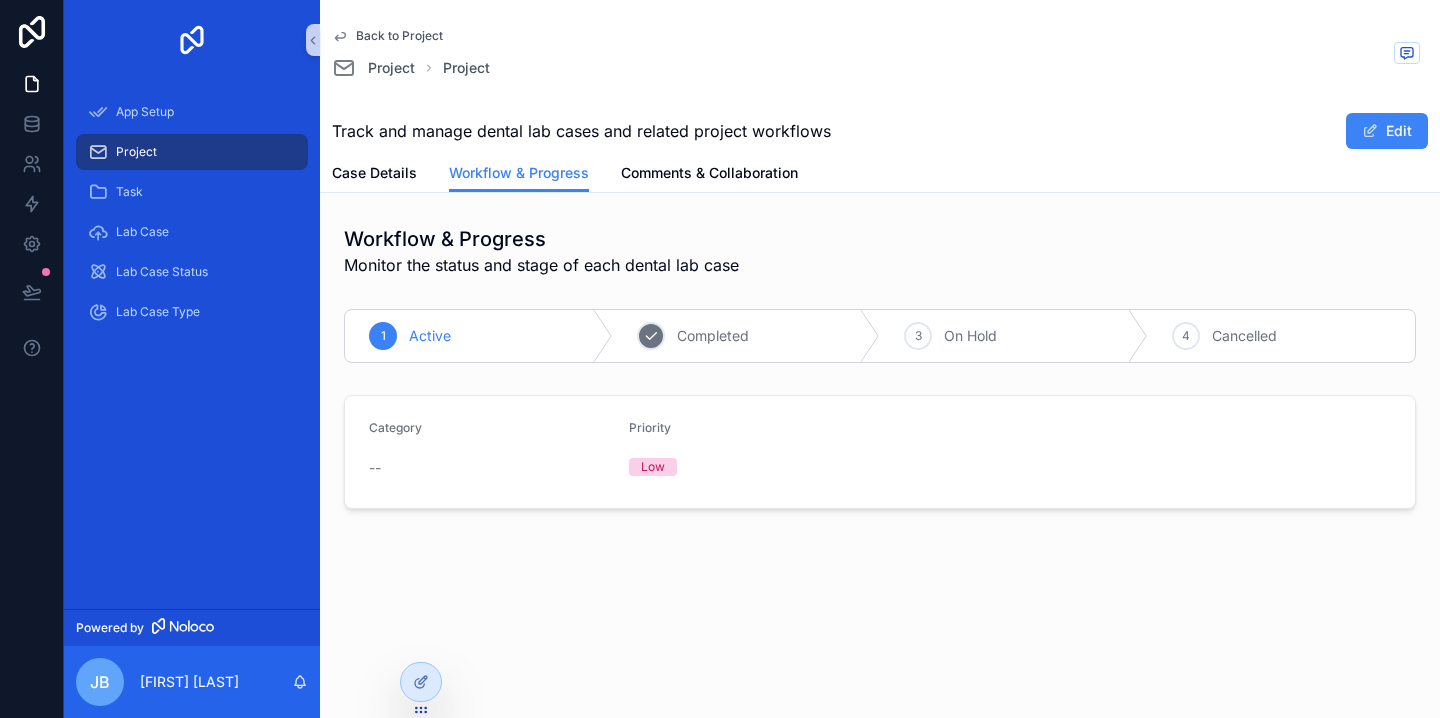 click on "Completed" at bounding box center [713, 336] 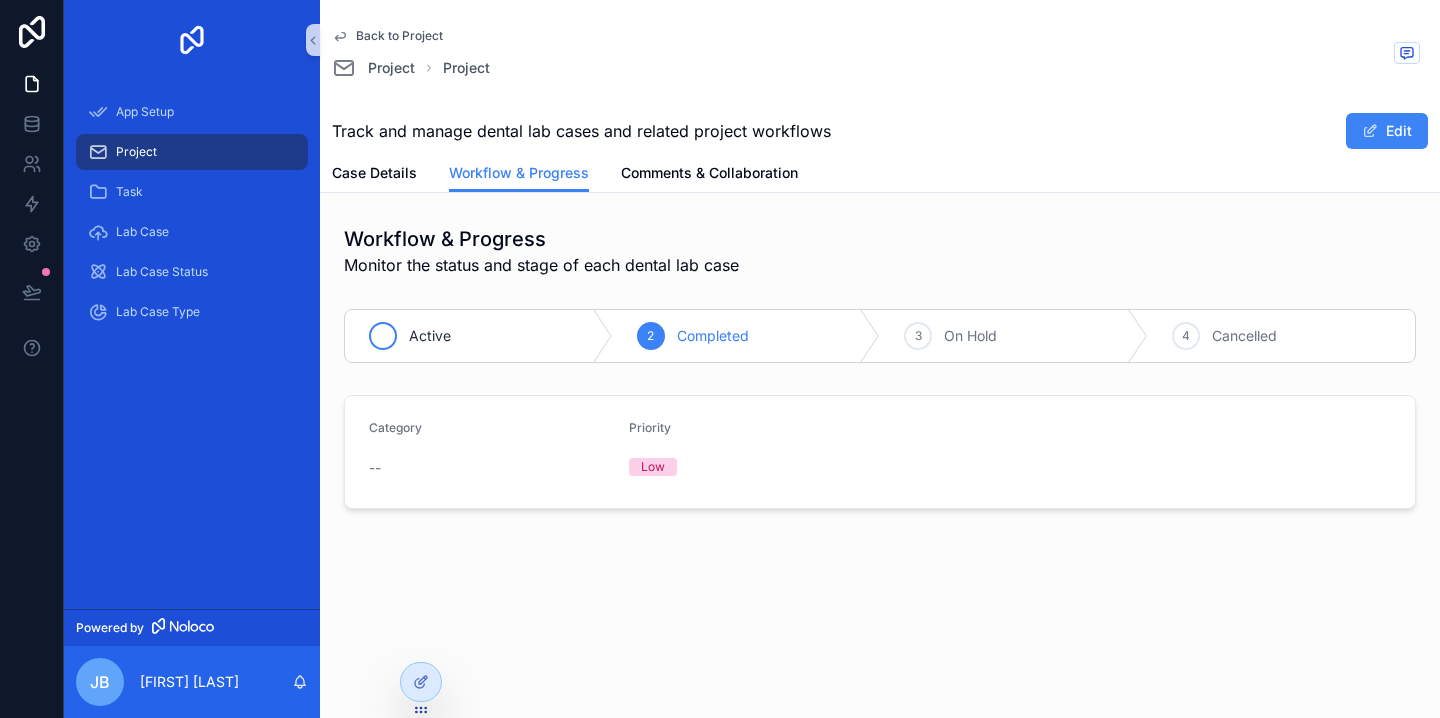 click on "Active" at bounding box center [430, 336] 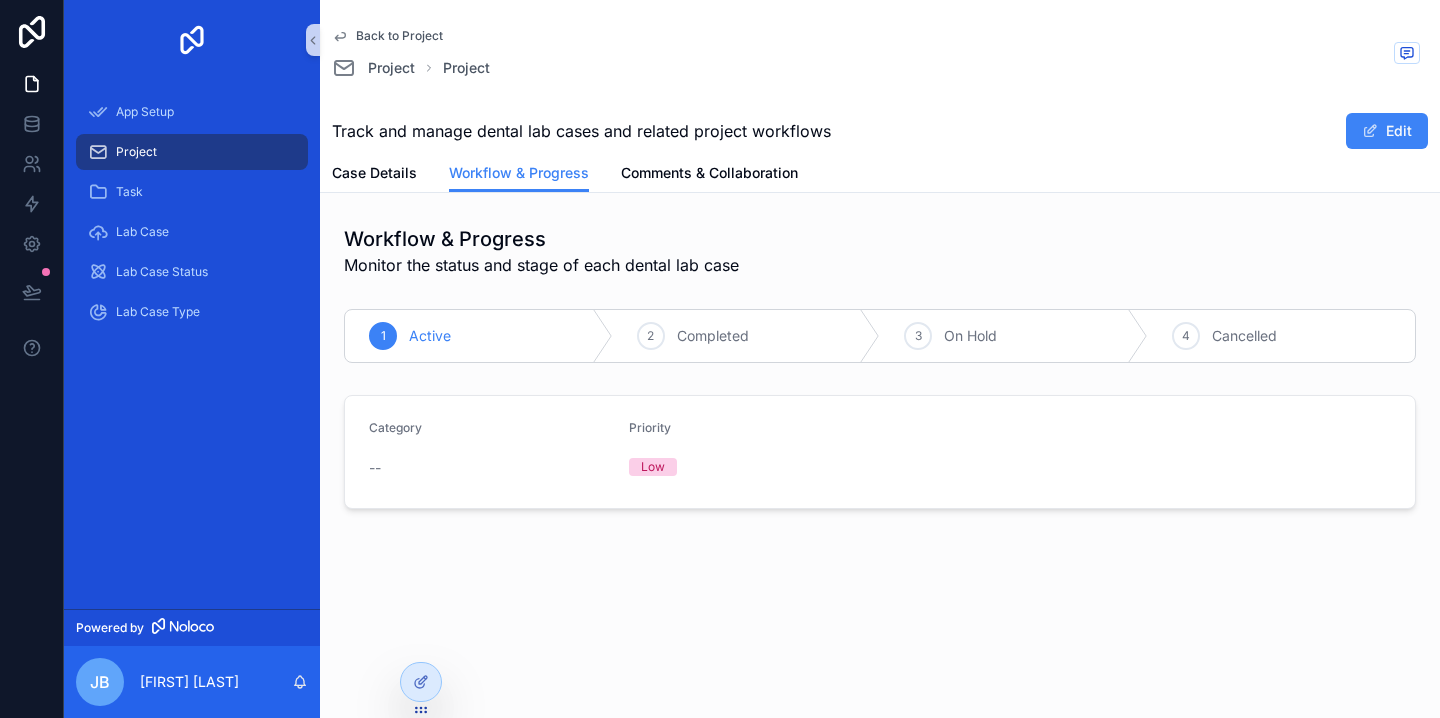 click on "Active" at bounding box center [430, 336] 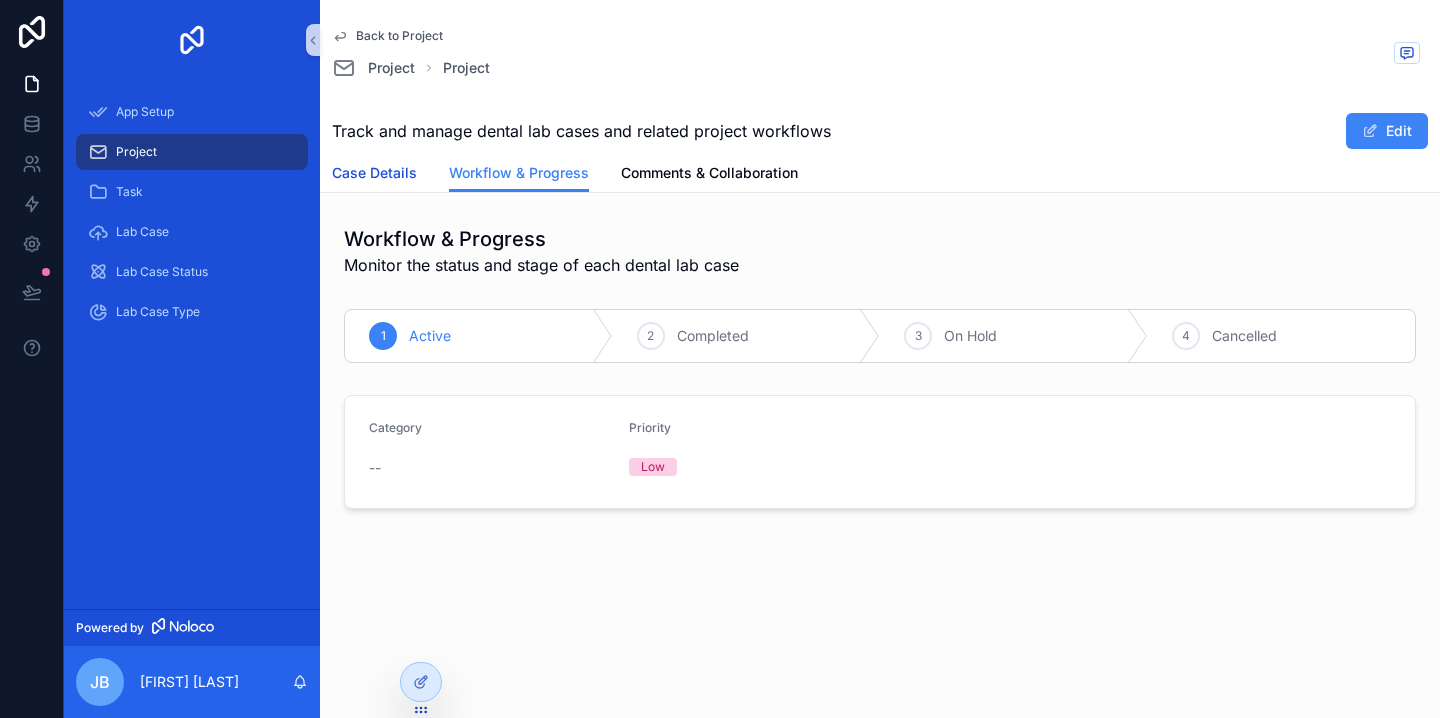 click on "Case Details" at bounding box center (374, 173) 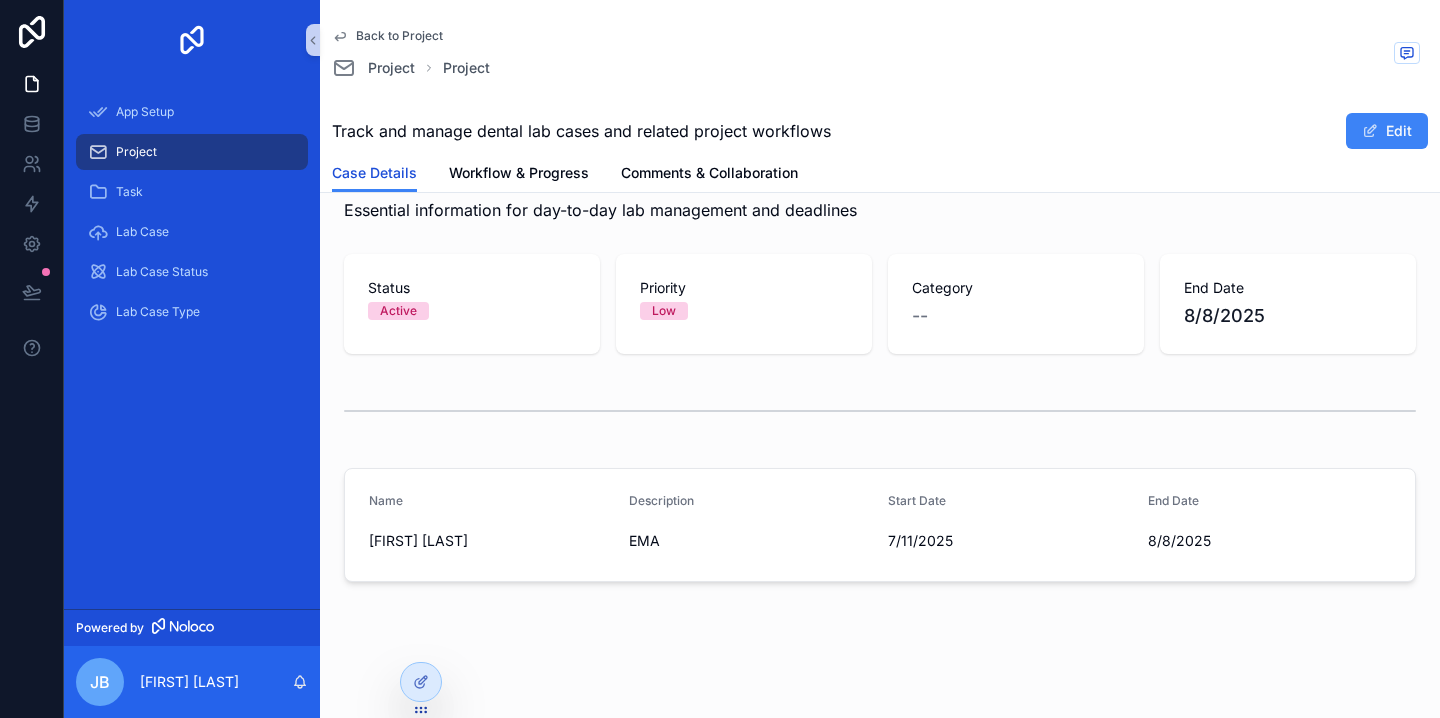 scroll, scrollTop: 0, scrollLeft: 0, axis: both 